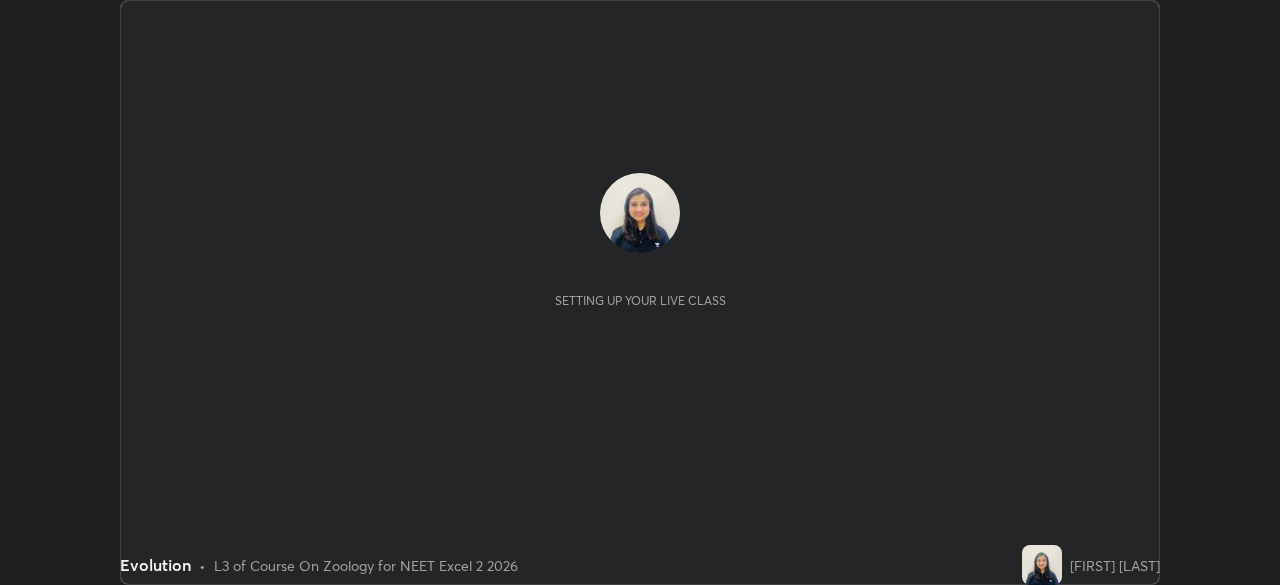 scroll, scrollTop: 0, scrollLeft: 0, axis: both 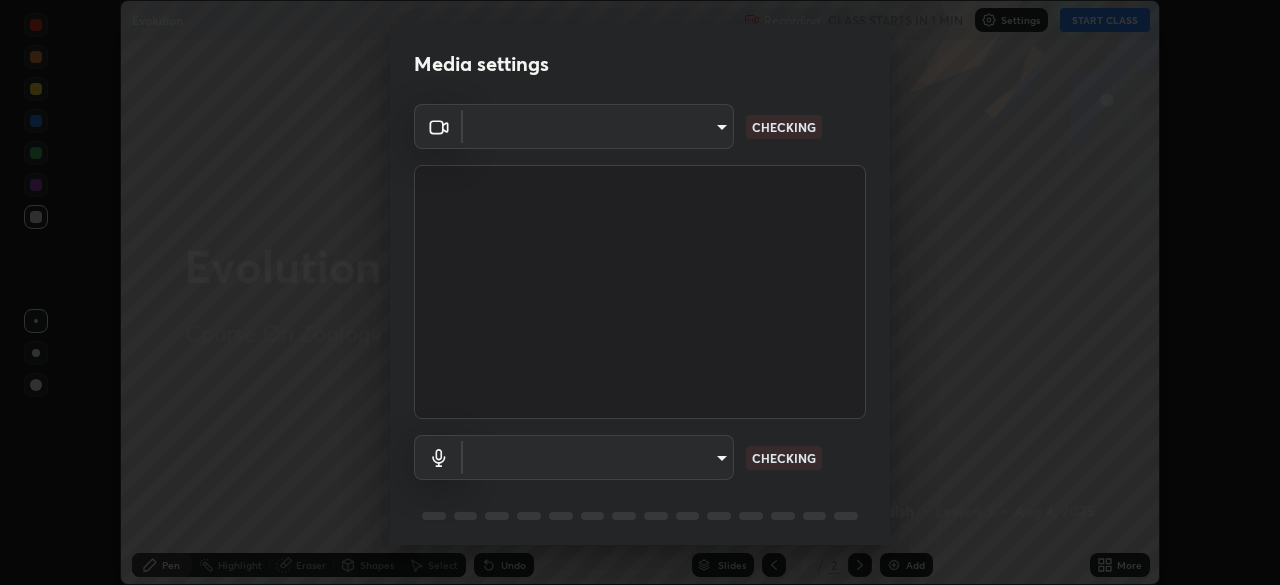 type on "6fd5a11214182fe3dbcd63879dc51230d69f1da36812afabedb7f77605f255ed" 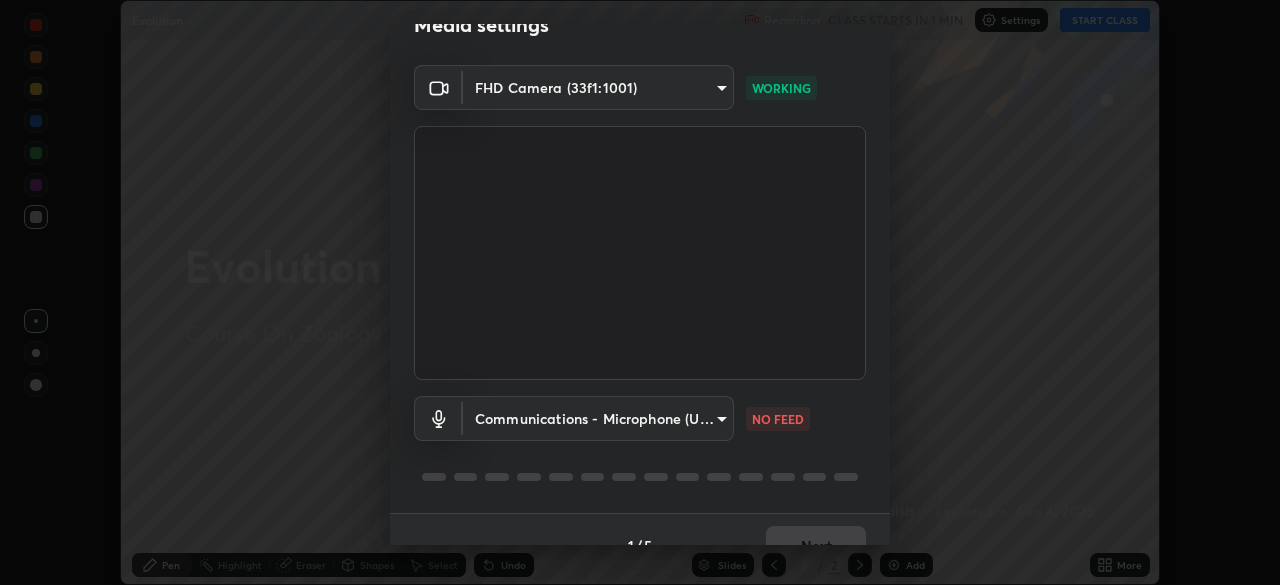 scroll, scrollTop: 38, scrollLeft: 0, axis: vertical 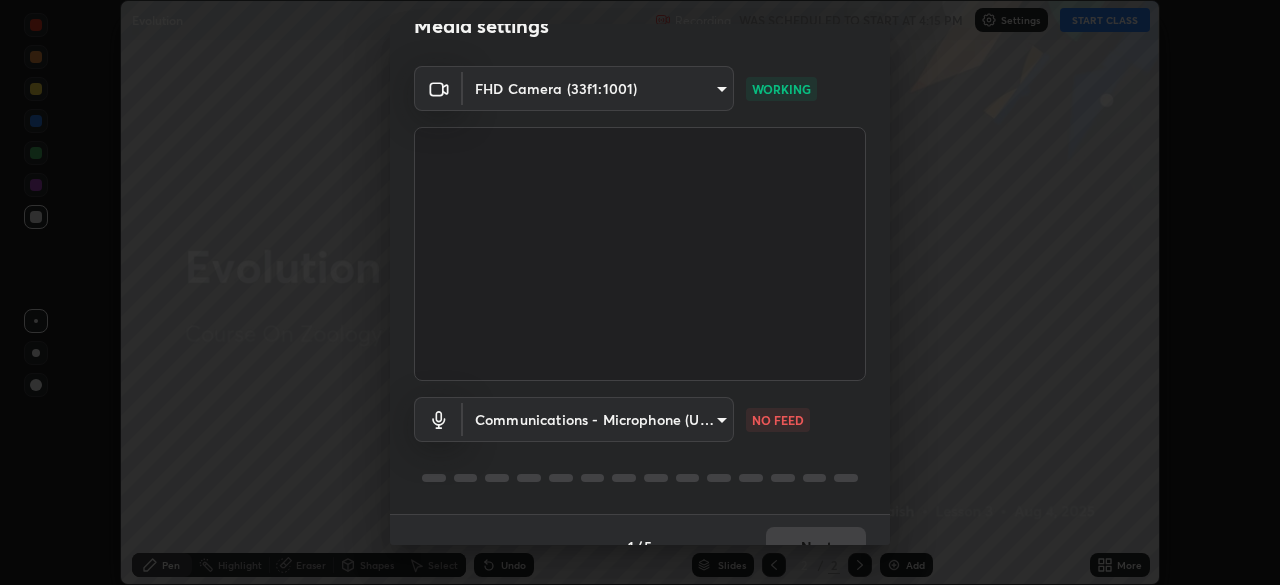 click on "Erase all Evolution Recording WAS SCHEDULED TO START AT  4:15 PM Settings START CLASS Setting up your live class Evolution • L3 of Course On Zoology for NEET Excel 2 2026 [FIRST] [LAST] Pen Highlight Eraser Shapes Select Undo Slides 2 / 2 Add More No doubts shared Encourage your learners to ask a doubt for better clarity Report an issue Reason for reporting Buffering Chat not working Audio - Video sync issue Educator video quality low ​ Attach an image Report Media settings FHD Camera (33f1:1001) 6fd5a11214182fe3dbcd63879dc51230d69f1da36812afabedb7f77605f255ed WORKING Communications - Microphone (USB PnP Sound Device) communications NO FEED 1 / 5 Next" at bounding box center (640, 292) 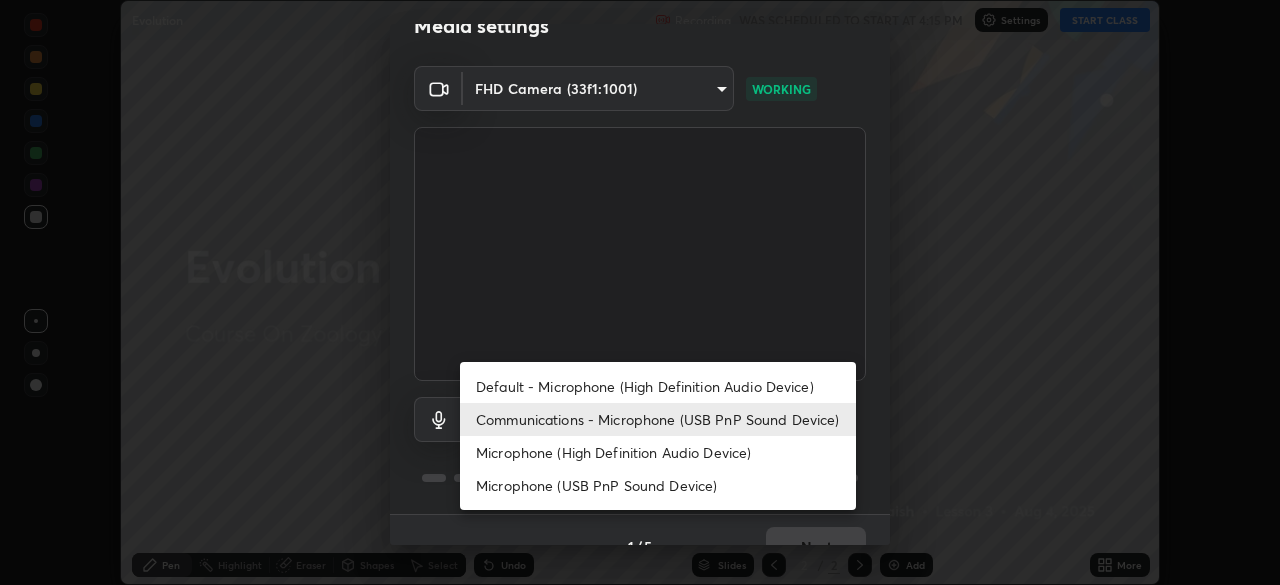 click on "Default - Microphone (High Definition Audio Device)" at bounding box center [658, 386] 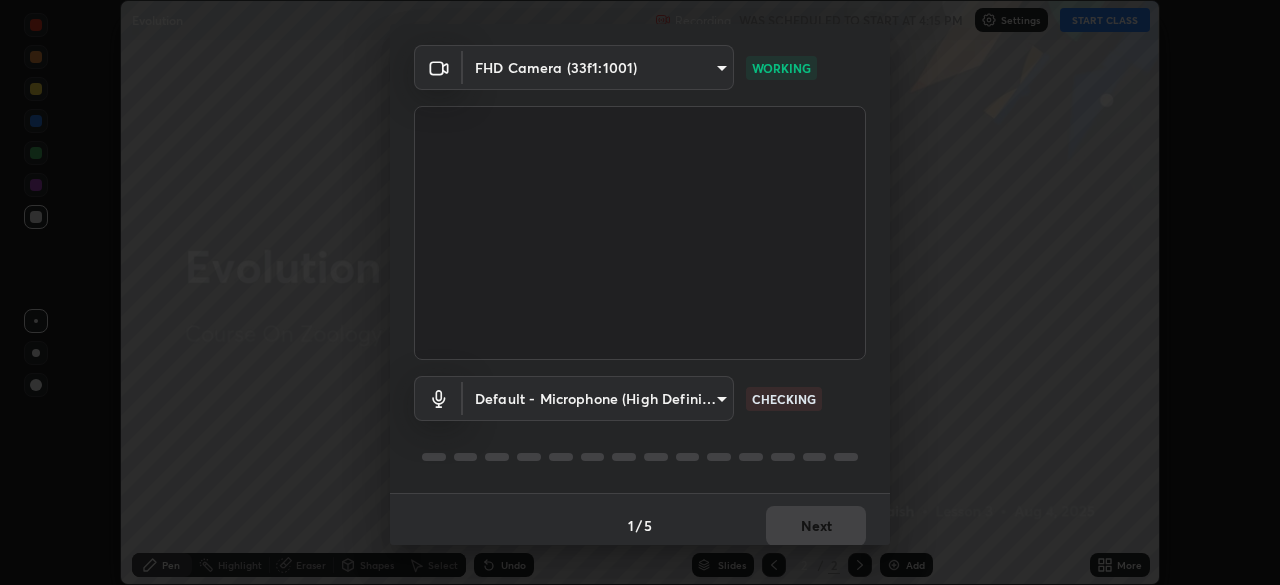 scroll, scrollTop: 58, scrollLeft: 0, axis: vertical 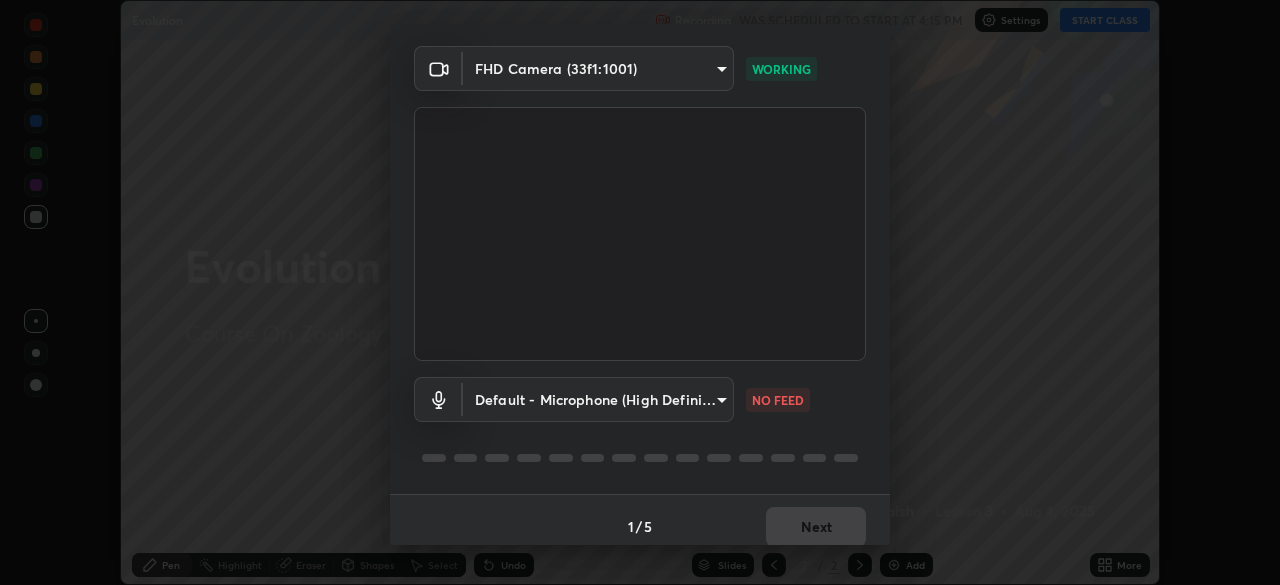 click on "Erase all Evolution Recording WAS SCHEDULED TO START AT  4:15 PM Settings START CLASS Setting up your live class Evolution • L3 of Course On Zoology for NEET Excel 2 2026 [FIRST] [LAST] Pen Highlight Eraser Shapes Select Undo Slides 2 / 2 Add More No doubts shared Encourage your learners to ask a doubt for better clarity Report an issue Reason for reporting Buffering Chat not working Audio - Video sync issue Educator video quality low ​ Attach an image Report Media settings FHD Camera (33f1:1001) 6fd5a11214182fe3dbcd63879dc51230d69f1da36812afabedb7f77605f255ed WORKING Default - Microphone (High Definition Audio Device) default NO FEED 1 / 5 Next" at bounding box center (640, 292) 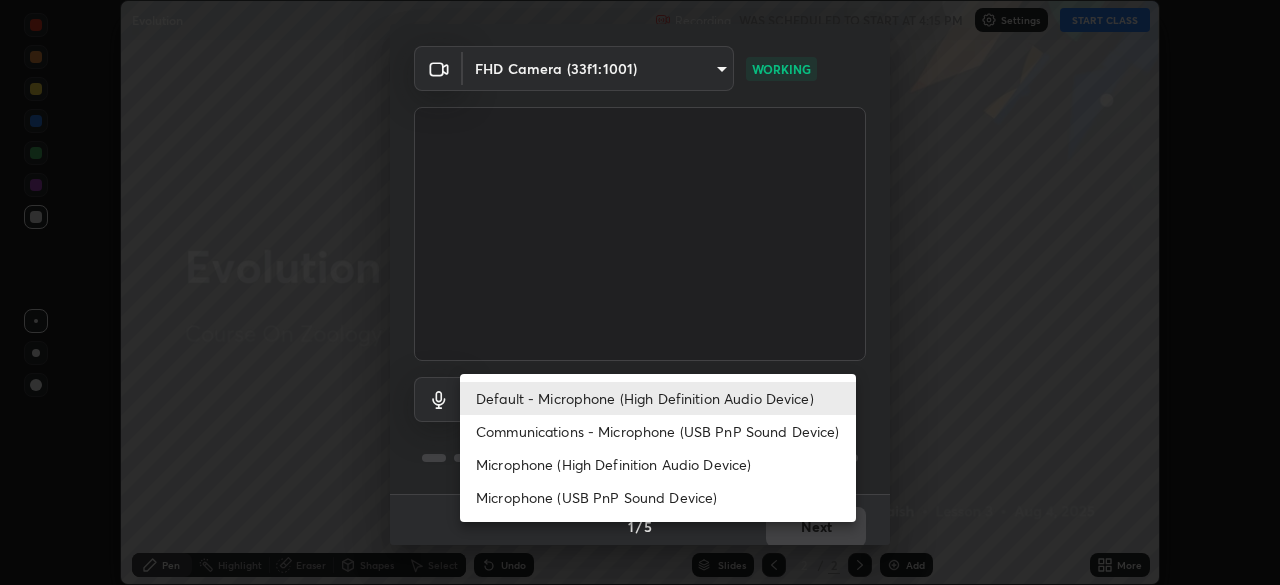 click on "Communications - Microphone (USB PnP Sound Device)" at bounding box center [658, 431] 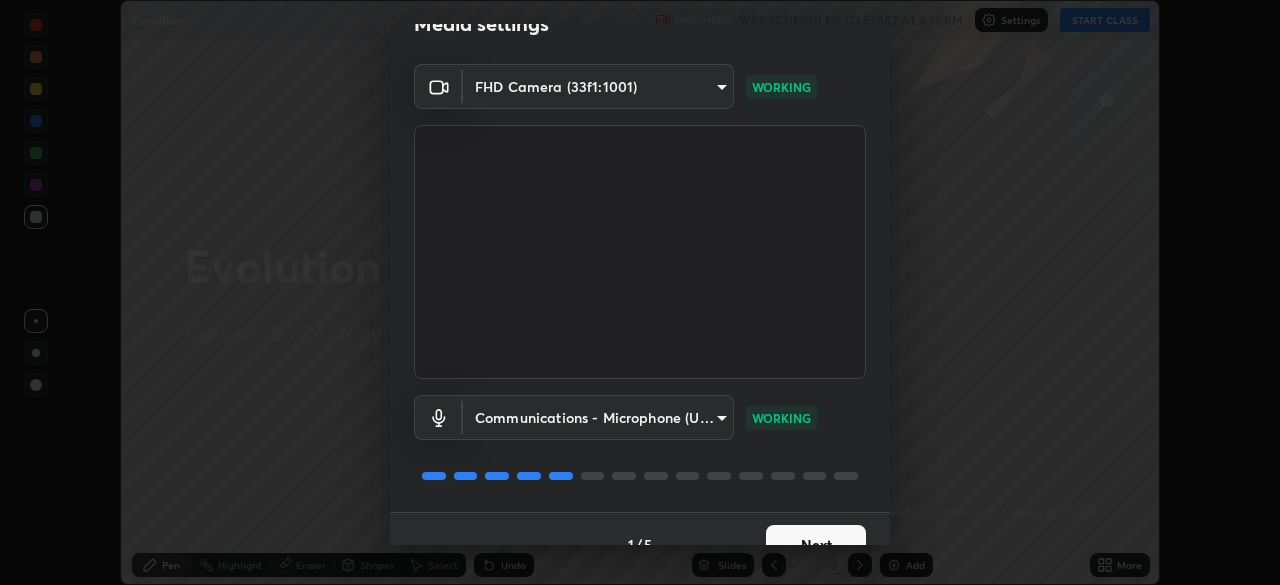 scroll, scrollTop: 71, scrollLeft: 0, axis: vertical 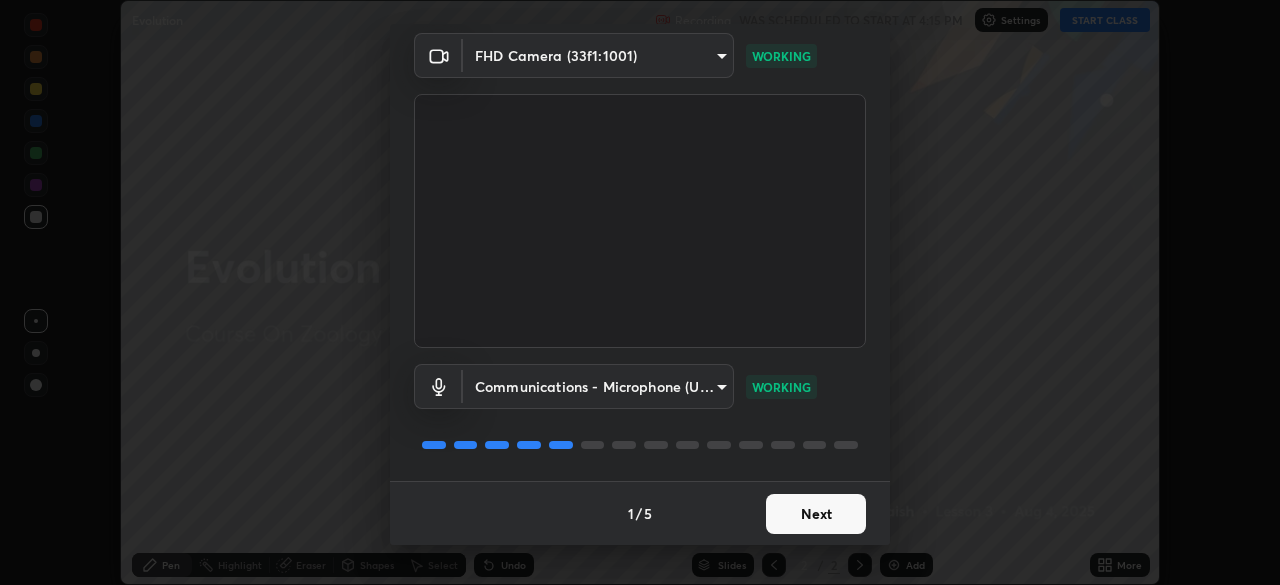 click on "Next" at bounding box center (816, 514) 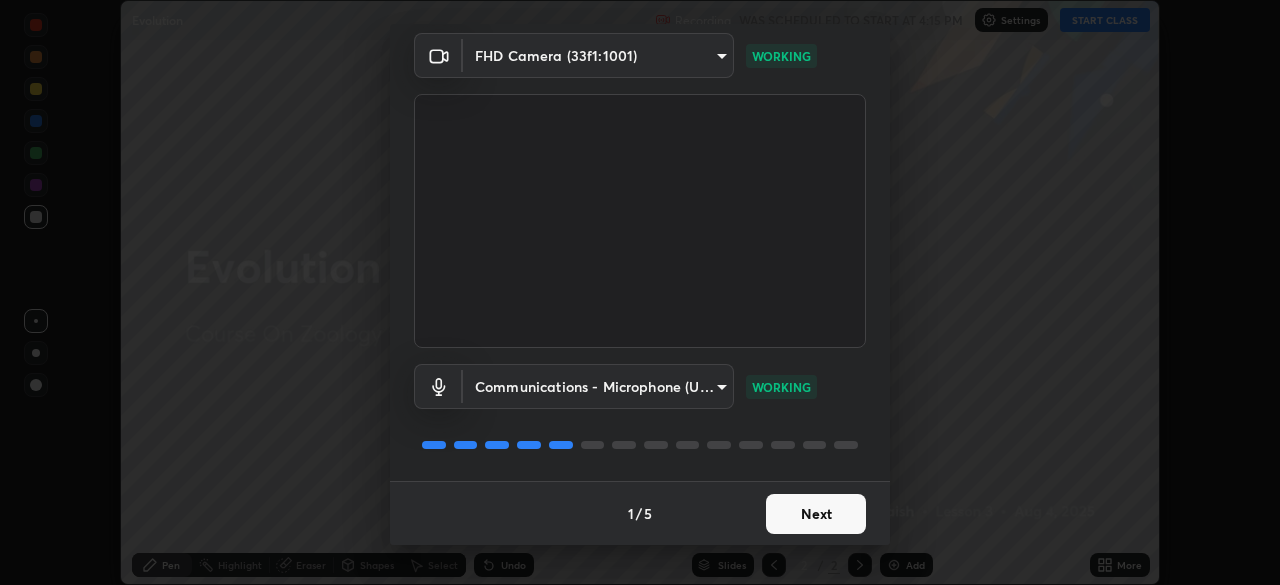 scroll, scrollTop: 0, scrollLeft: 0, axis: both 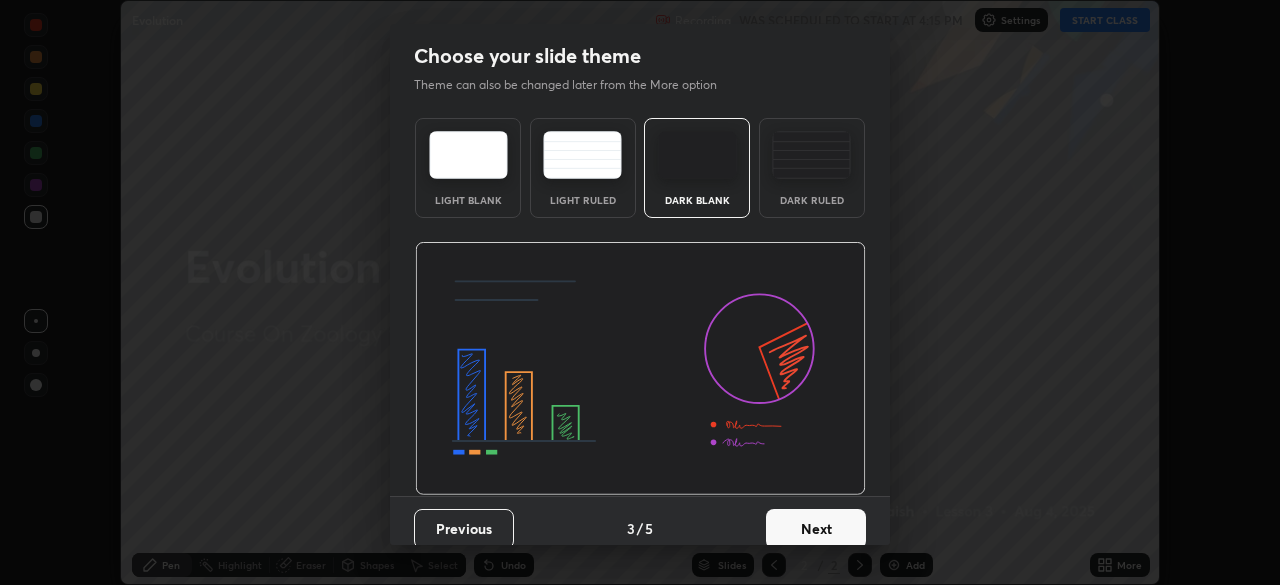click on "Next" at bounding box center [816, 529] 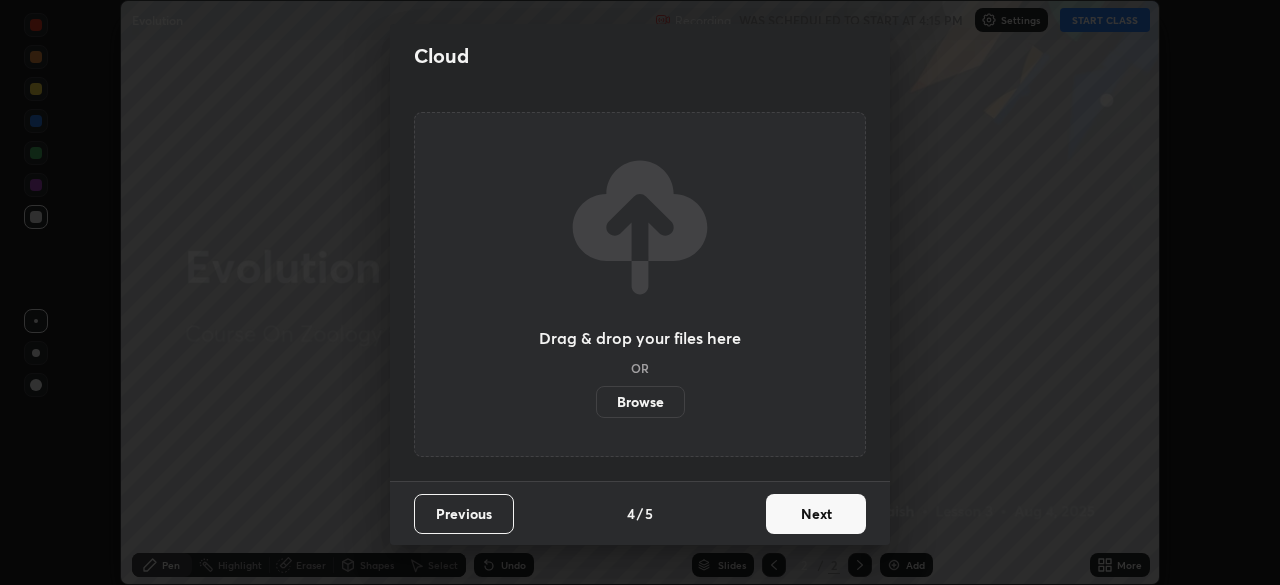 click on "Next" at bounding box center [816, 514] 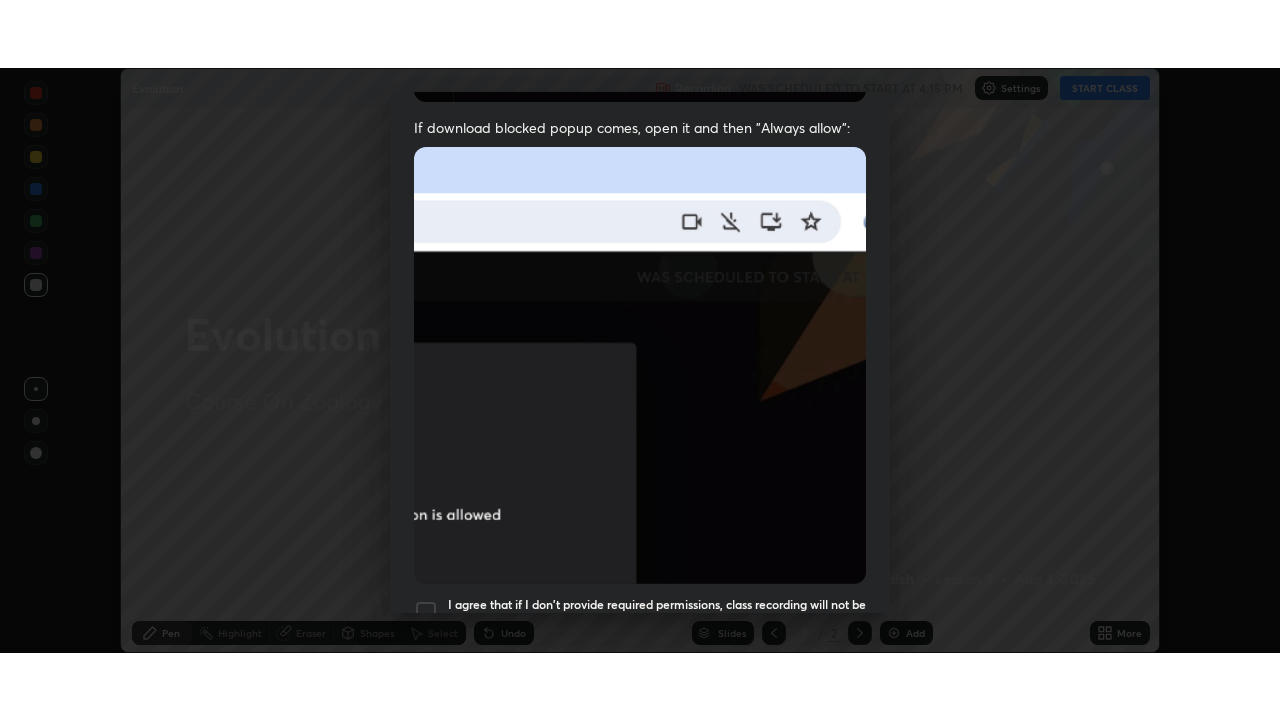 scroll, scrollTop: 479, scrollLeft: 0, axis: vertical 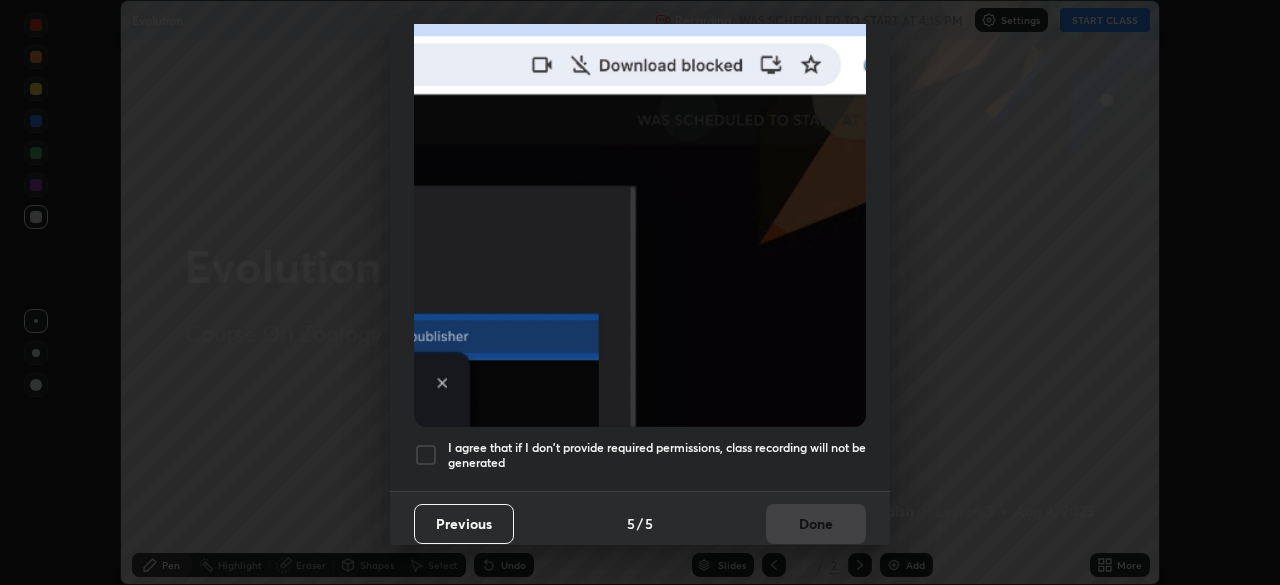 click on "I agree that if I don't provide required permissions, class recording will not be generated" at bounding box center [657, 455] 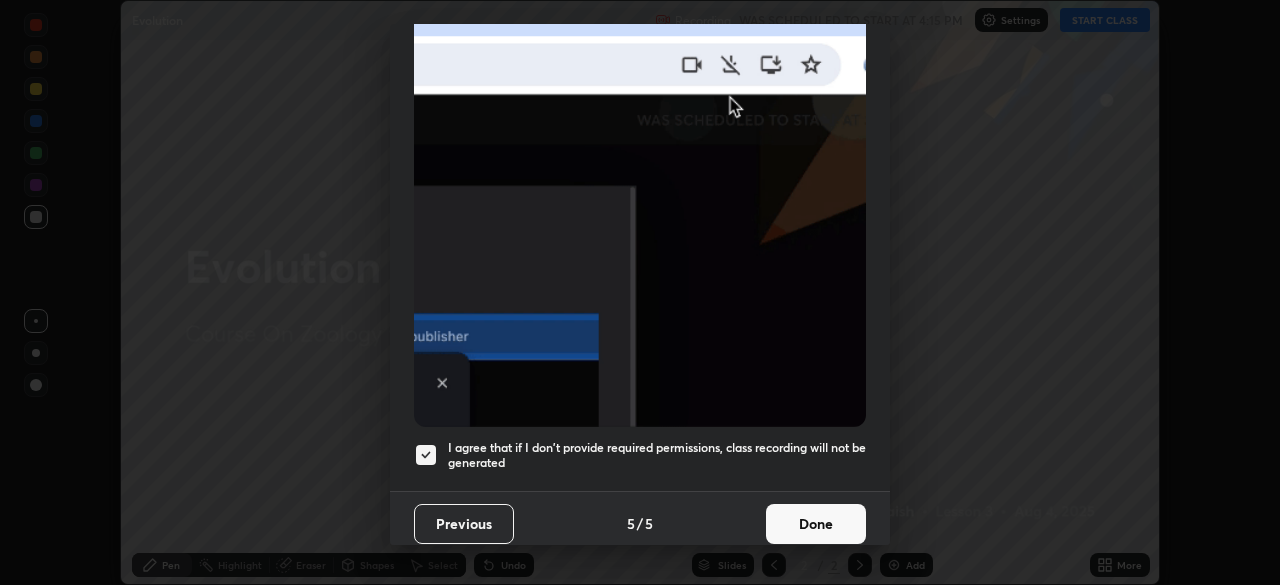 click on "Done" at bounding box center (816, 524) 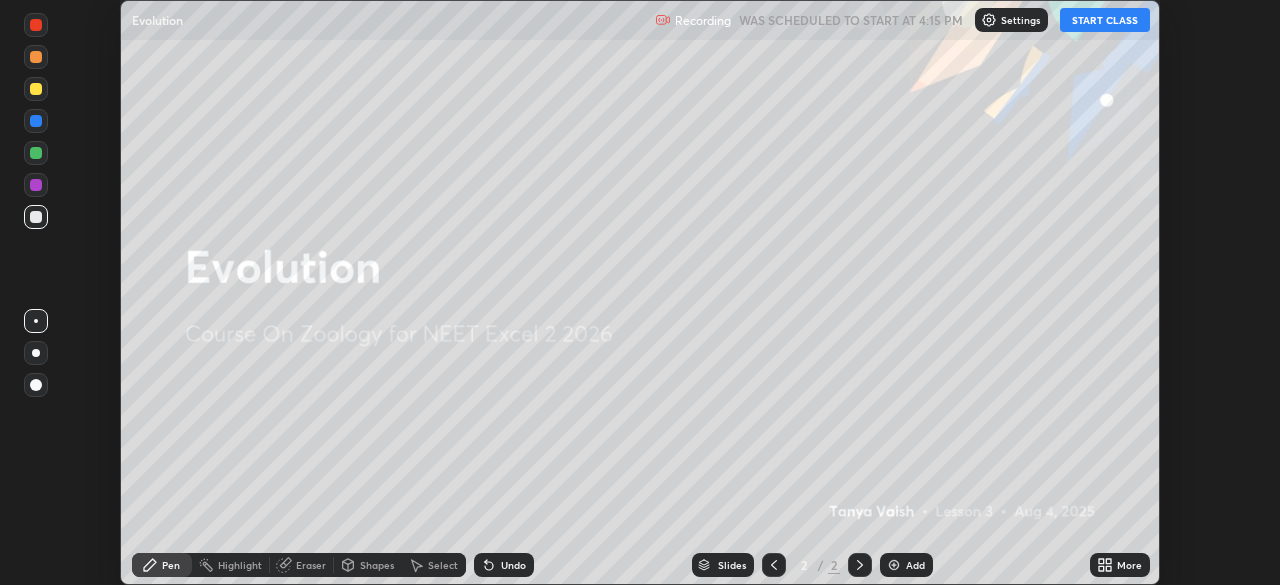 click on "START CLASS" at bounding box center (1105, 20) 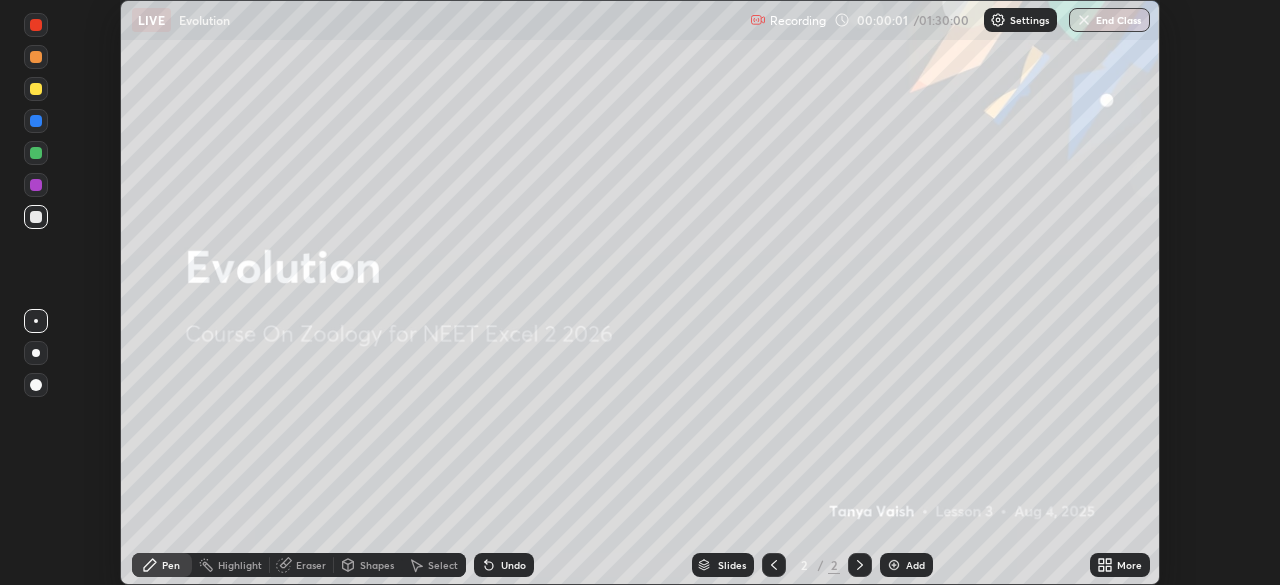 click on "More" at bounding box center [1129, 565] 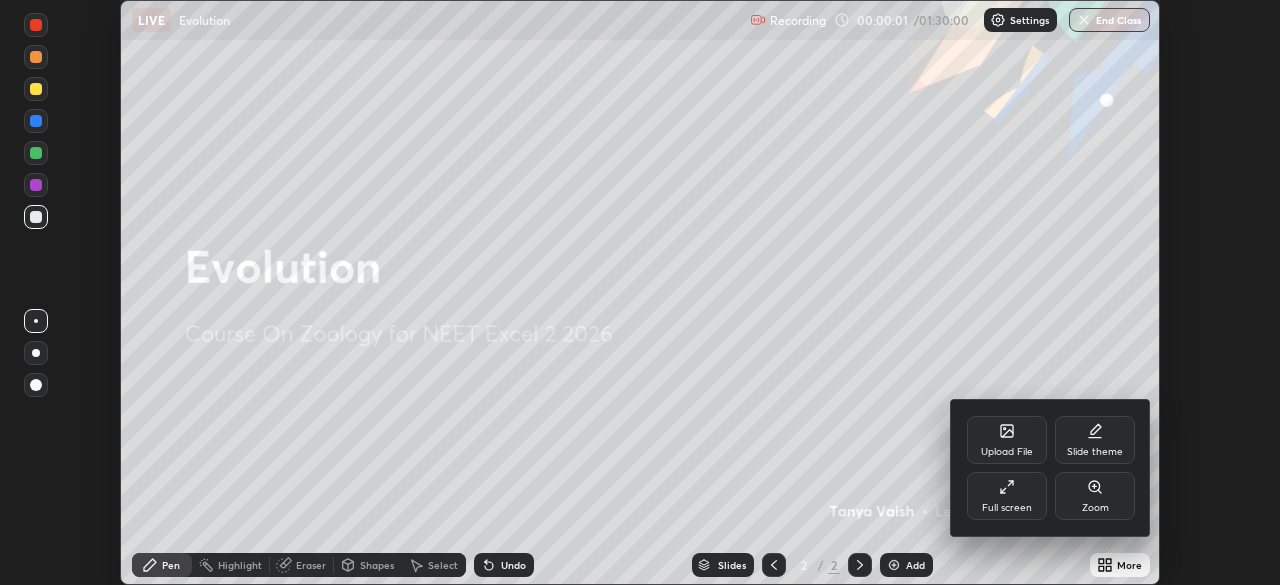 click on "Full screen" at bounding box center [1007, 496] 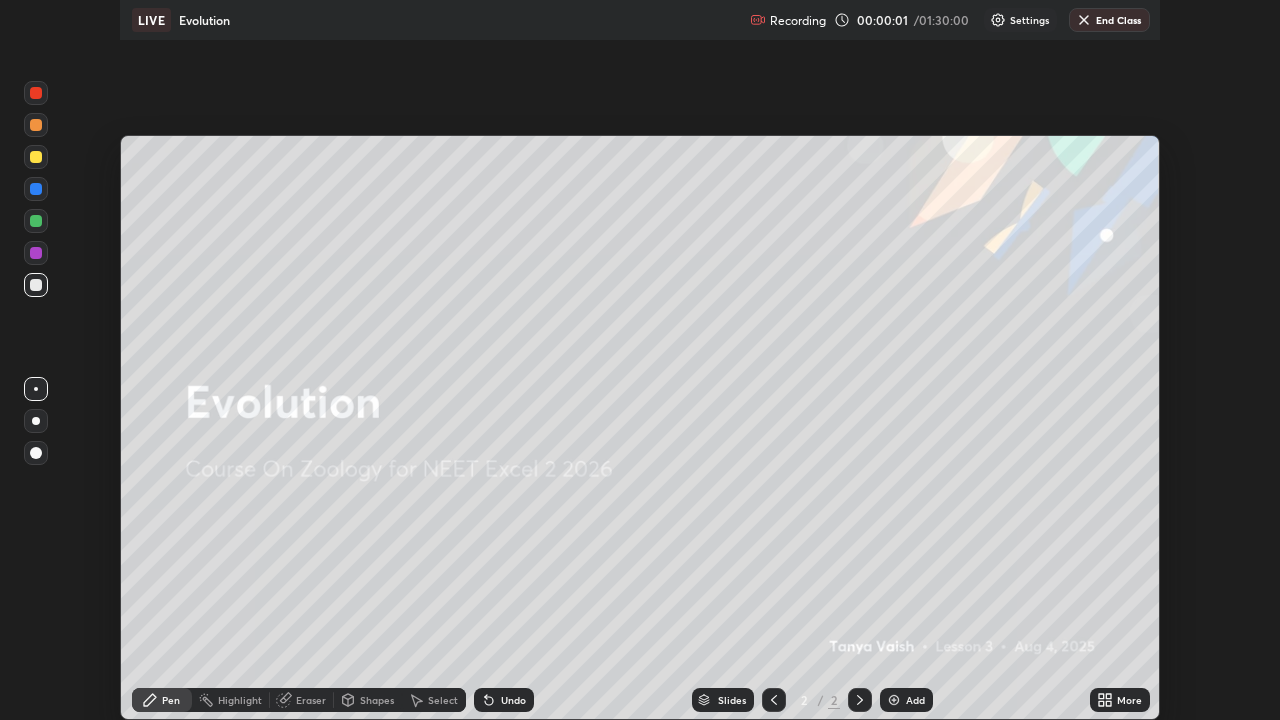 scroll, scrollTop: 99280, scrollLeft: 98720, axis: both 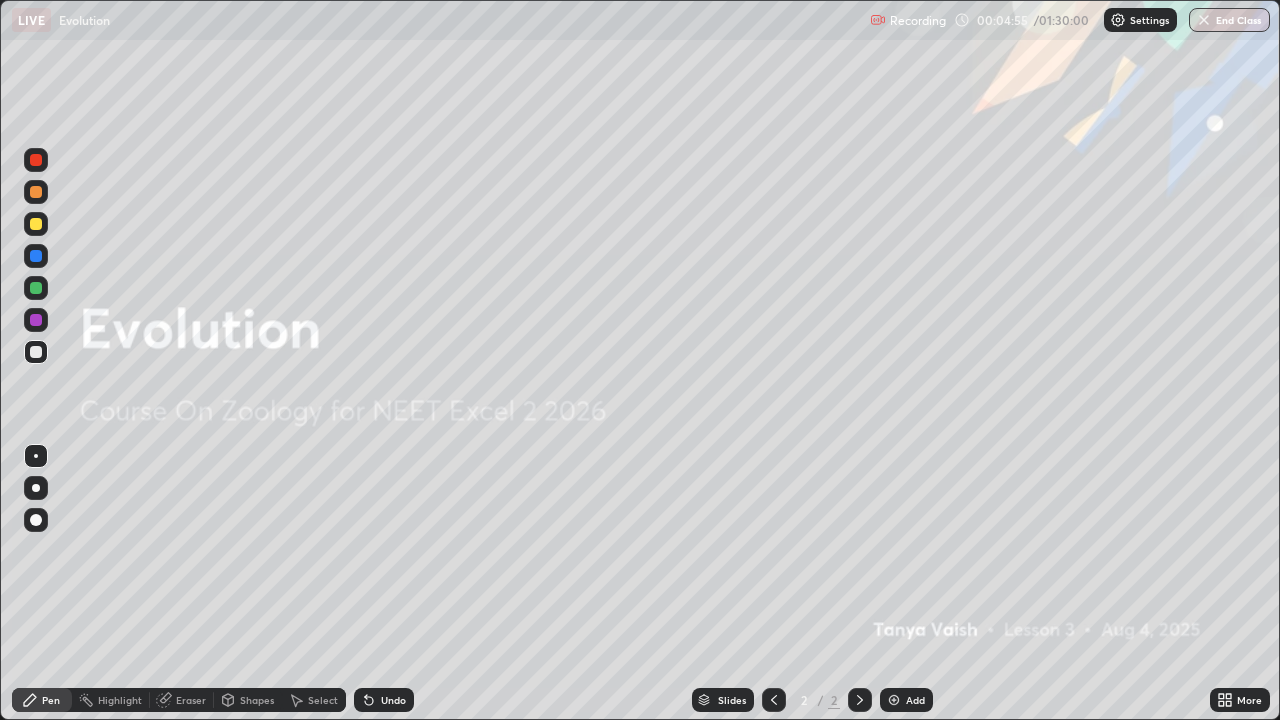 click on "Add" at bounding box center (915, 700) 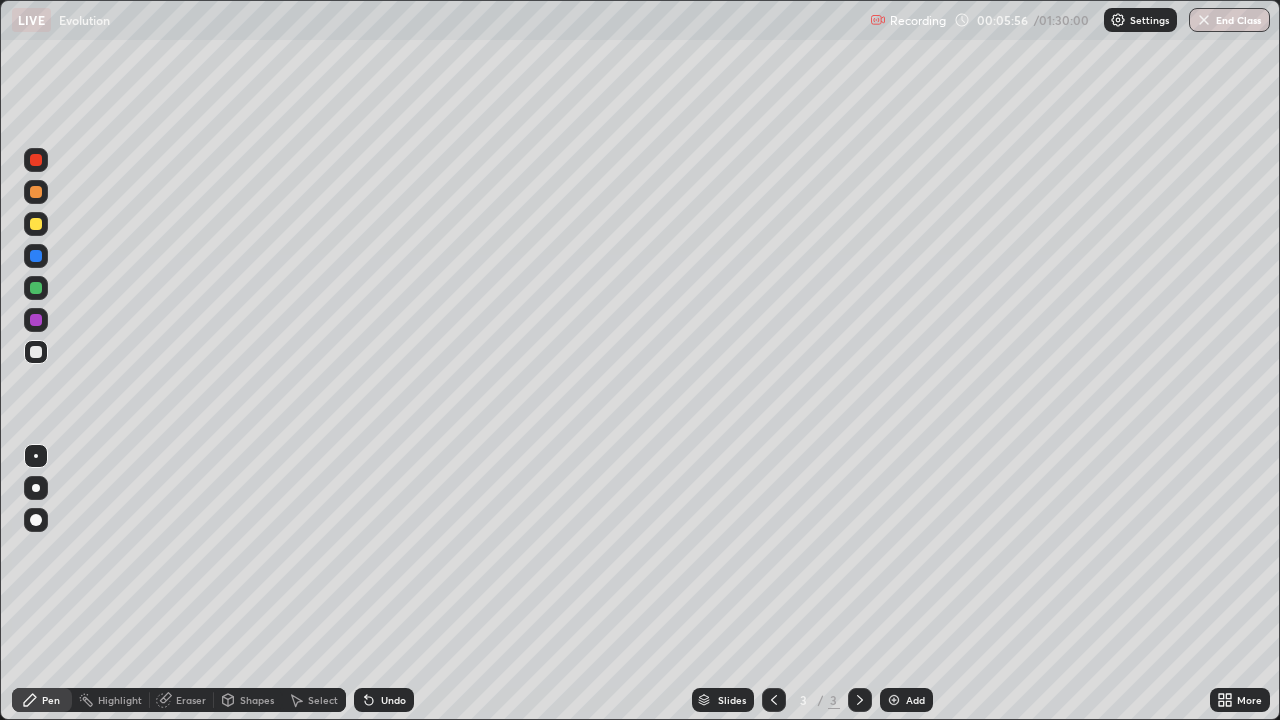 click at bounding box center [36, 288] 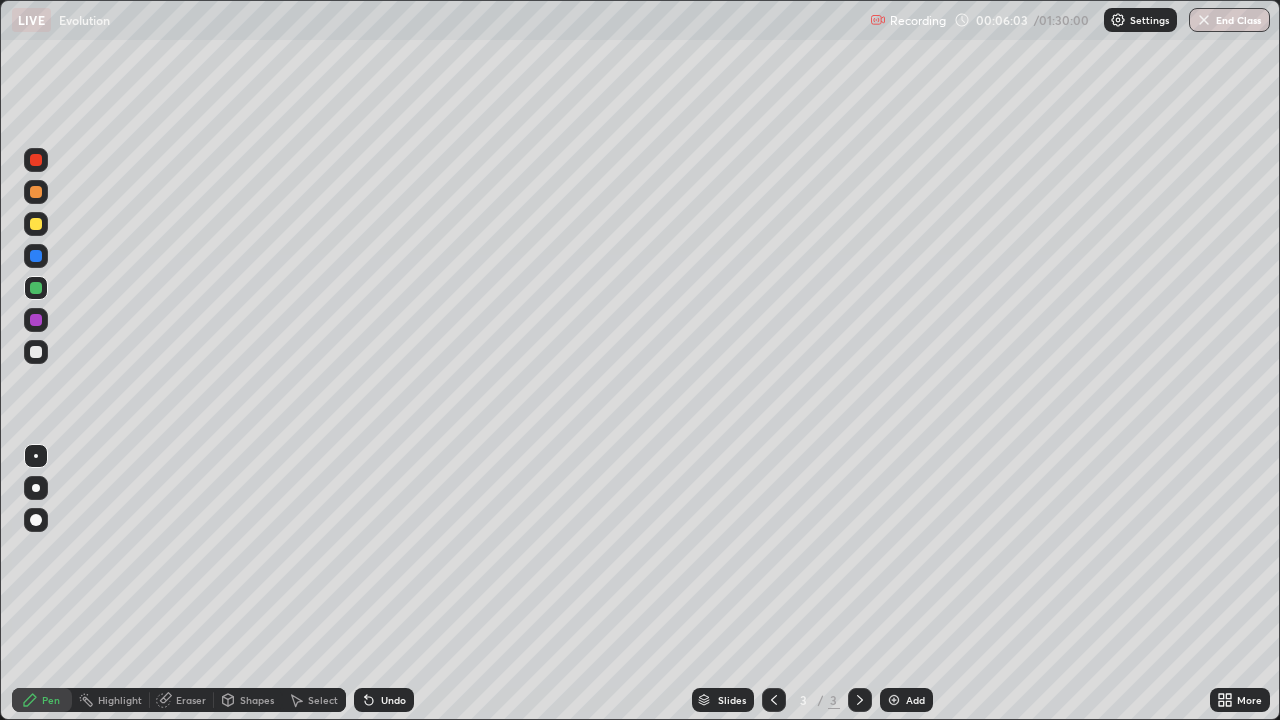 click on "Undo" at bounding box center (384, 700) 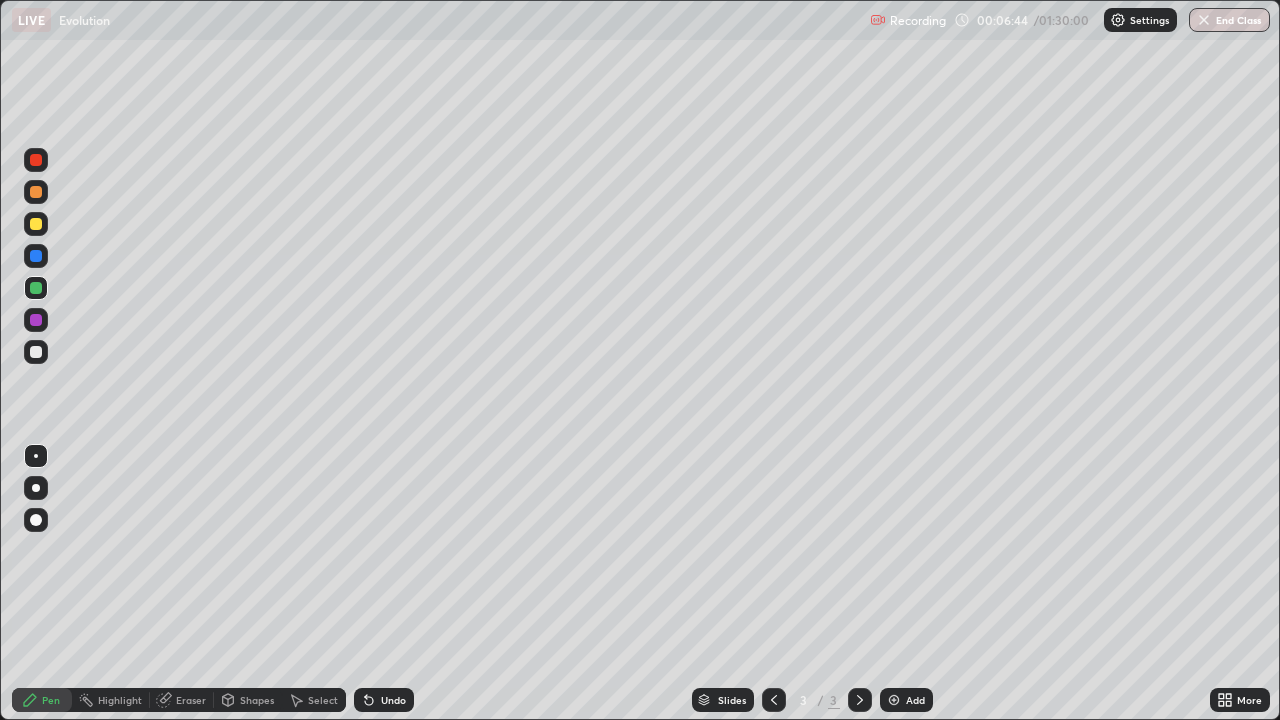 click at bounding box center [36, 352] 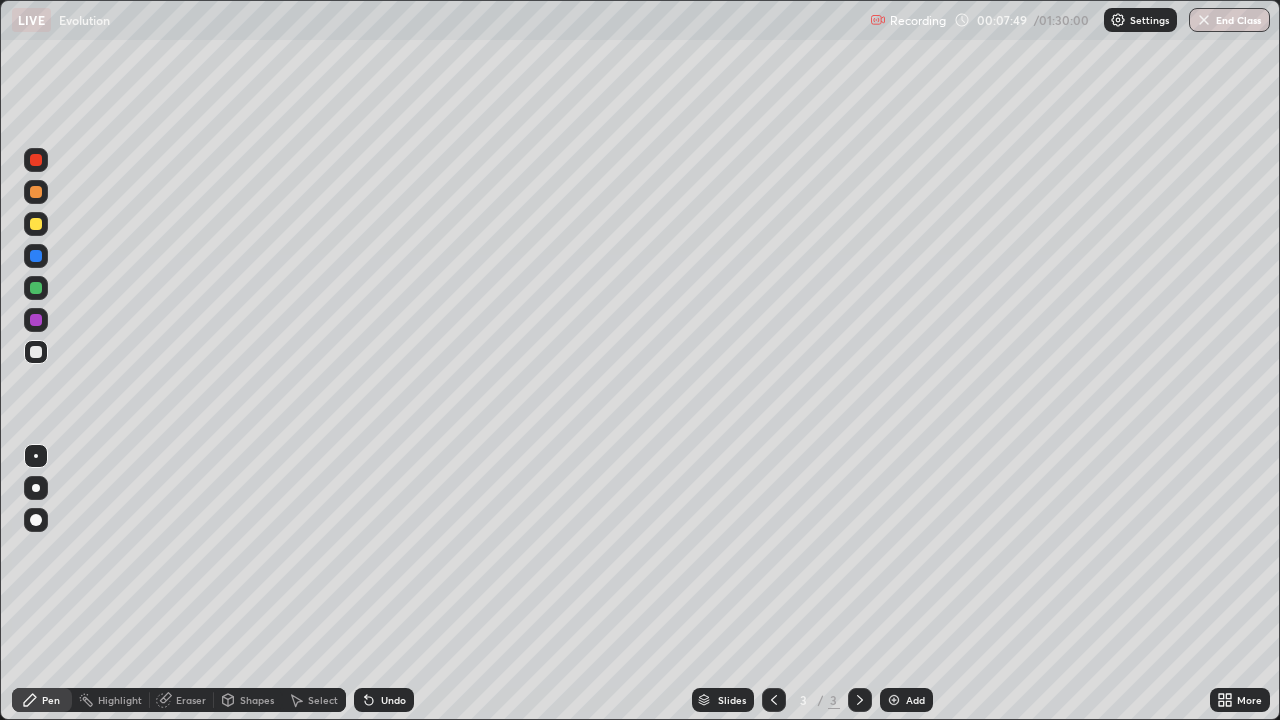 click at bounding box center [36, 288] 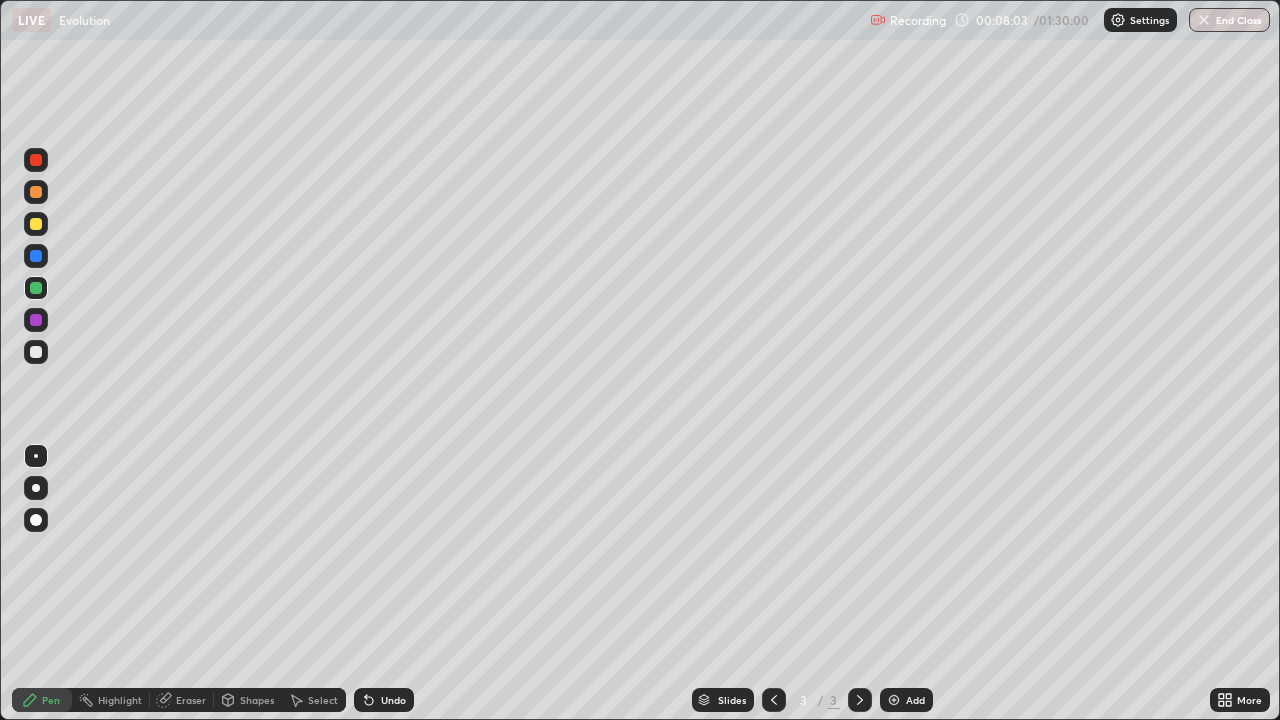 click on "Undo" at bounding box center (393, 700) 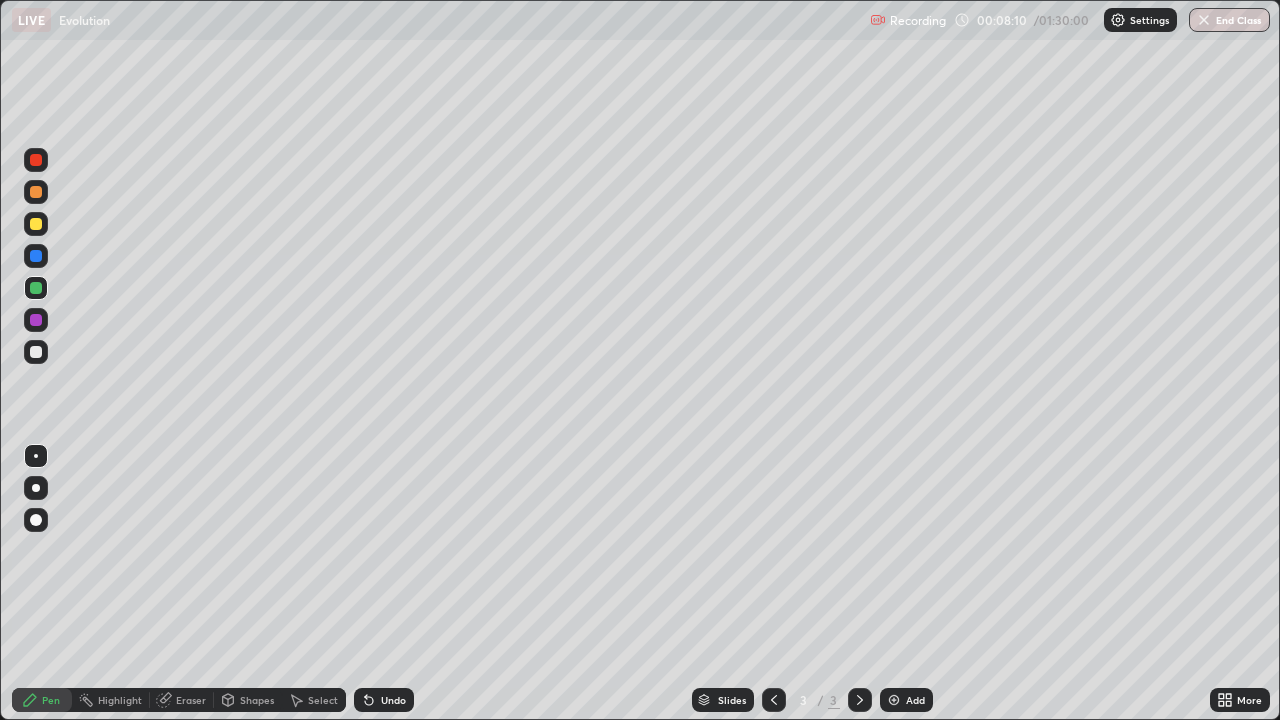 click at bounding box center [36, 352] 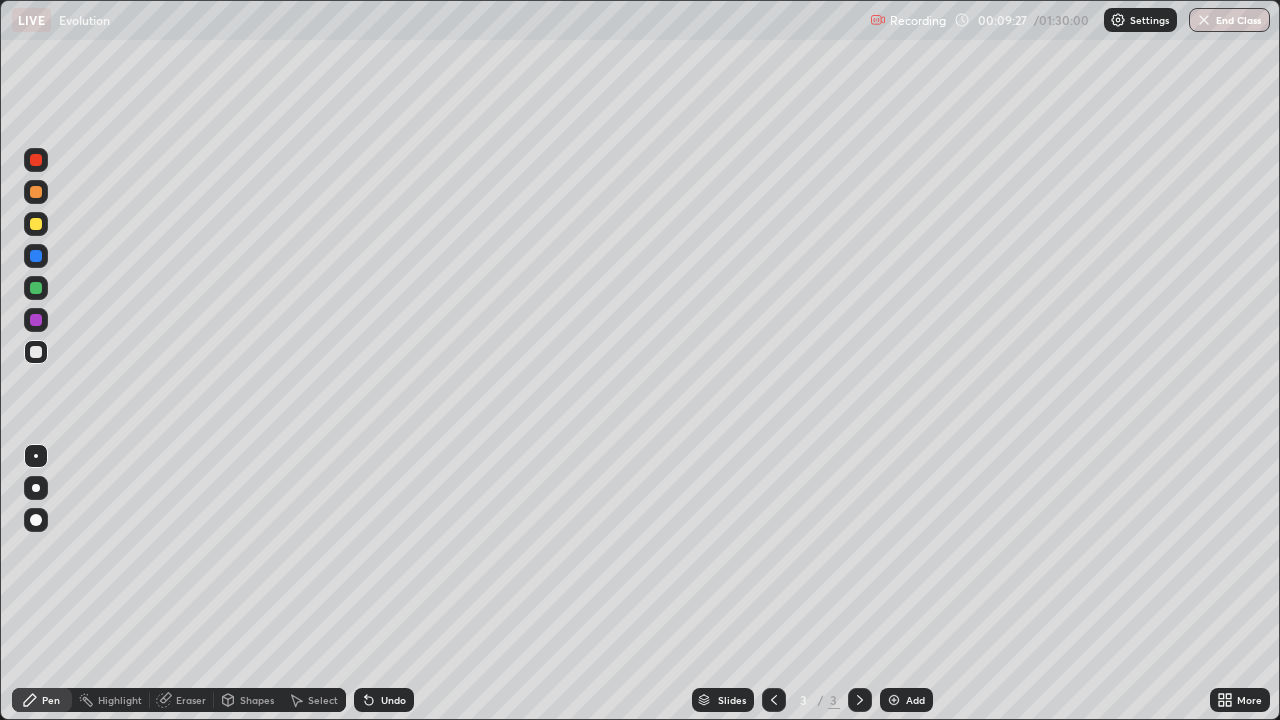 click at bounding box center [36, 352] 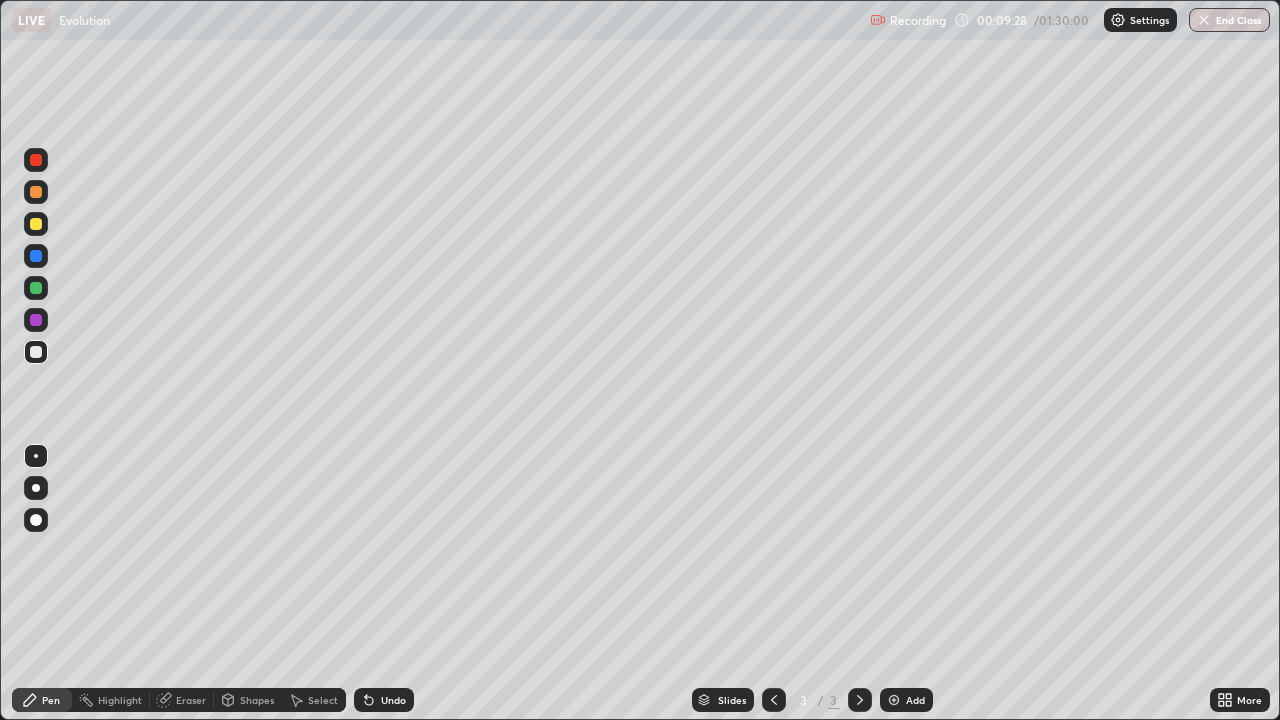 click at bounding box center [36, 256] 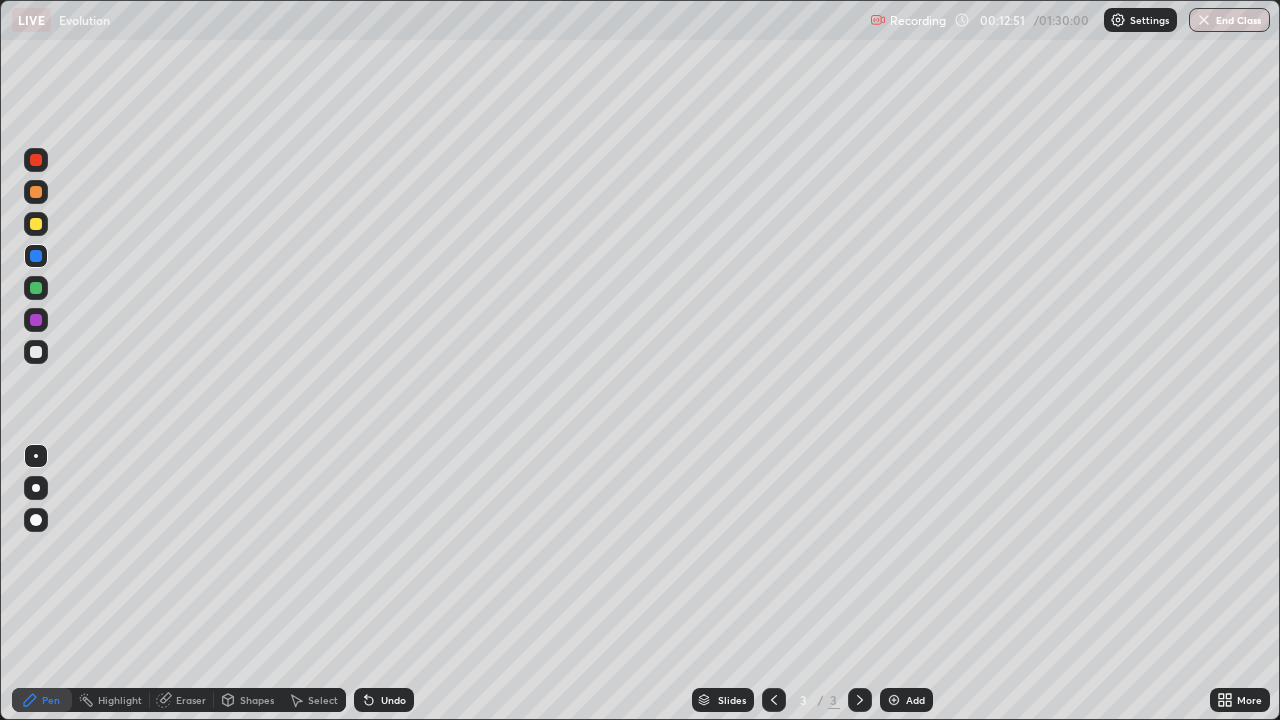 click at bounding box center (36, 320) 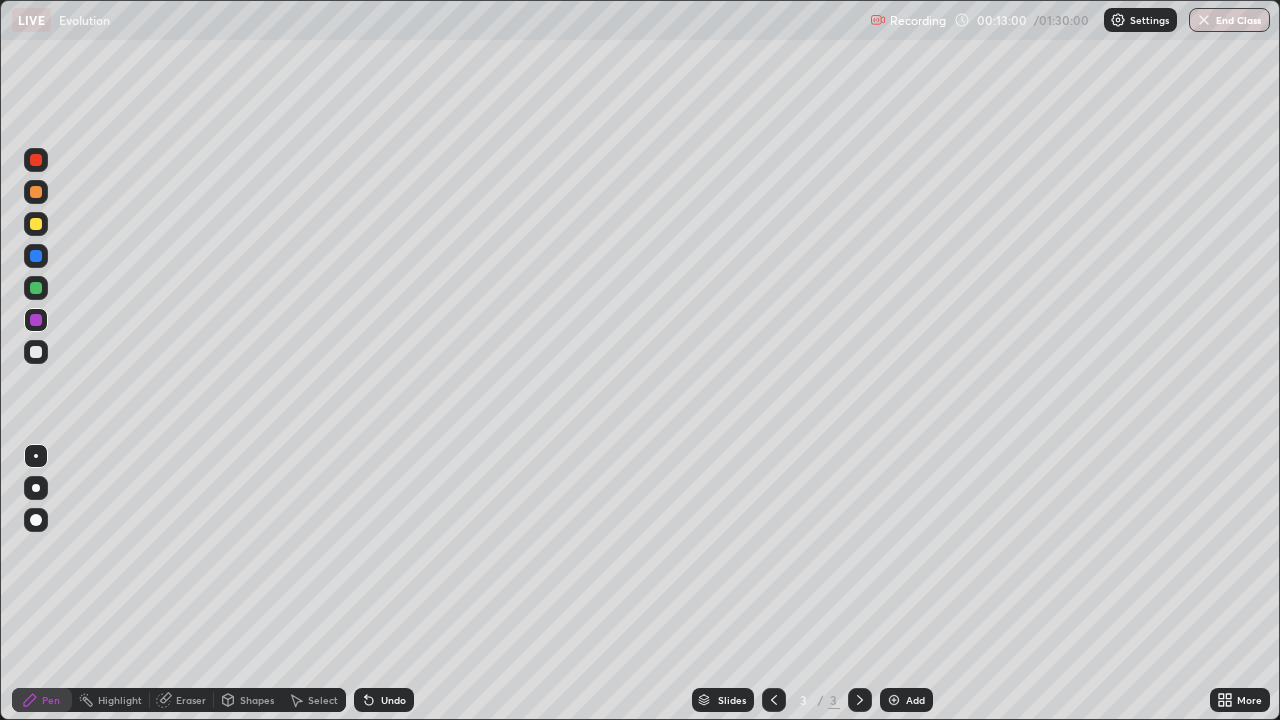 click on "Add" at bounding box center [906, 700] 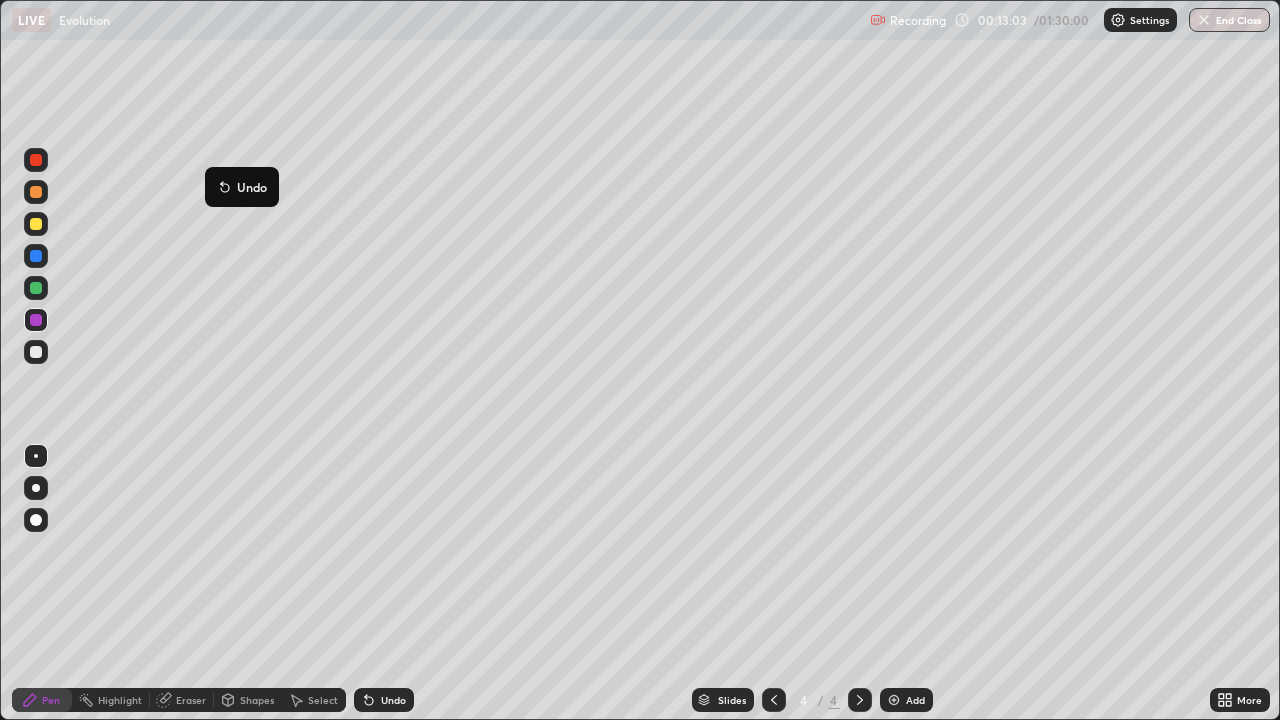 click on "Undo" at bounding box center (393, 700) 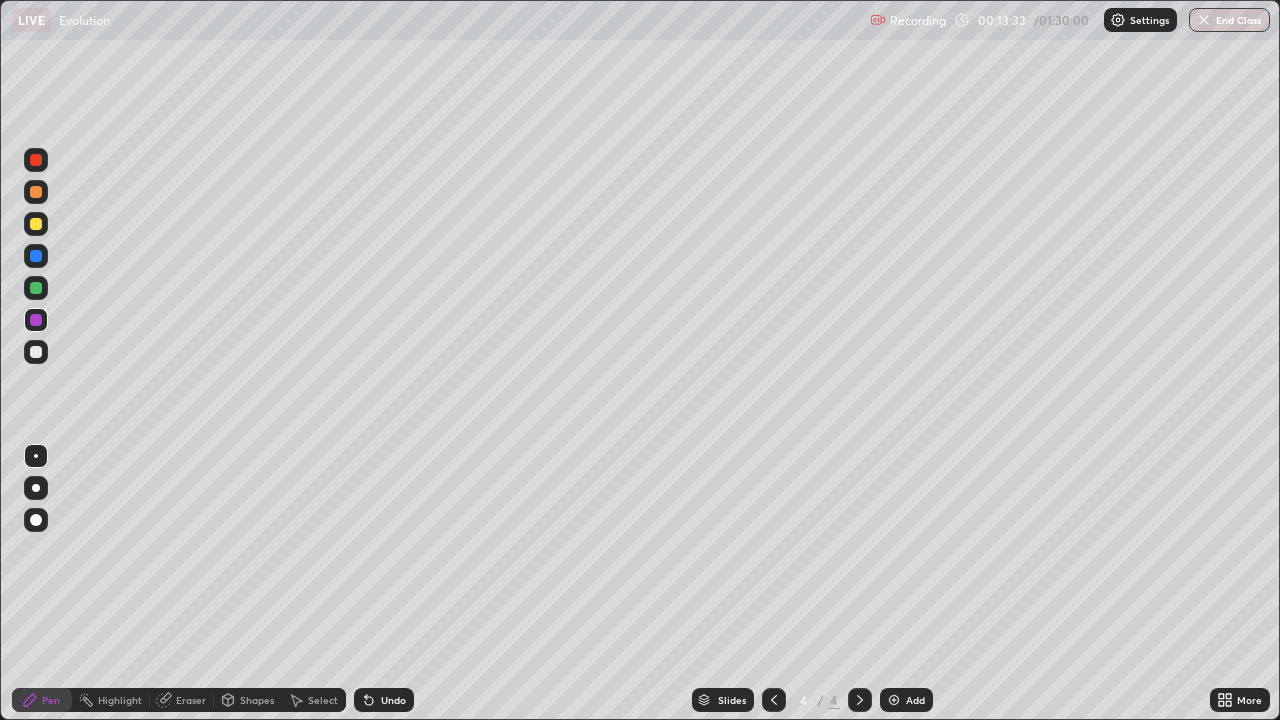 click at bounding box center (36, 288) 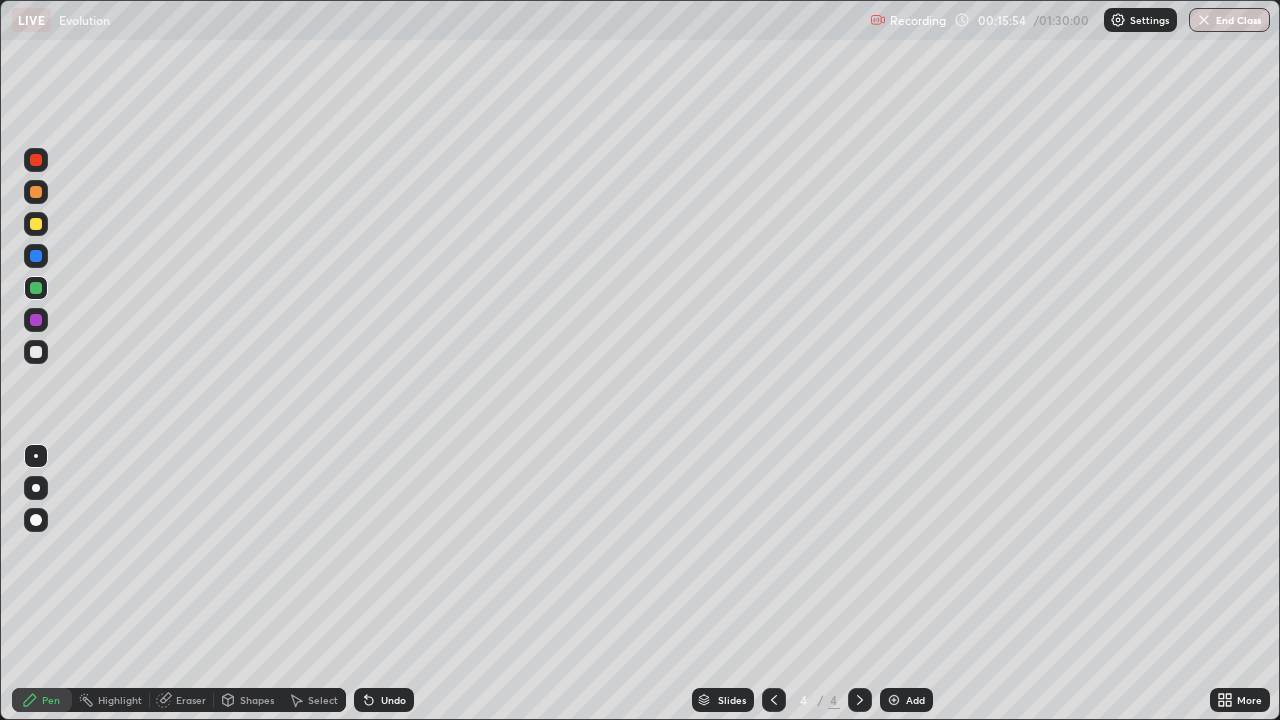 click at bounding box center (36, 224) 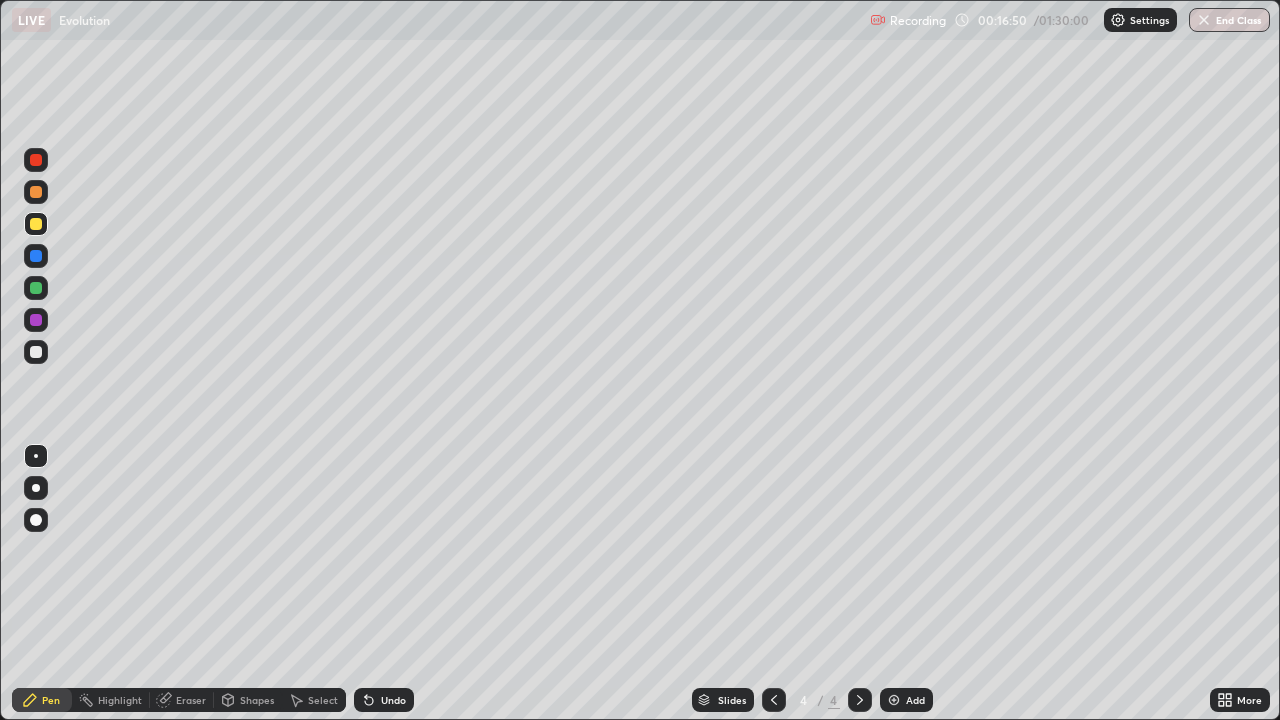 click at bounding box center (36, 256) 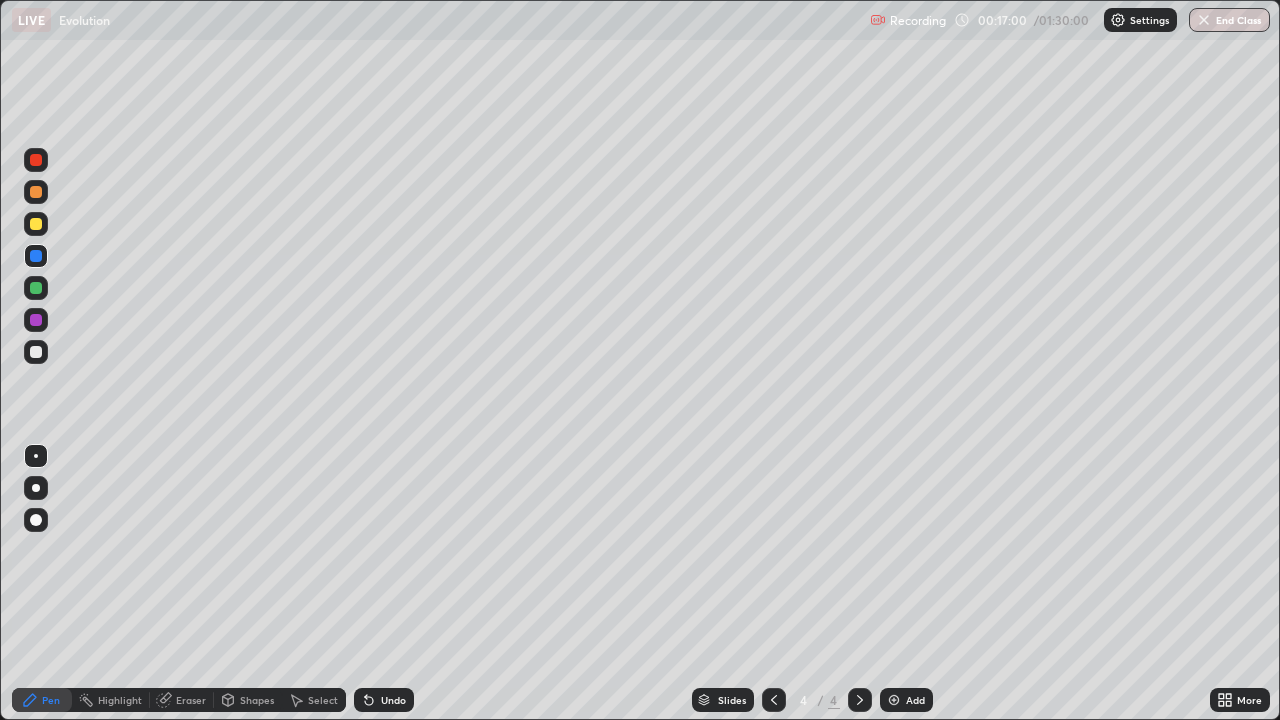 click at bounding box center (36, 288) 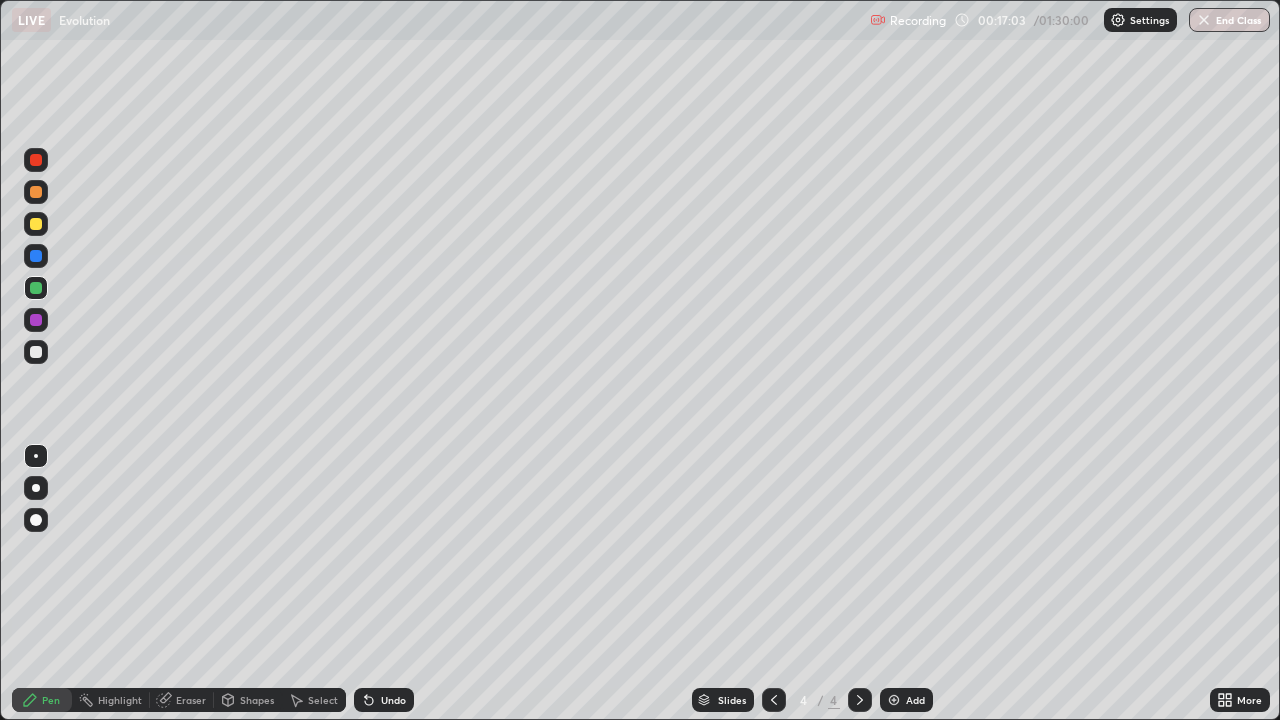 click on "Undo" at bounding box center (384, 700) 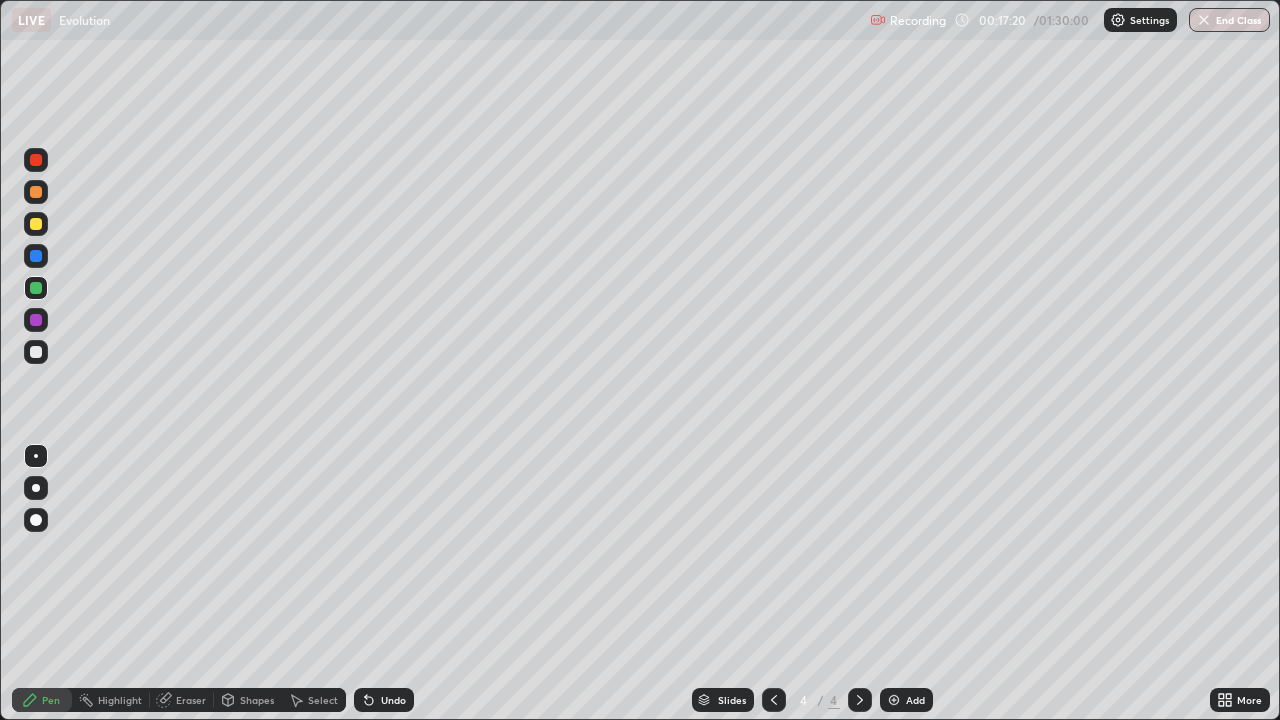 click 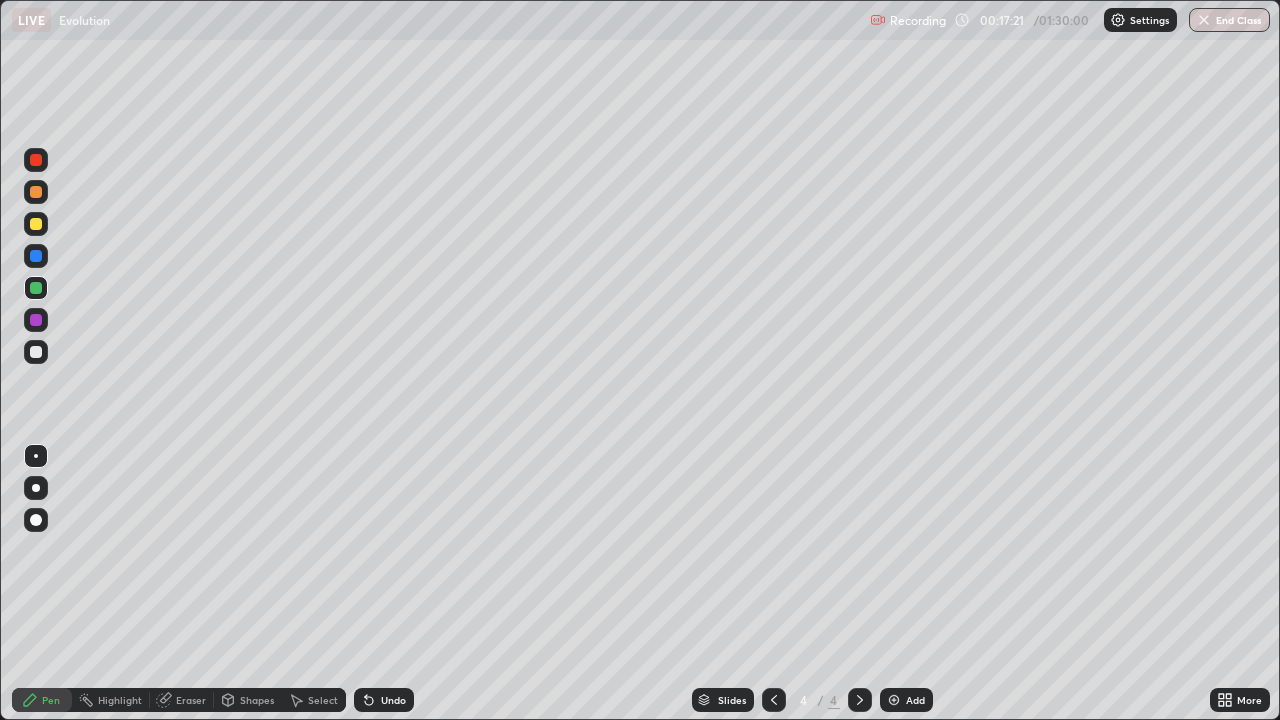 click 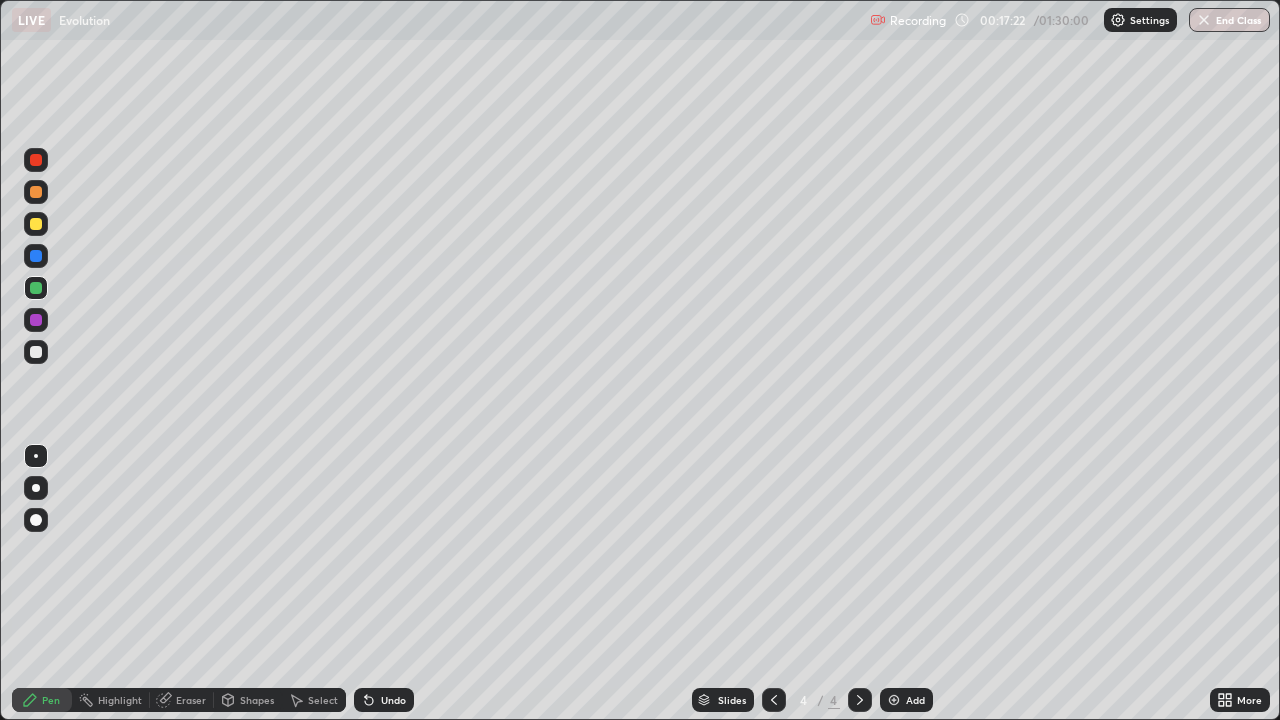 click 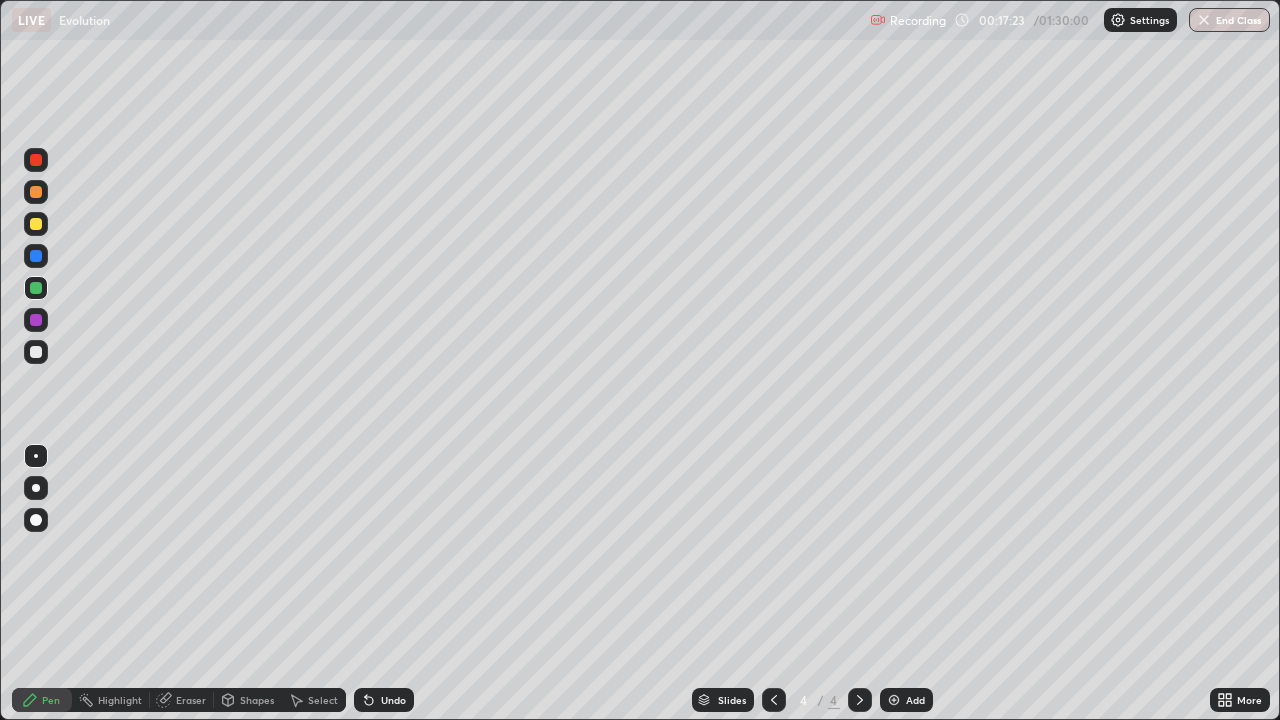 click 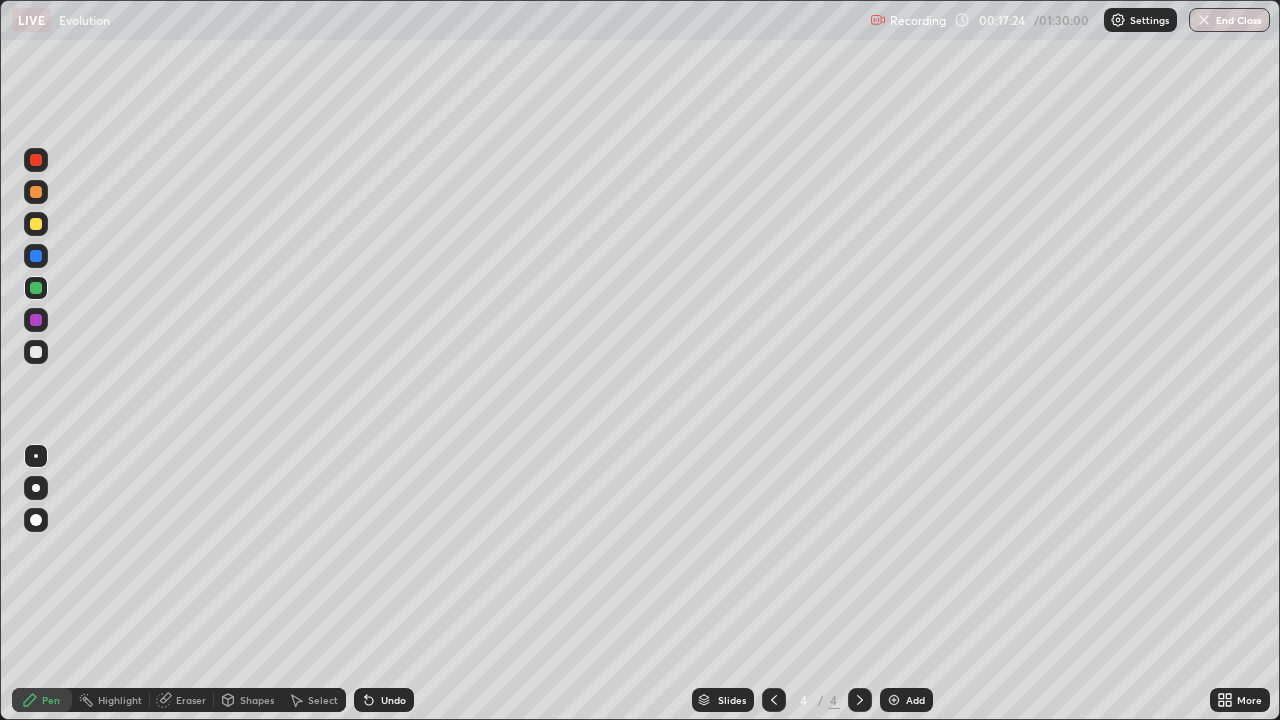 click 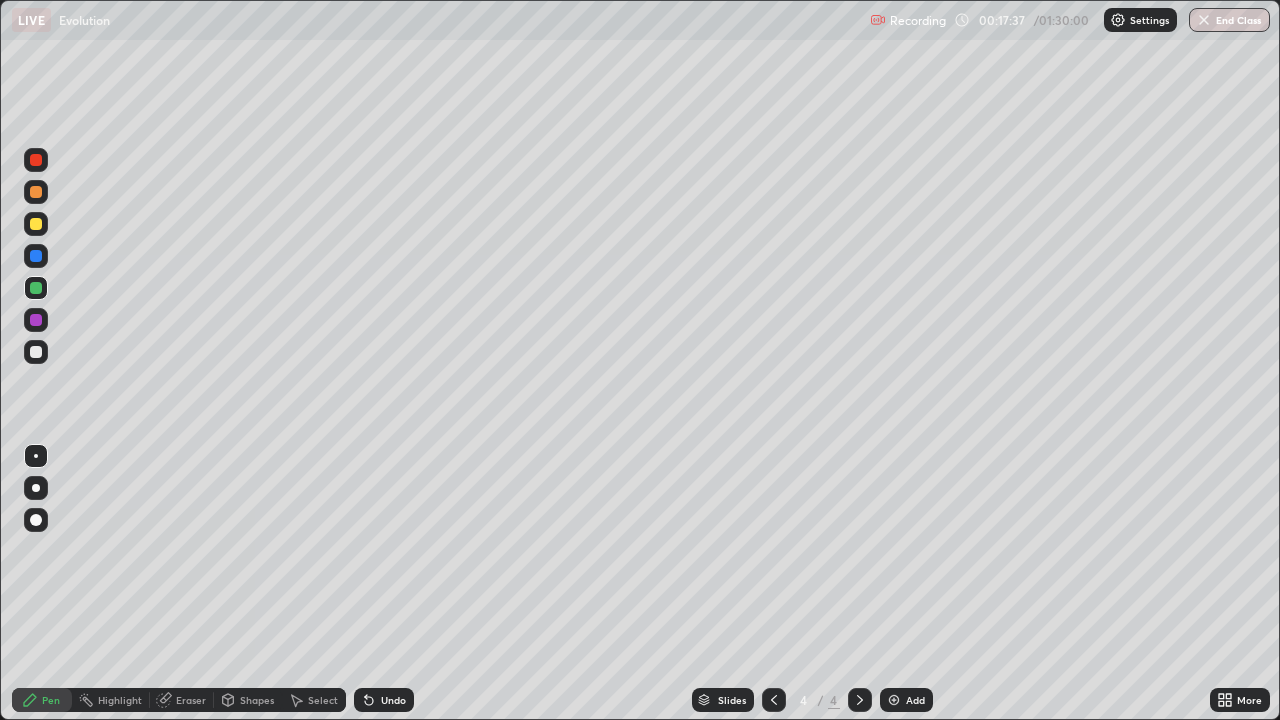 click at bounding box center (36, 352) 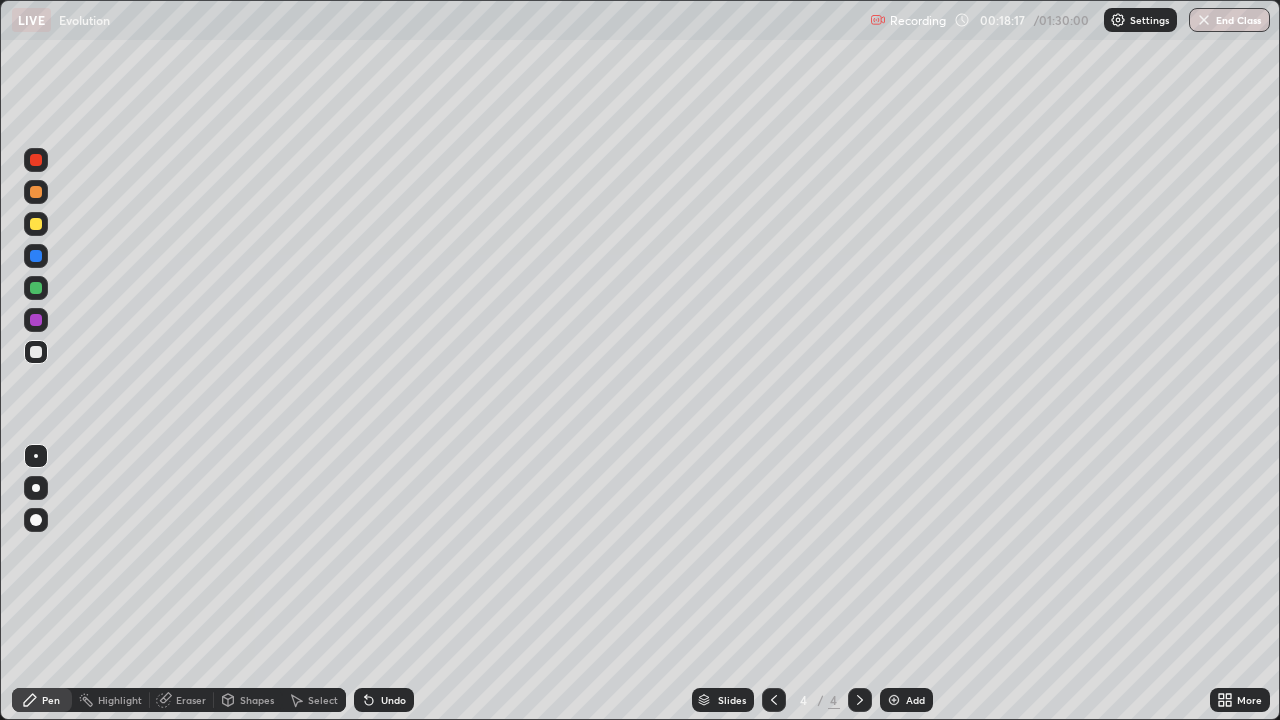 click at bounding box center (36, 256) 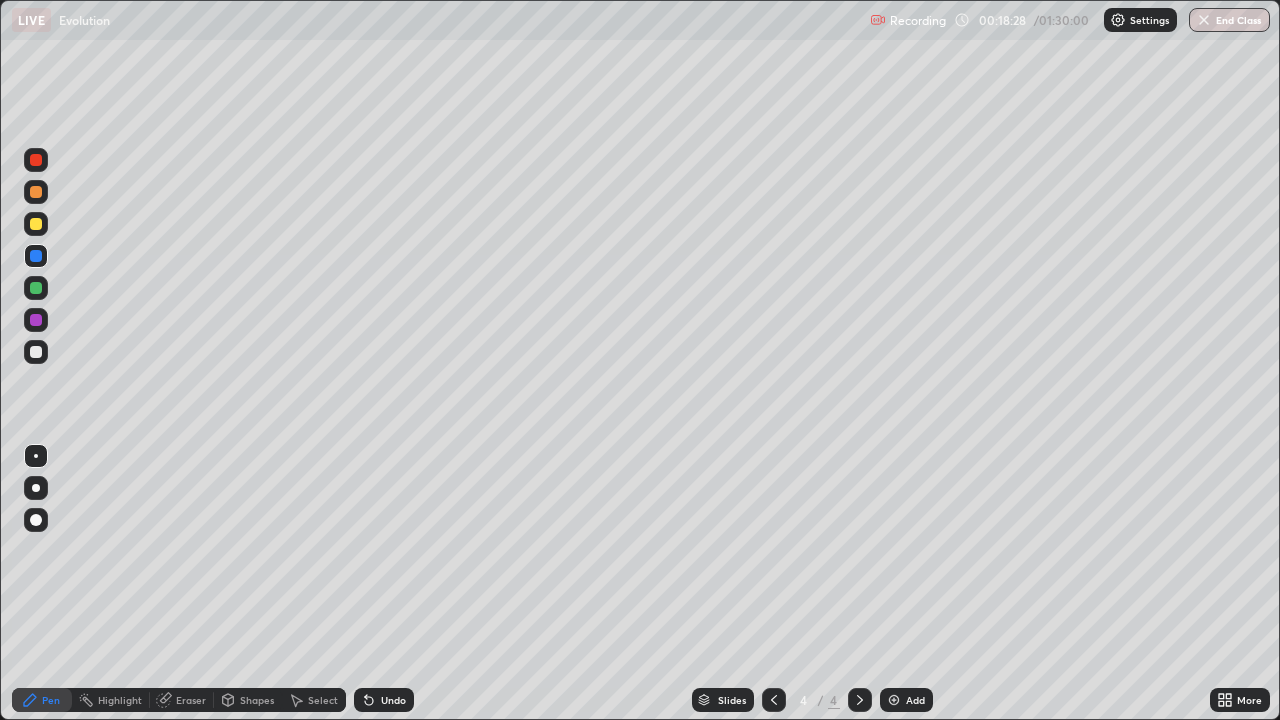 click at bounding box center [36, 352] 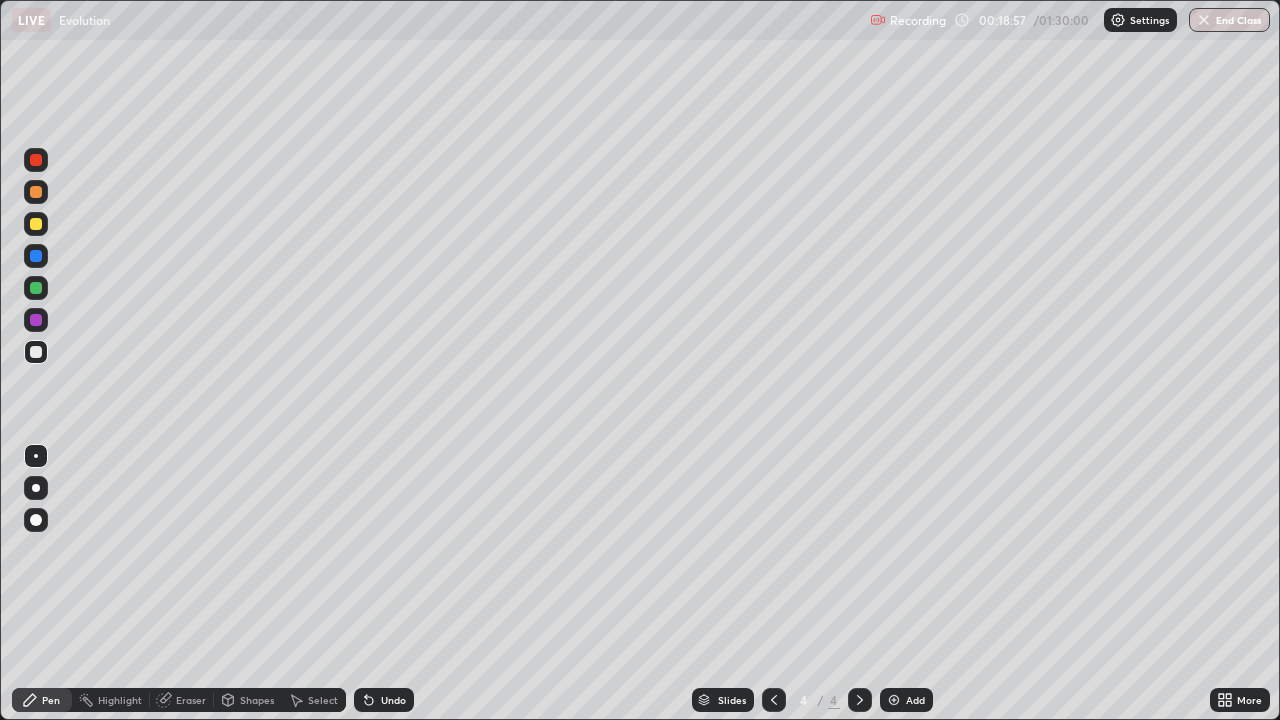 click at bounding box center (36, 288) 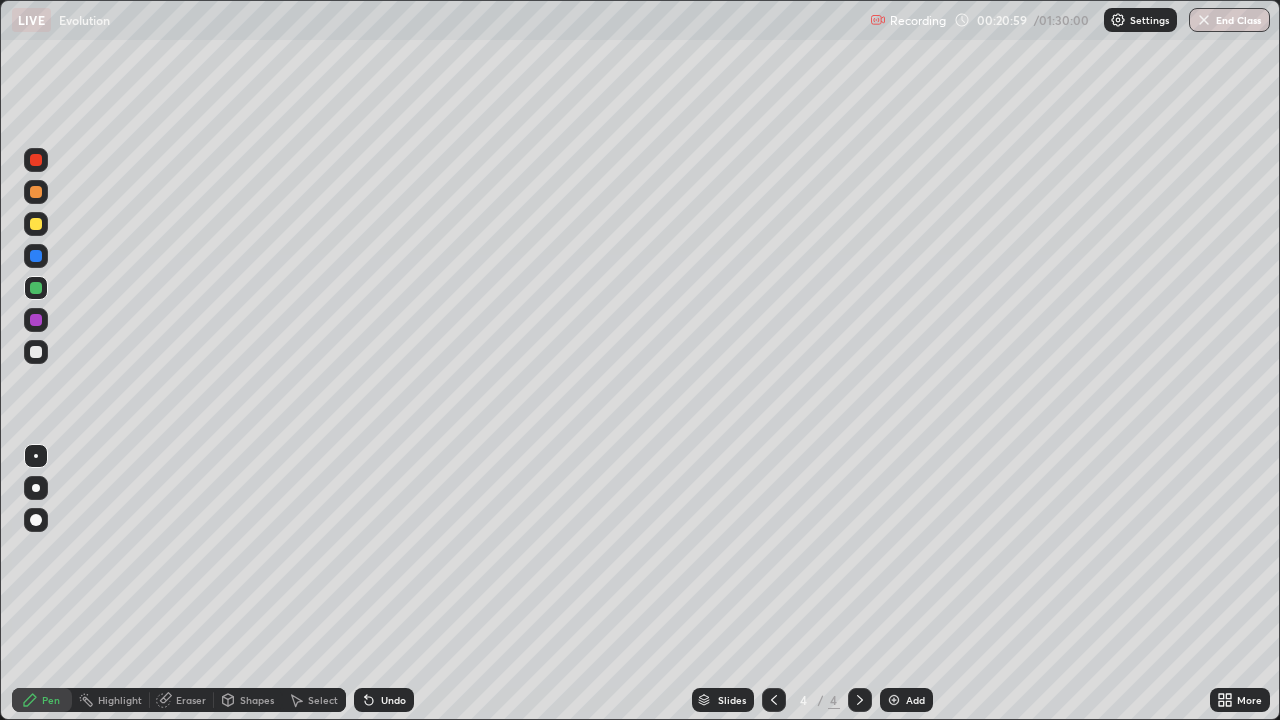 click on "Eraser" at bounding box center [191, 700] 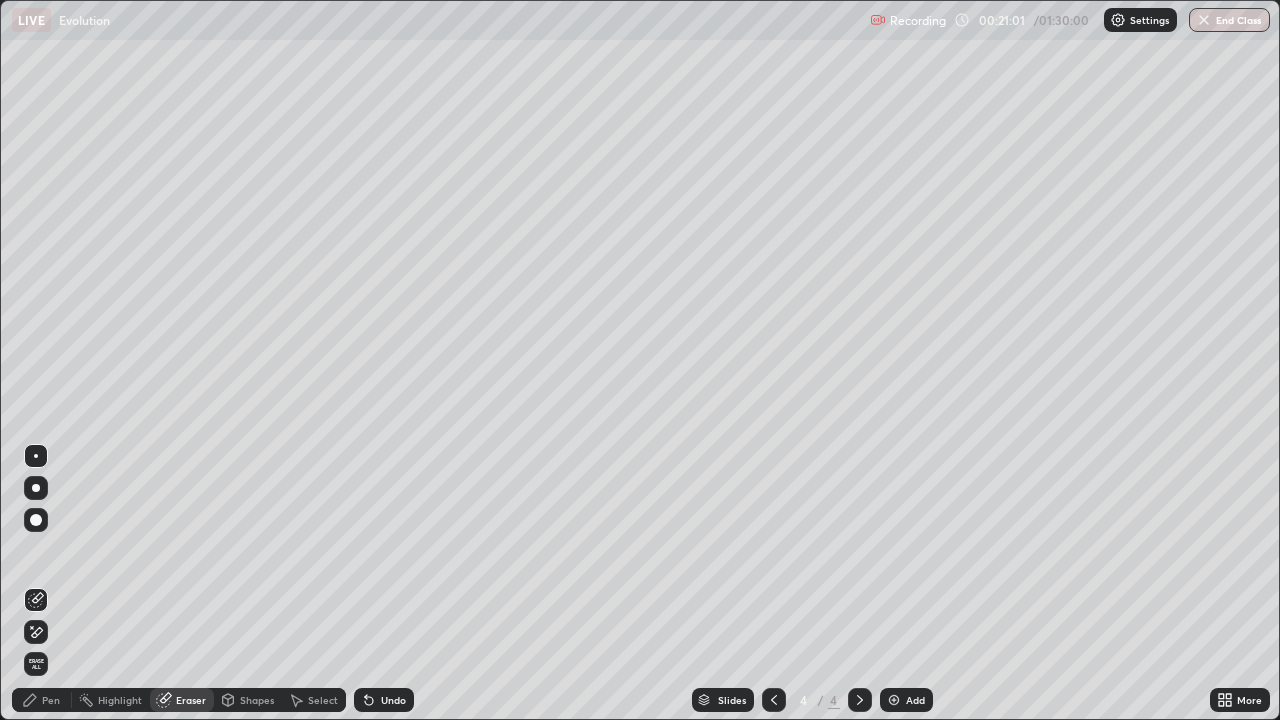 click on "Pen" at bounding box center [51, 700] 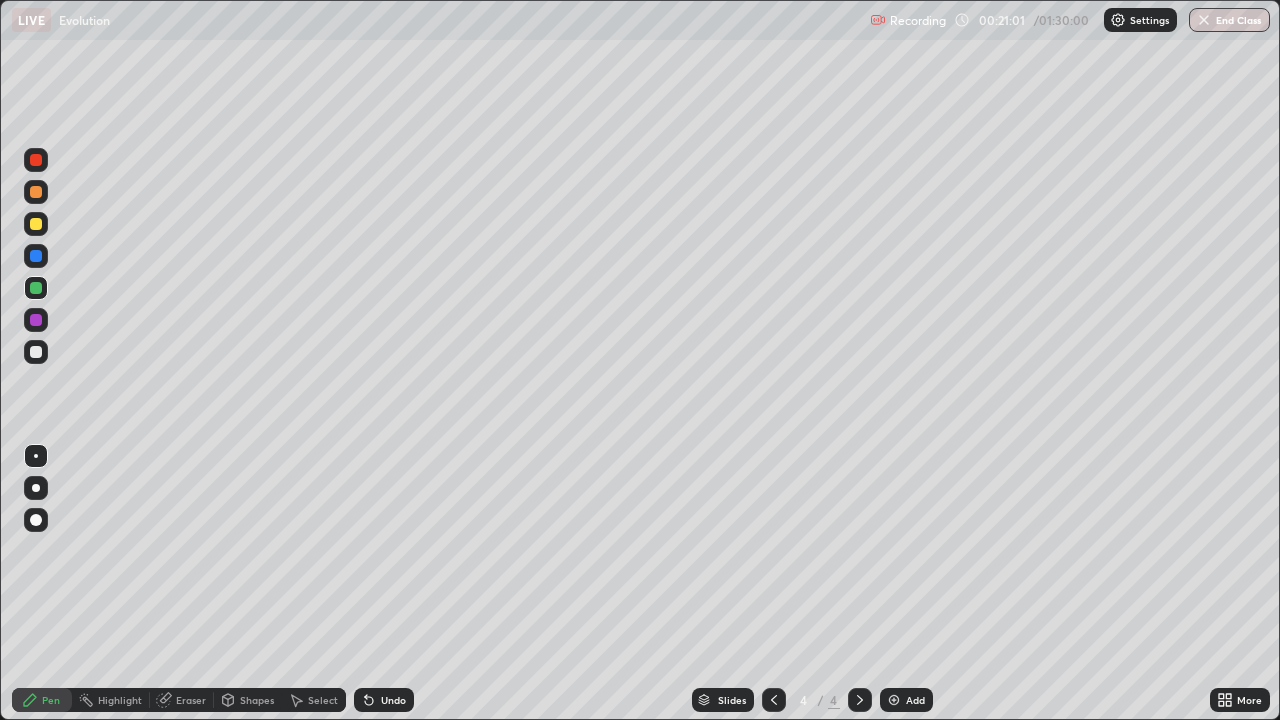 click at bounding box center [36, 320] 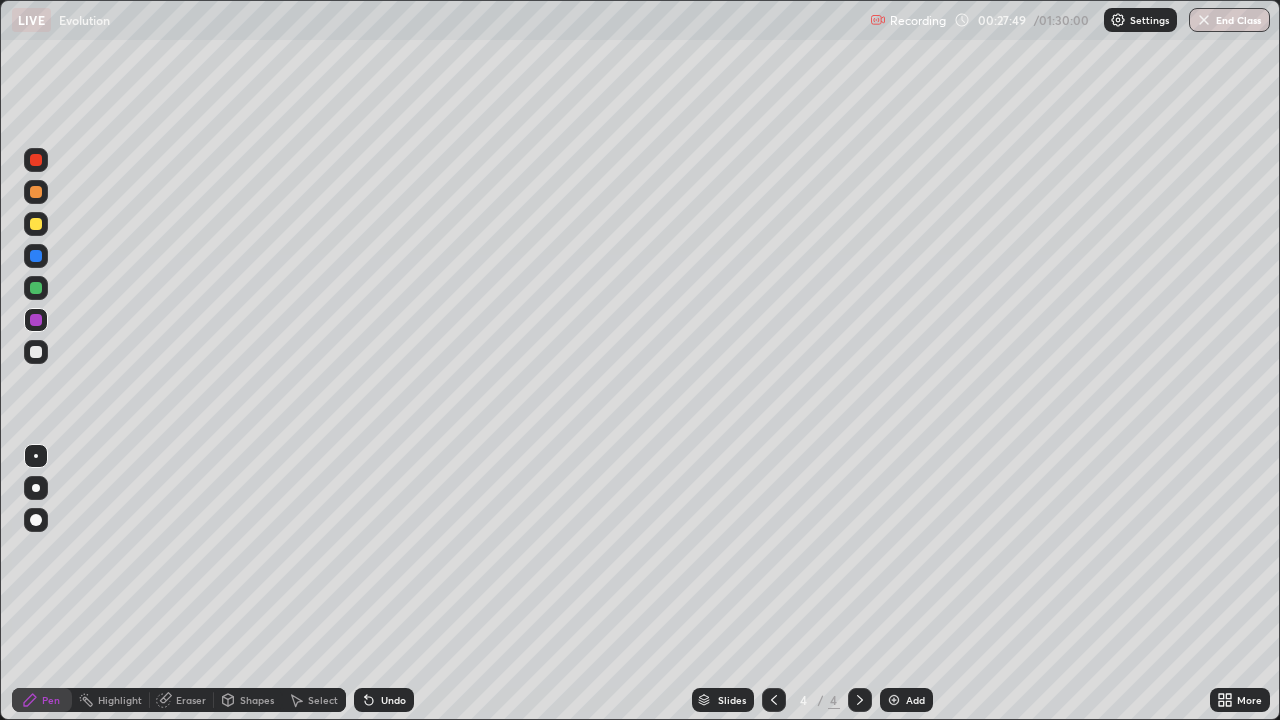 click on "Add" at bounding box center (915, 700) 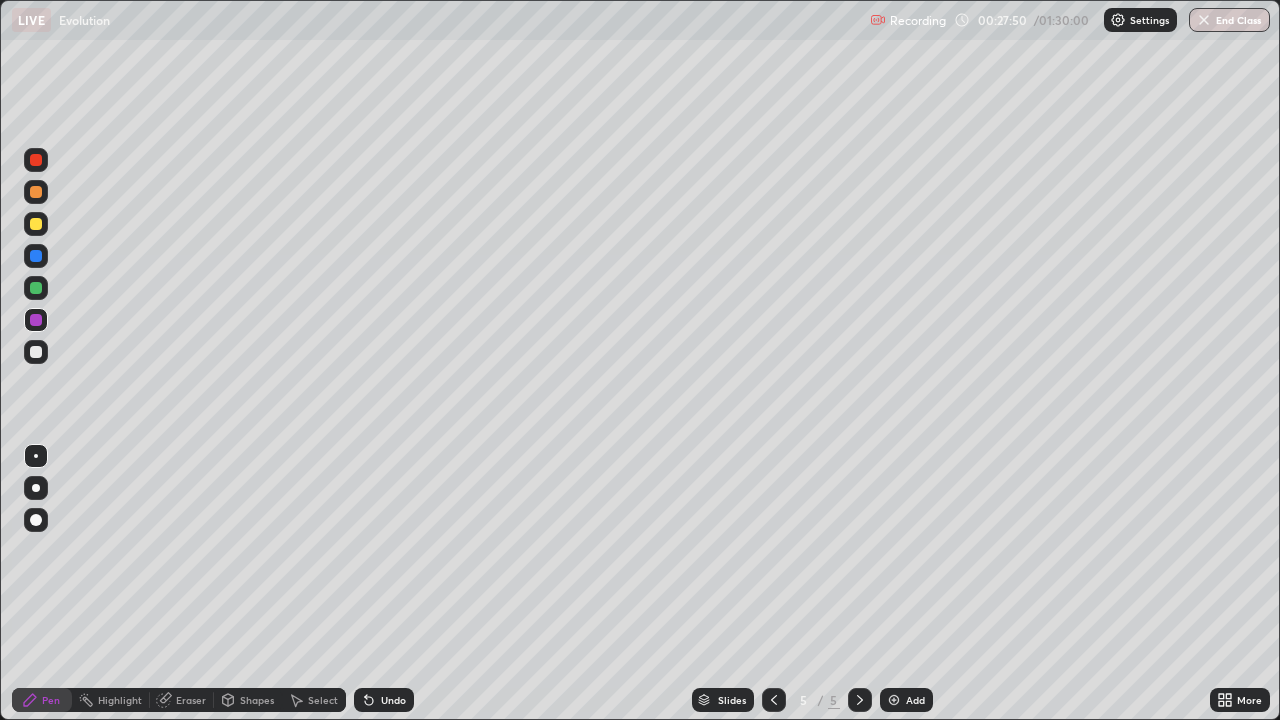 click at bounding box center (36, 224) 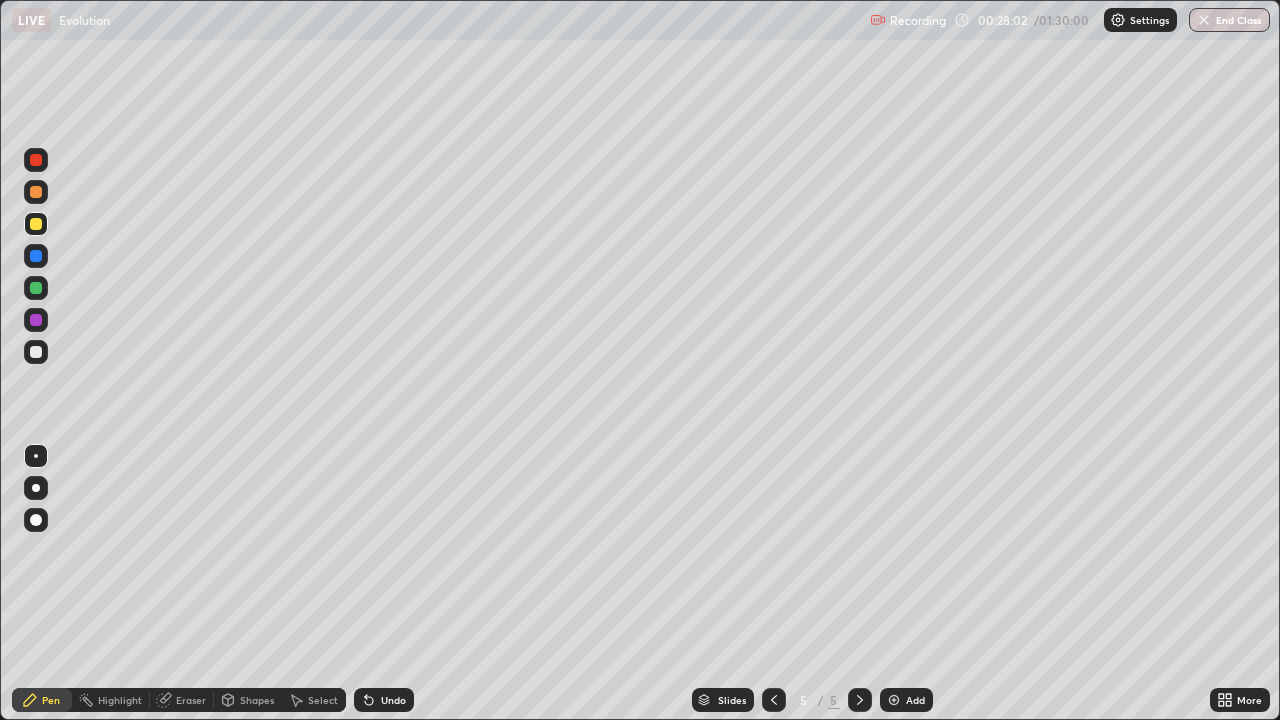 click at bounding box center [36, 192] 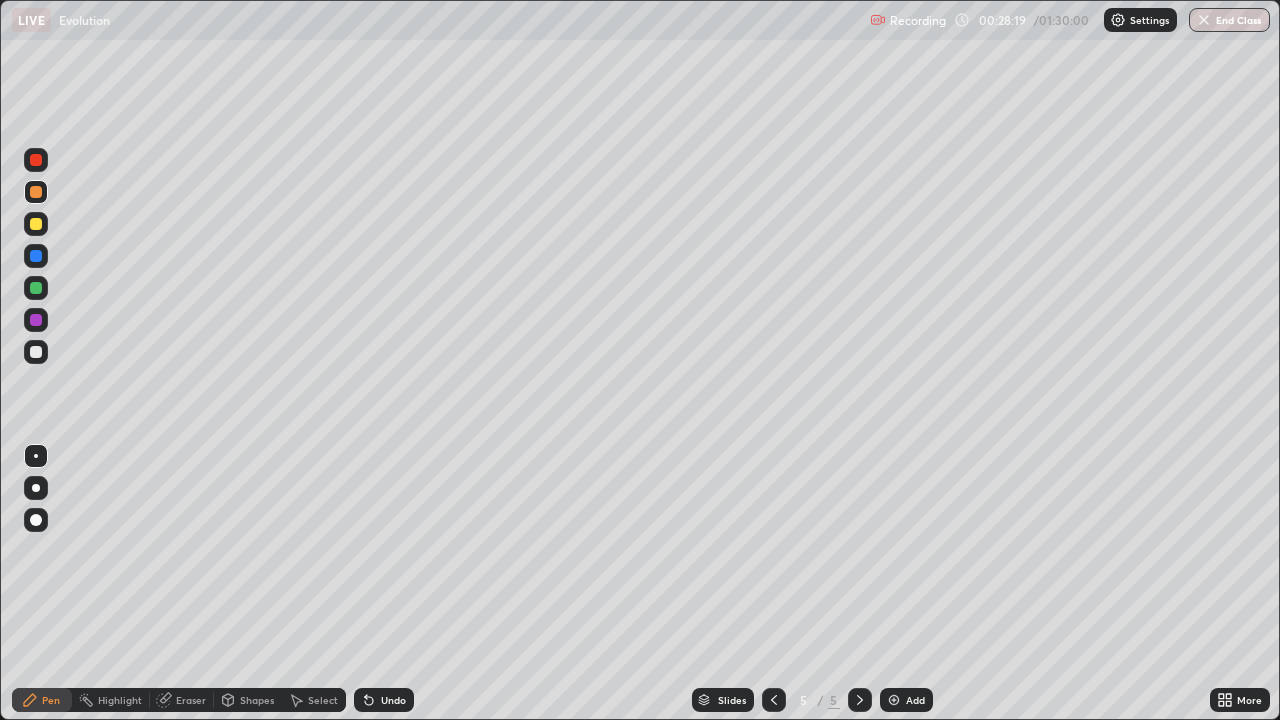 click at bounding box center [36, 224] 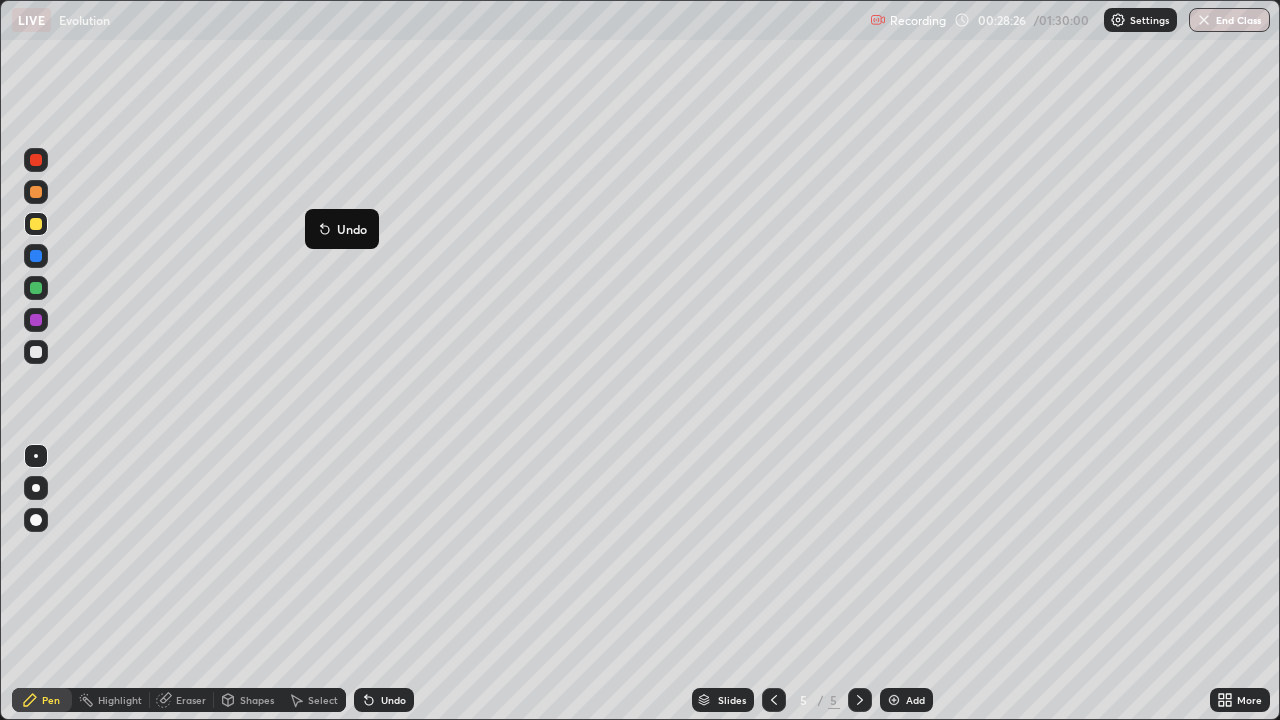 click on "Undo" at bounding box center (342, 229) 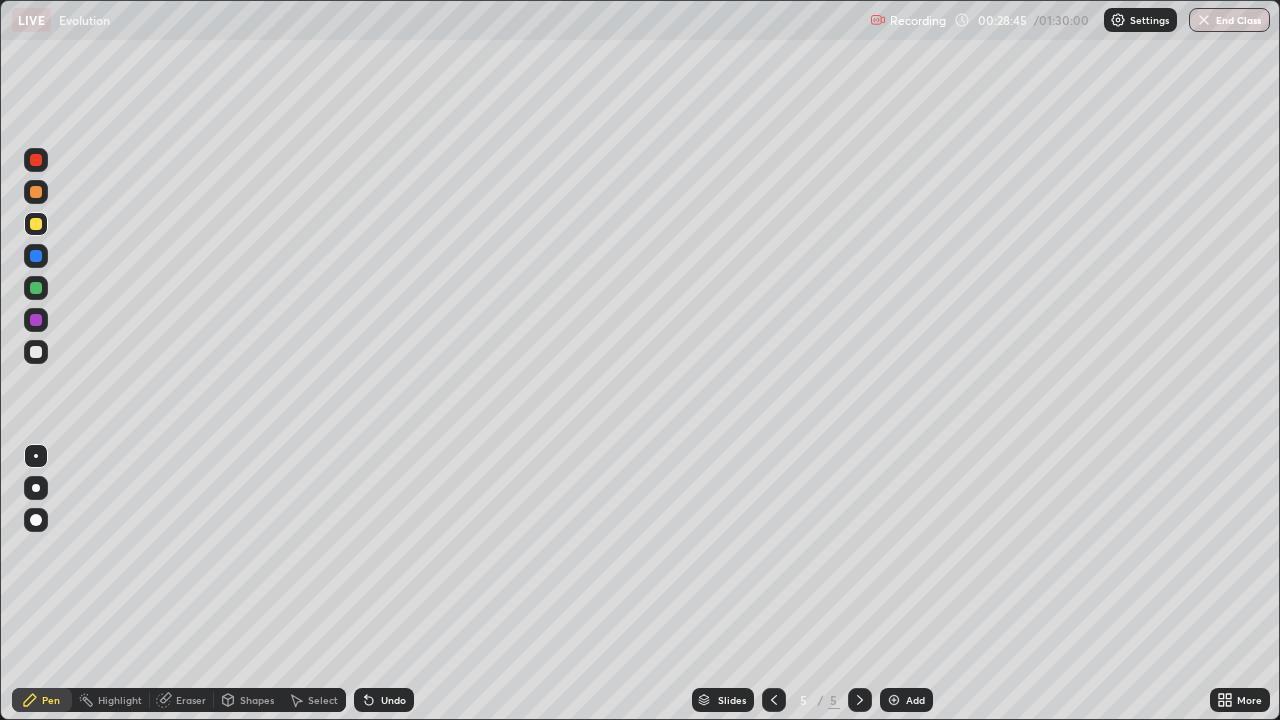 click at bounding box center (36, 288) 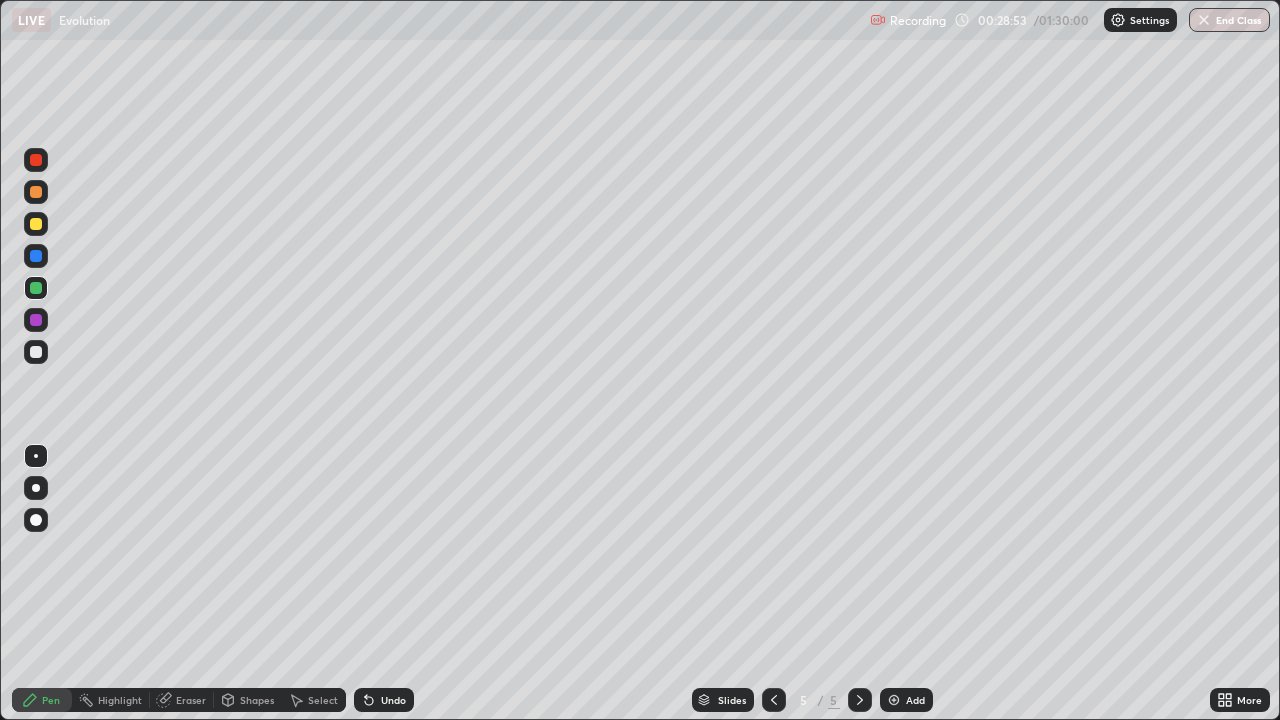 click at bounding box center [36, 352] 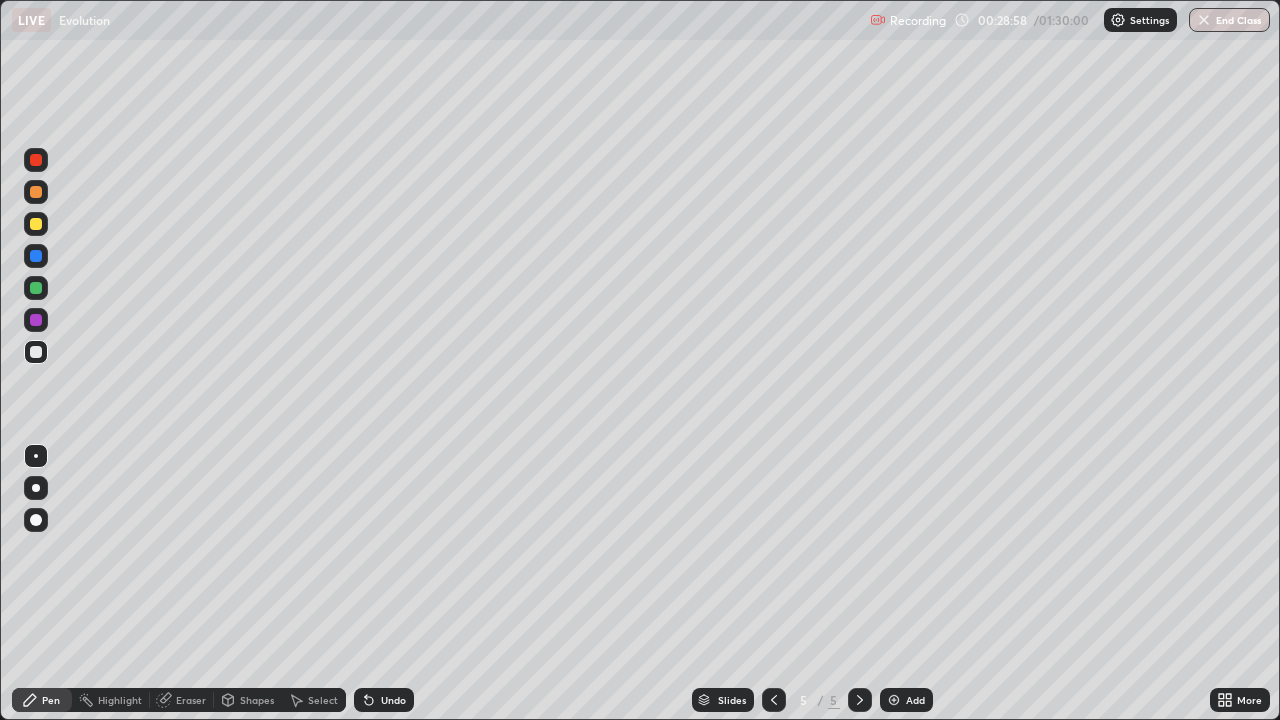 click at bounding box center (36, 288) 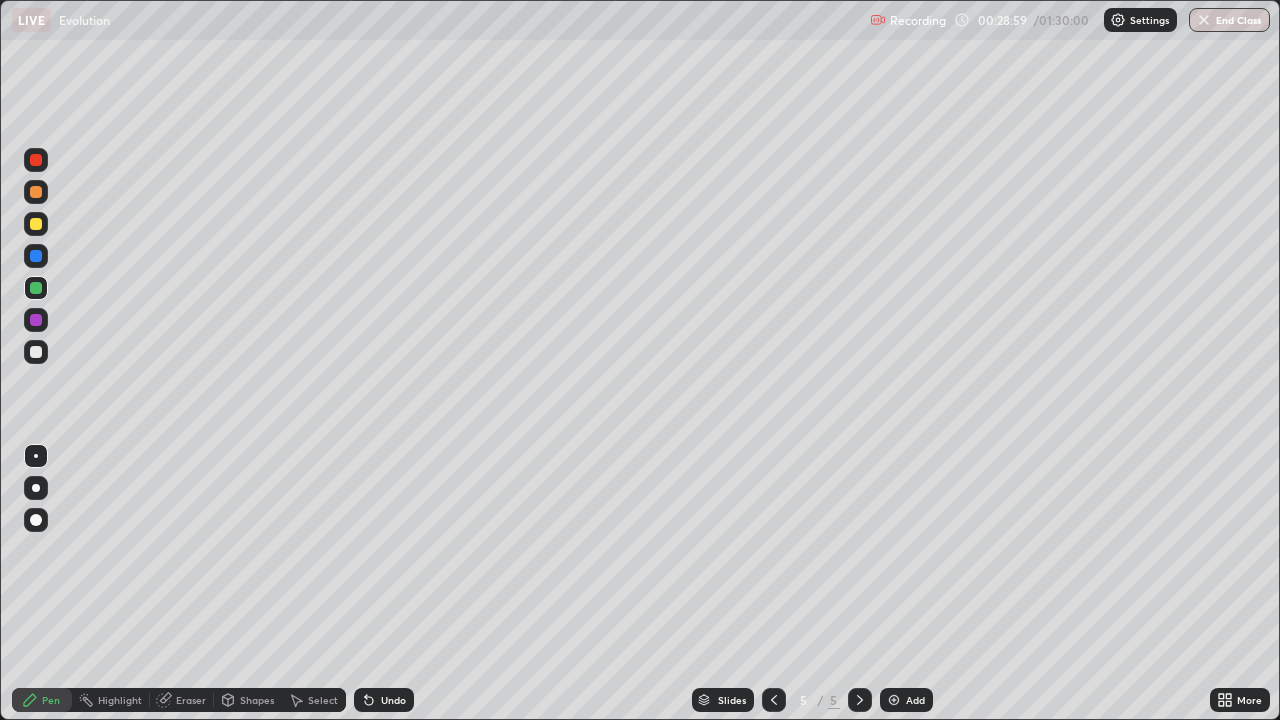 click at bounding box center [36, 320] 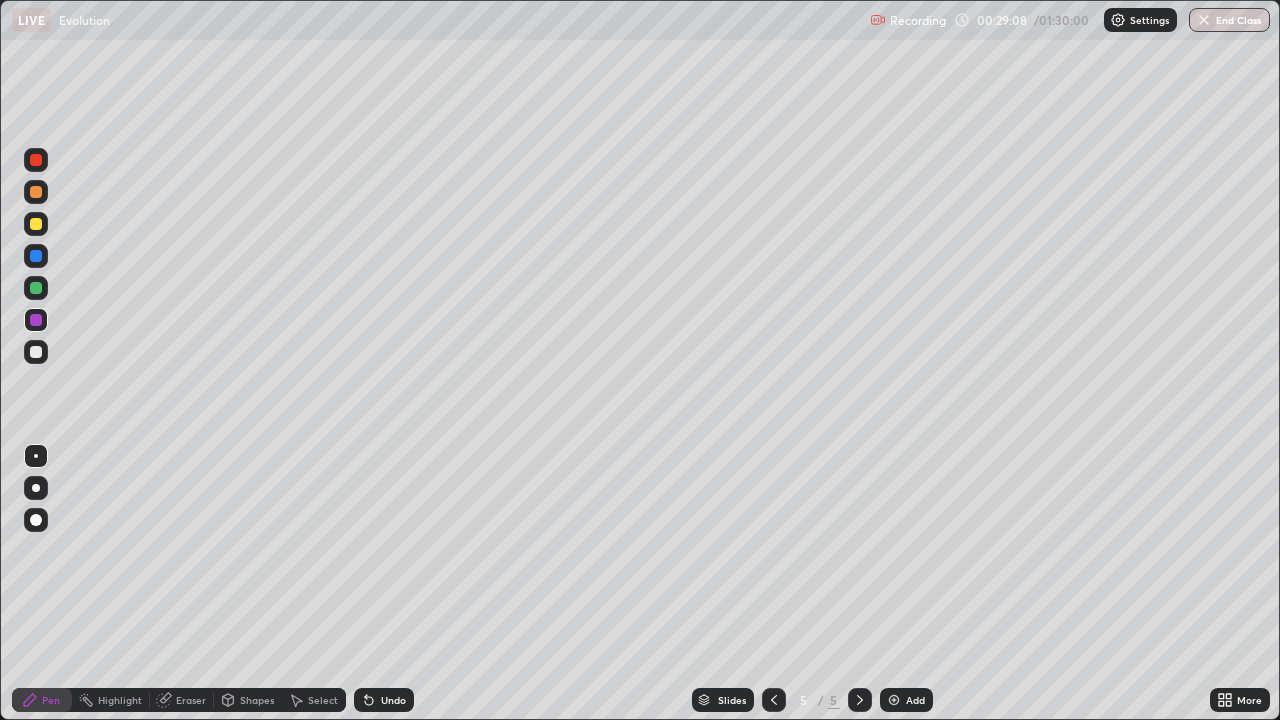 click at bounding box center (36, 288) 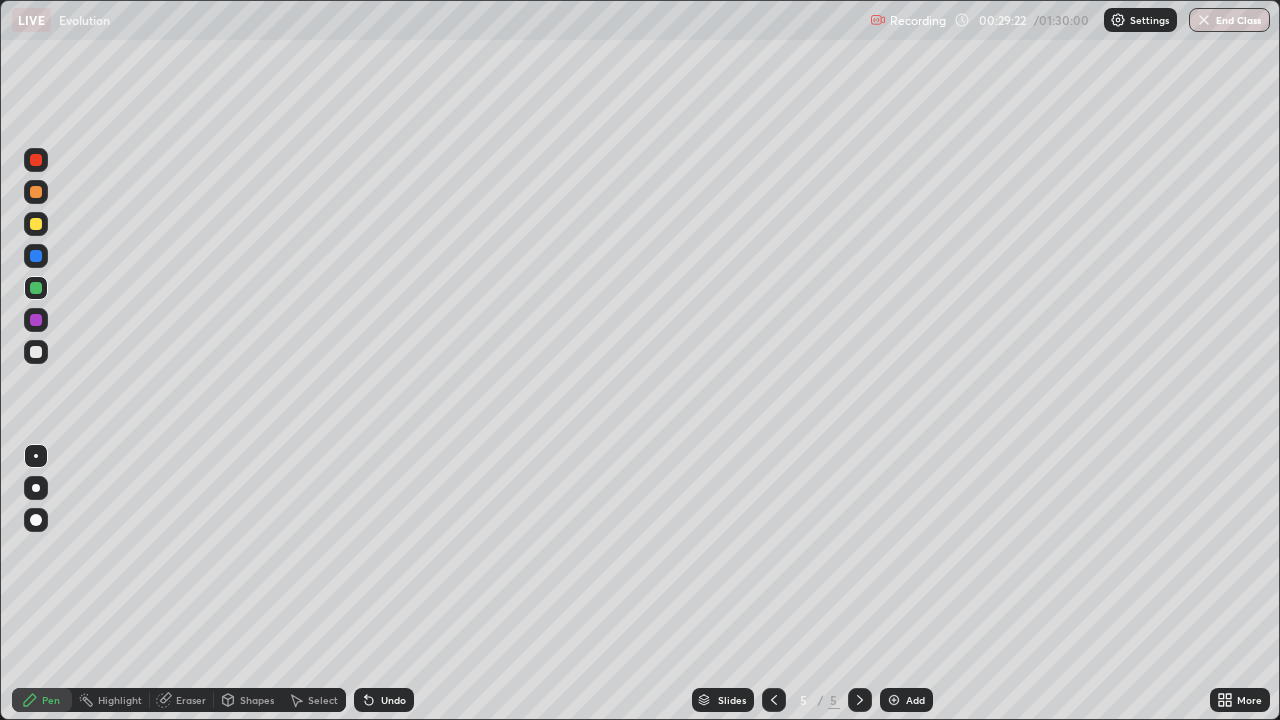 click at bounding box center (36, 320) 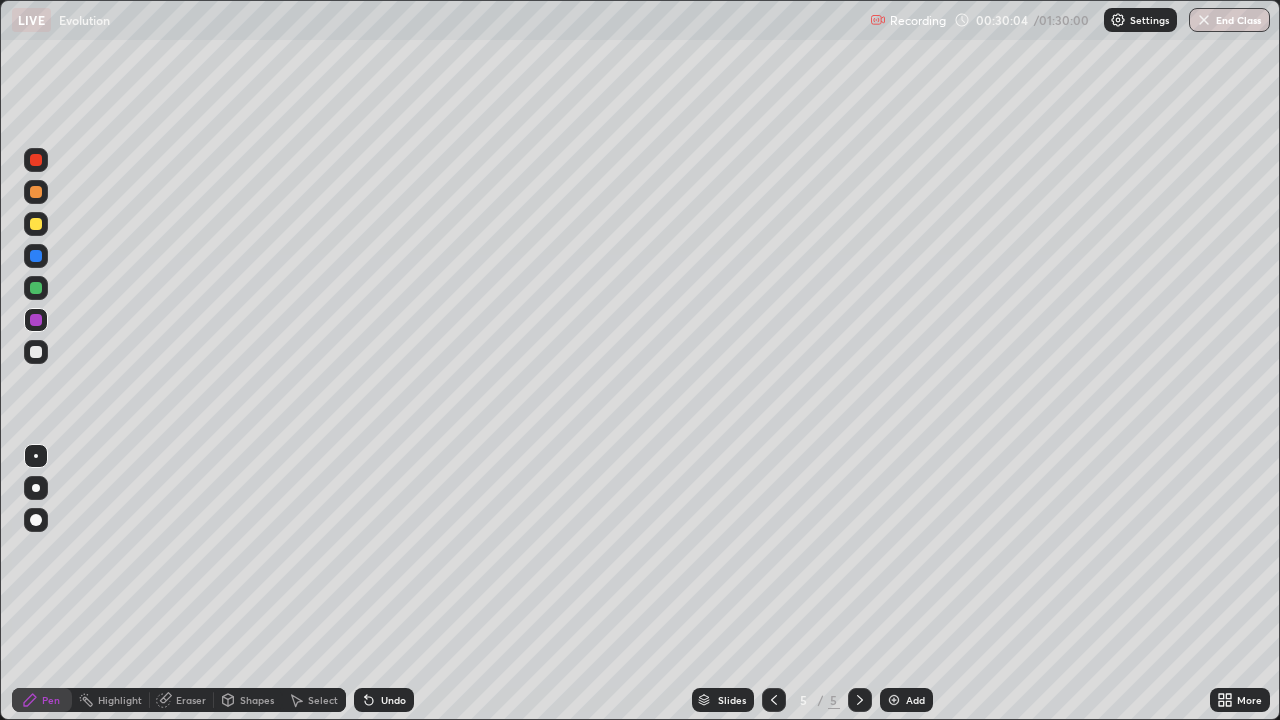 click at bounding box center (36, 192) 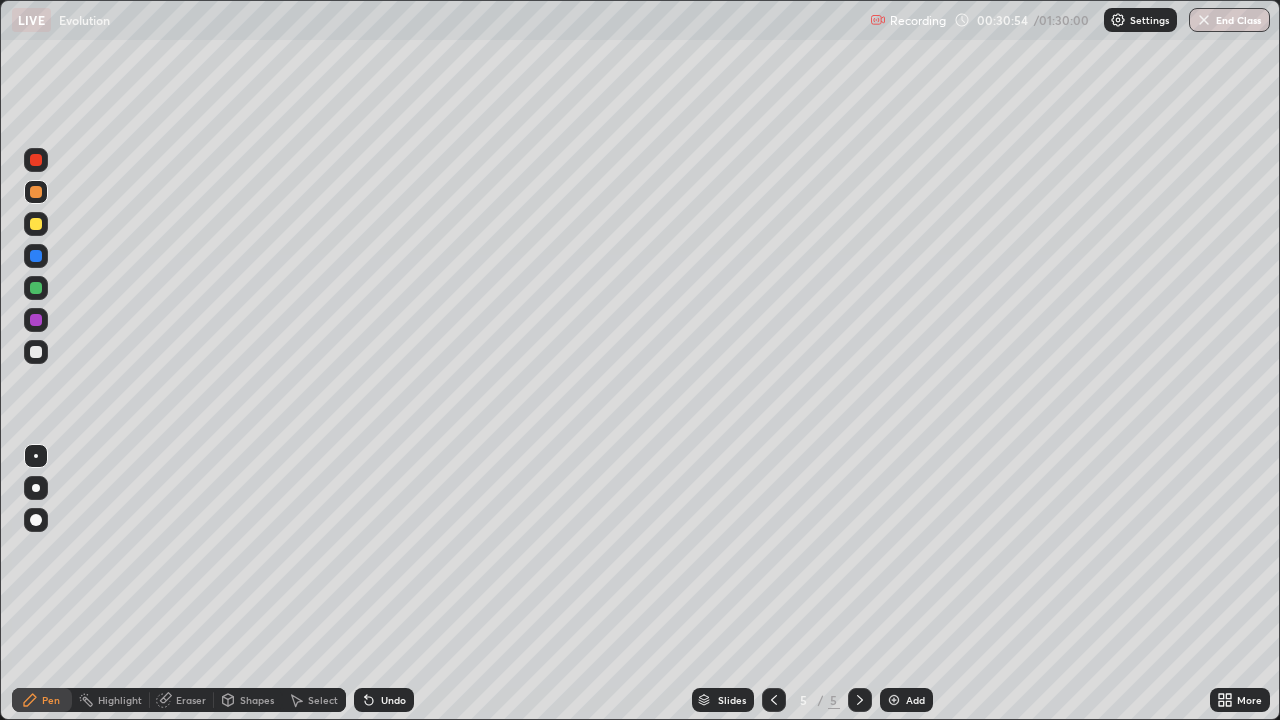 click at bounding box center [36, 352] 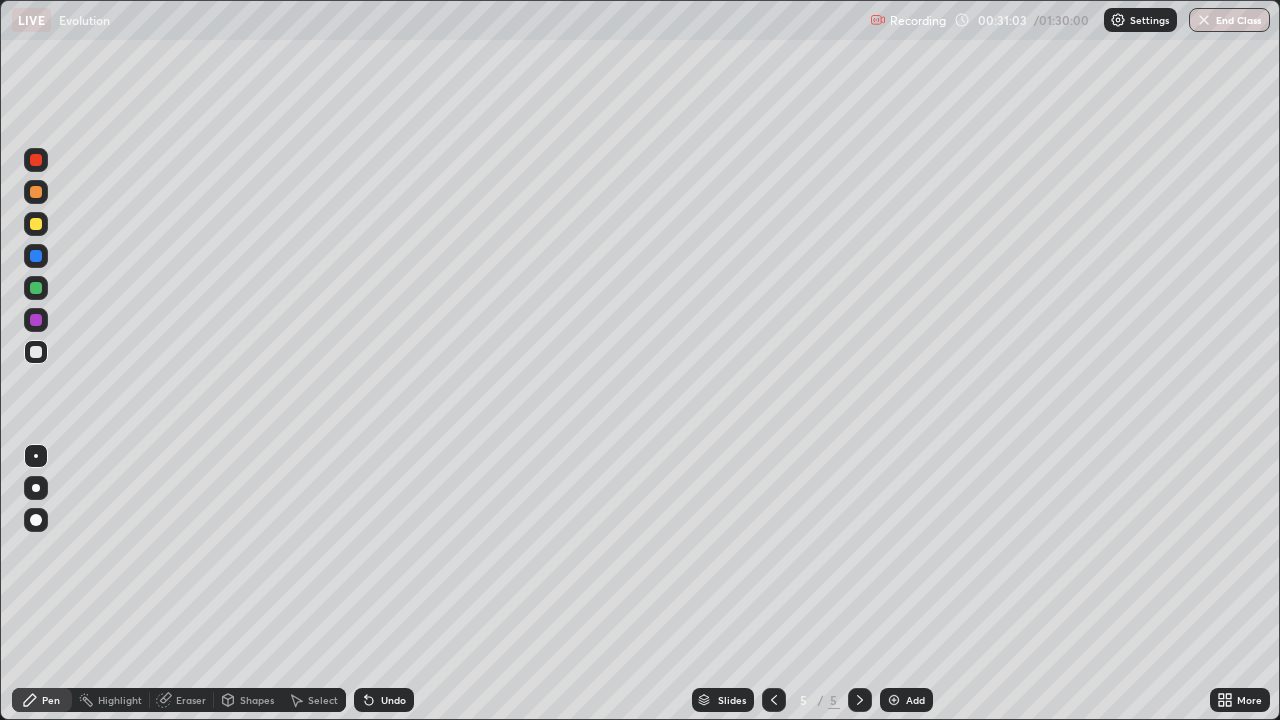 click on "Undo" at bounding box center (384, 700) 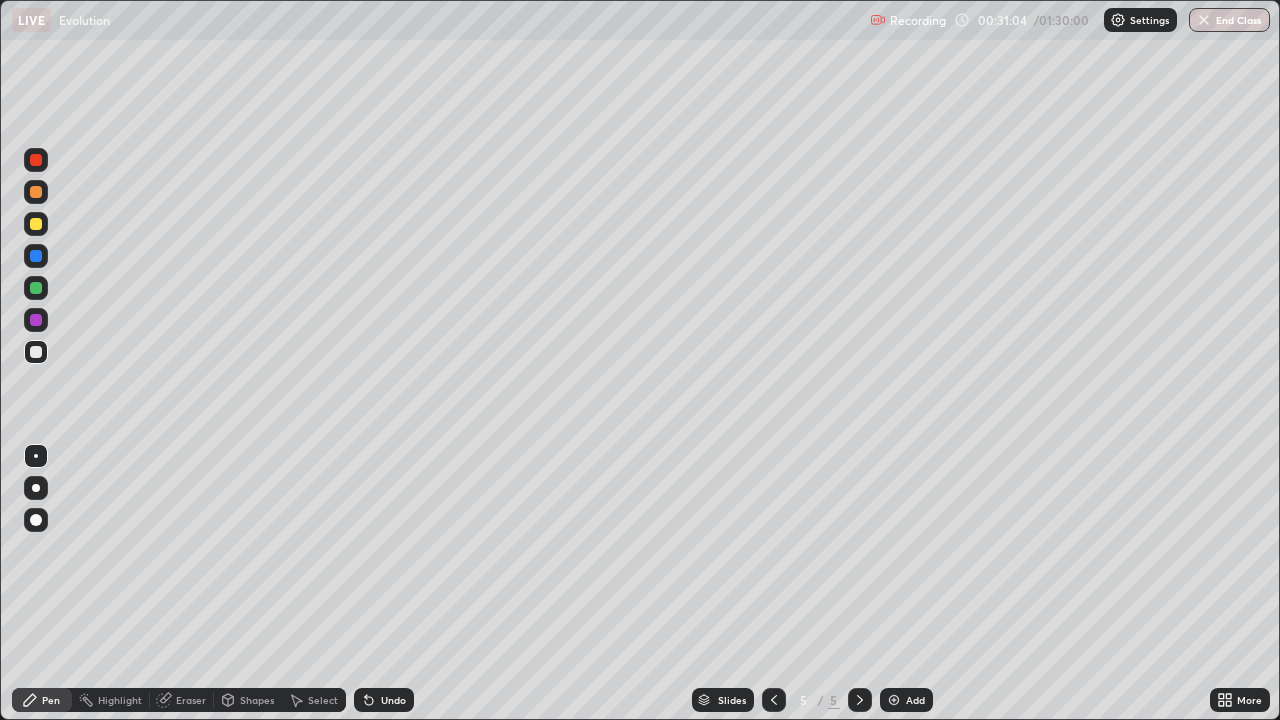 click on "Undo" at bounding box center (384, 700) 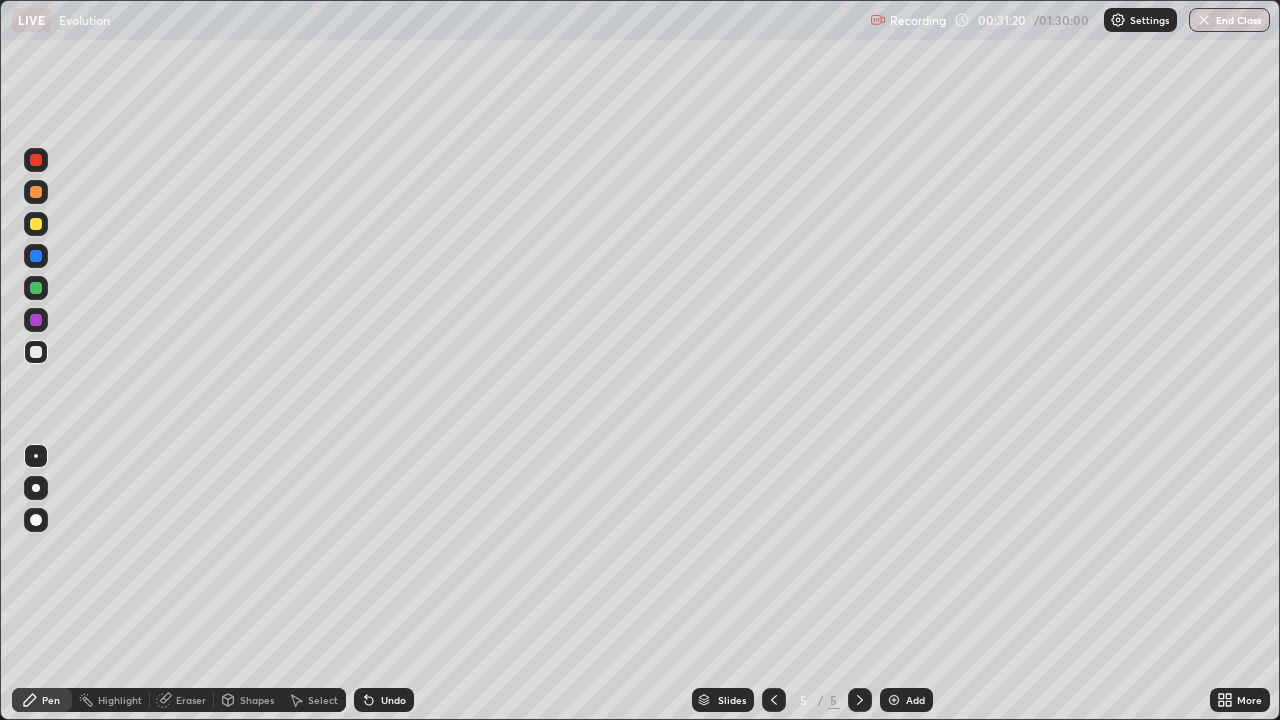 click at bounding box center [36, 320] 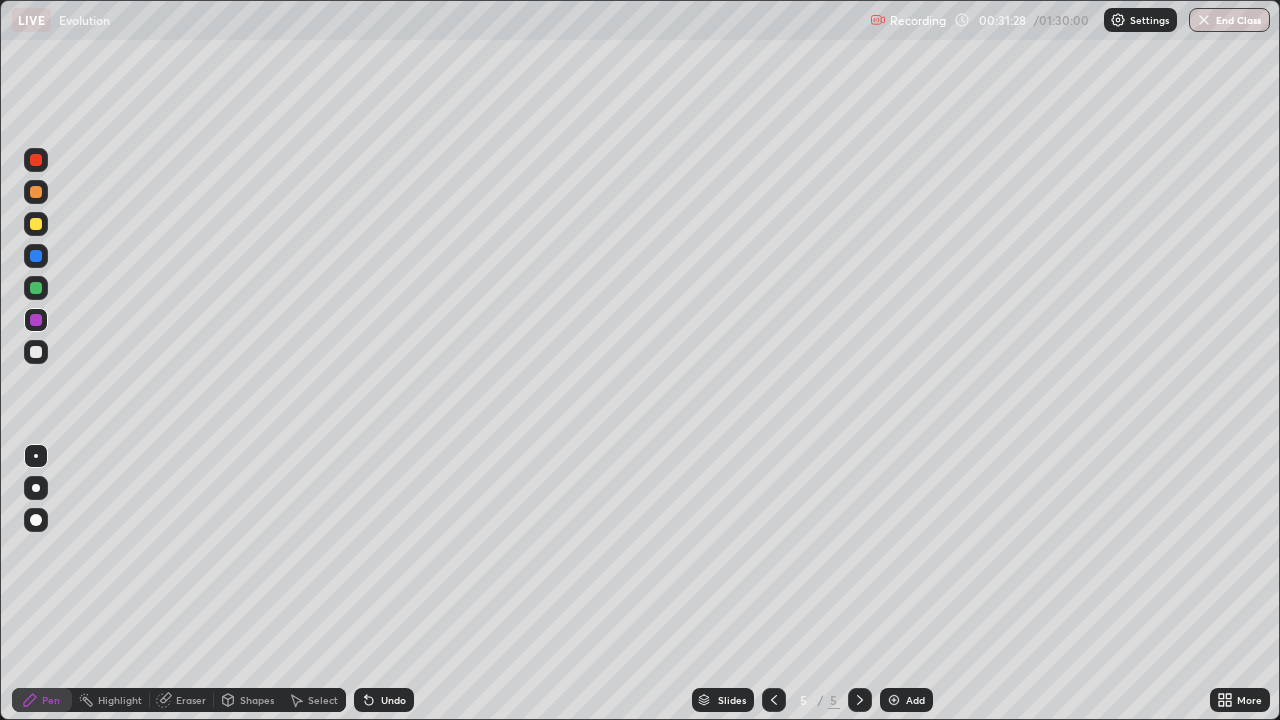 click on "Undo" at bounding box center (384, 700) 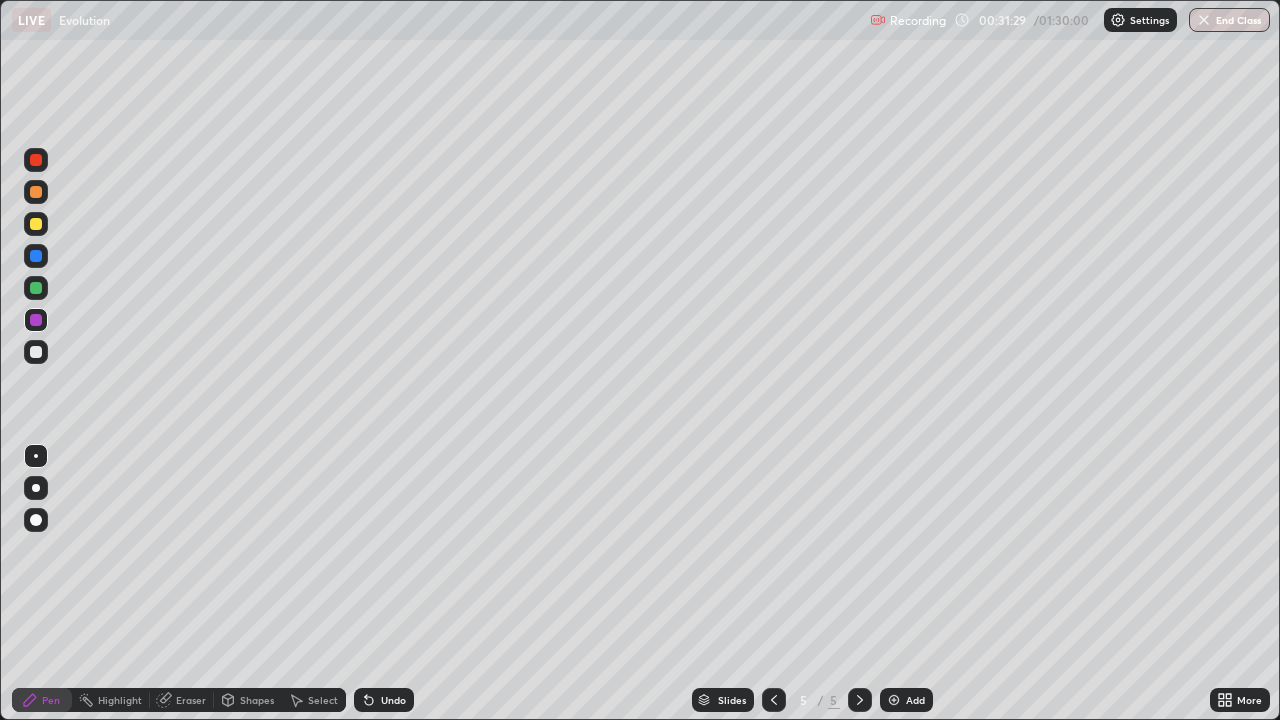click on "Undo" at bounding box center (393, 700) 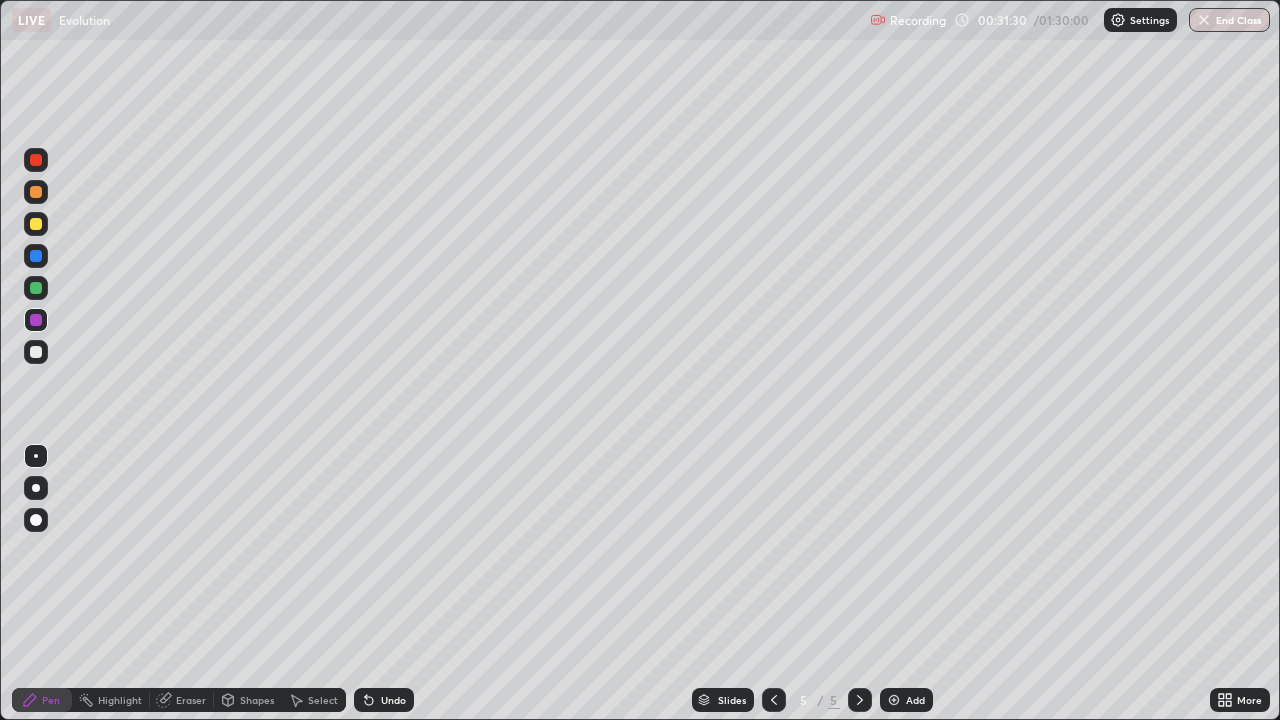 click on "Undo" at bounding box center (393, 700) 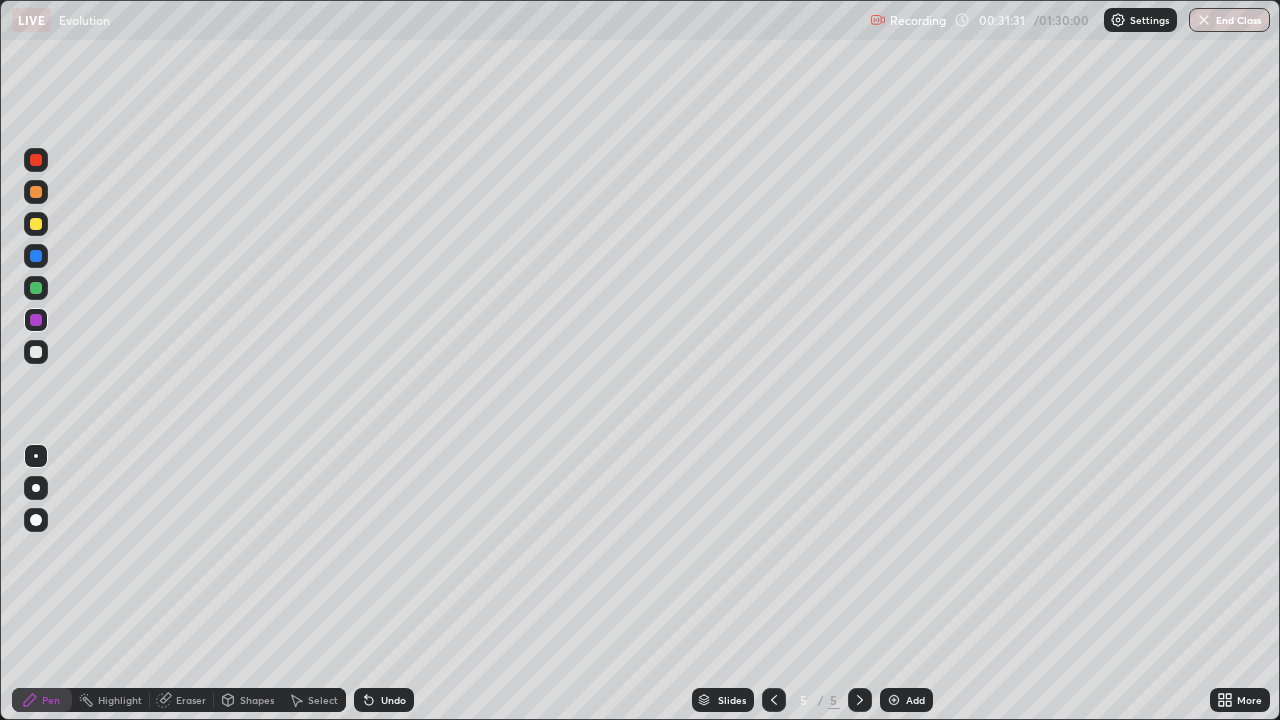 click on "Undo" at bounding box center (393, 700) 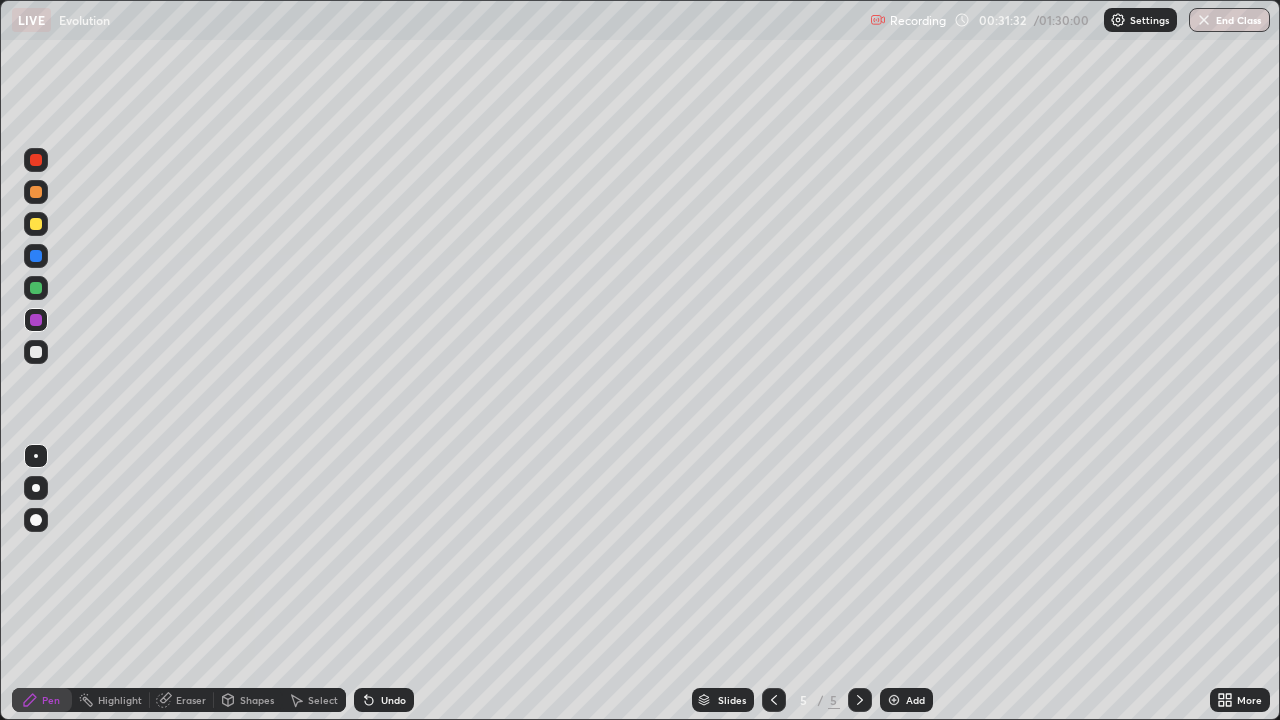 click at bounding box center (36, 352) 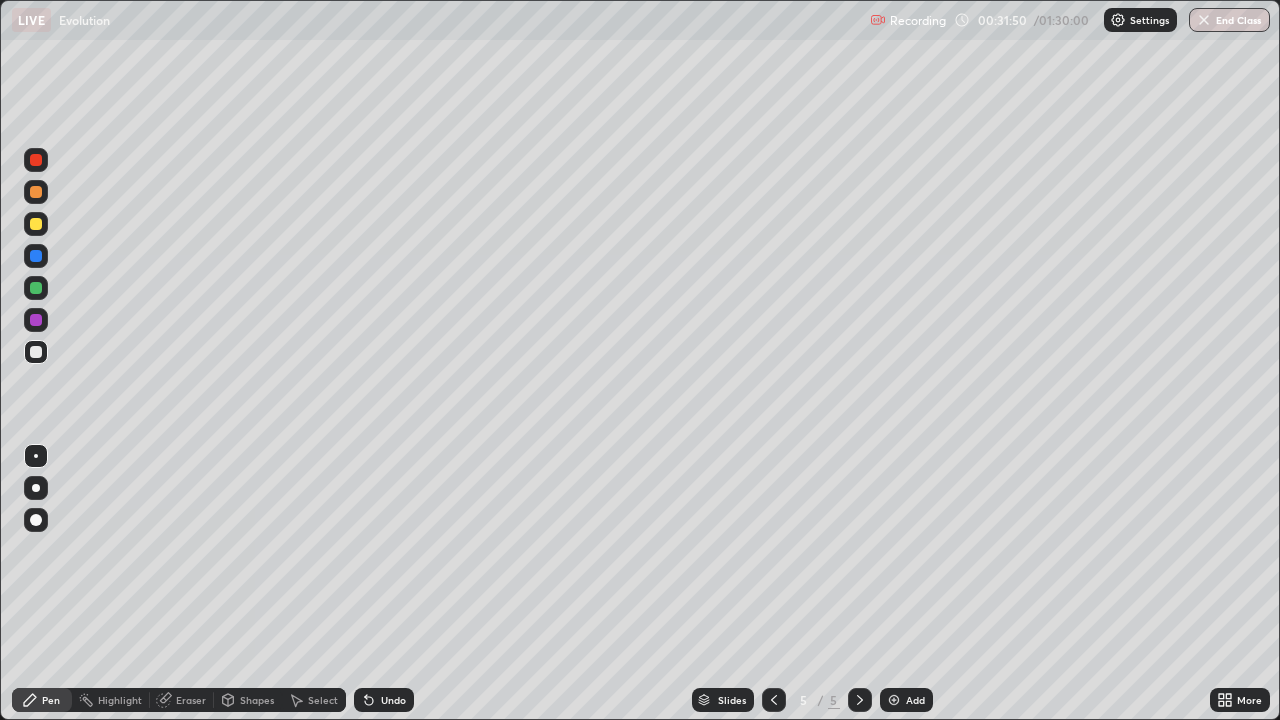 click on "Undo" at bounding box center [393, 700] 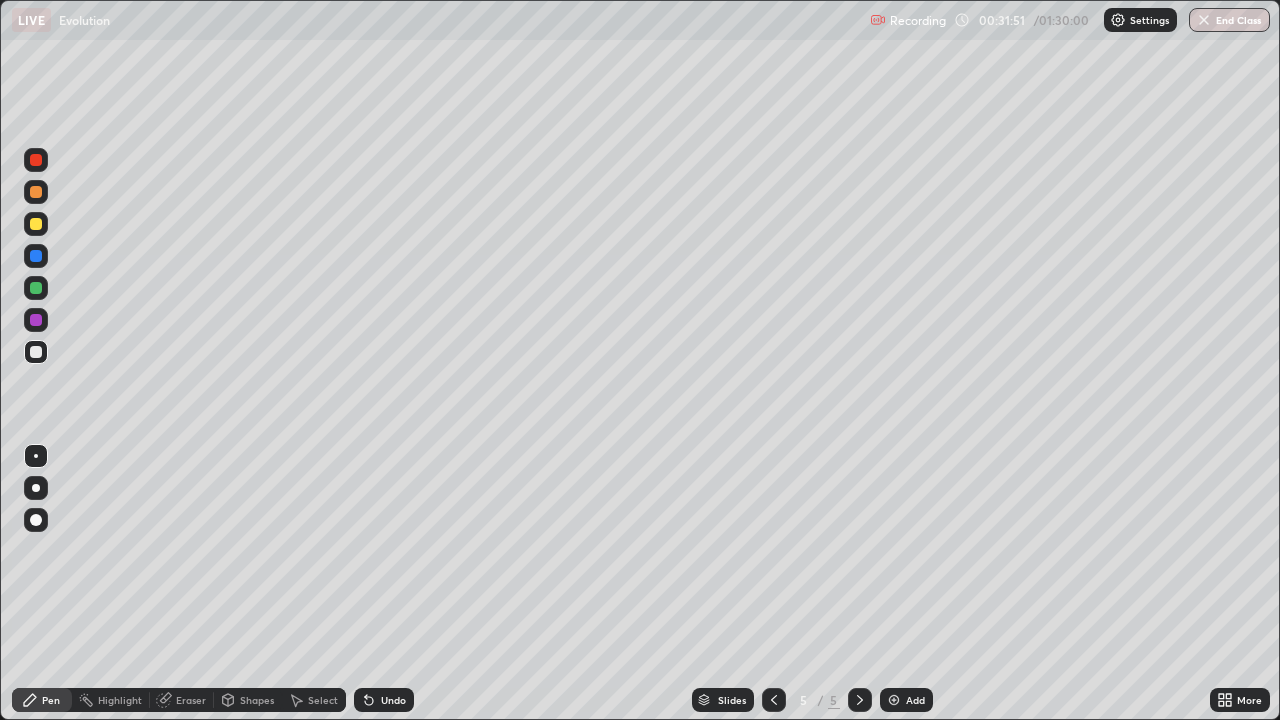 click on "Undo" at bounding box center (393, 700) 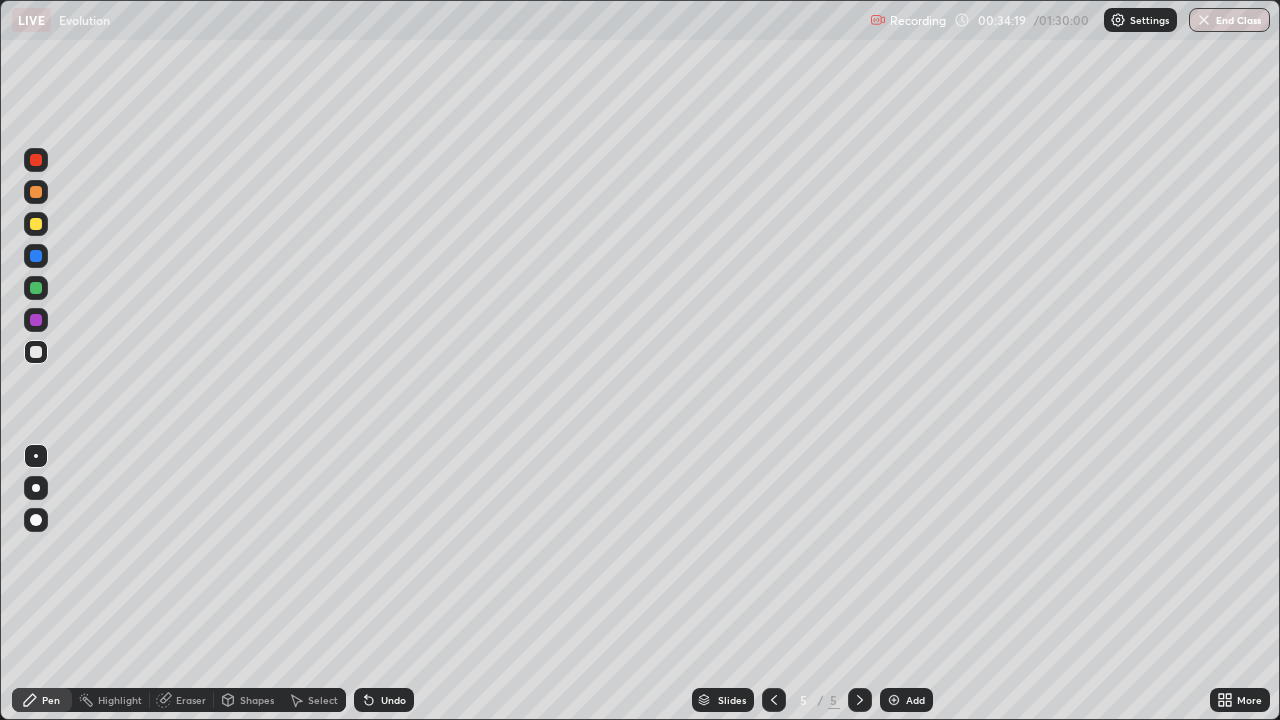 click at bounding box center (894, 700) 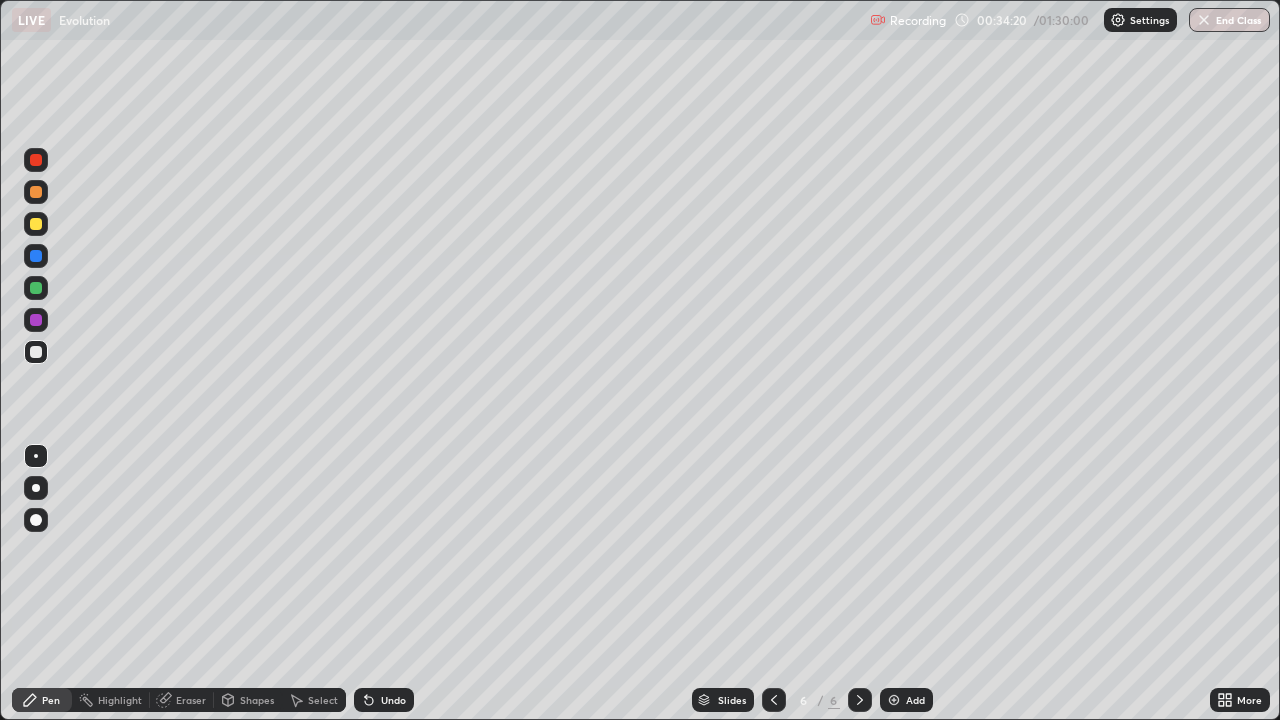 click at bounding box center [36, 192] 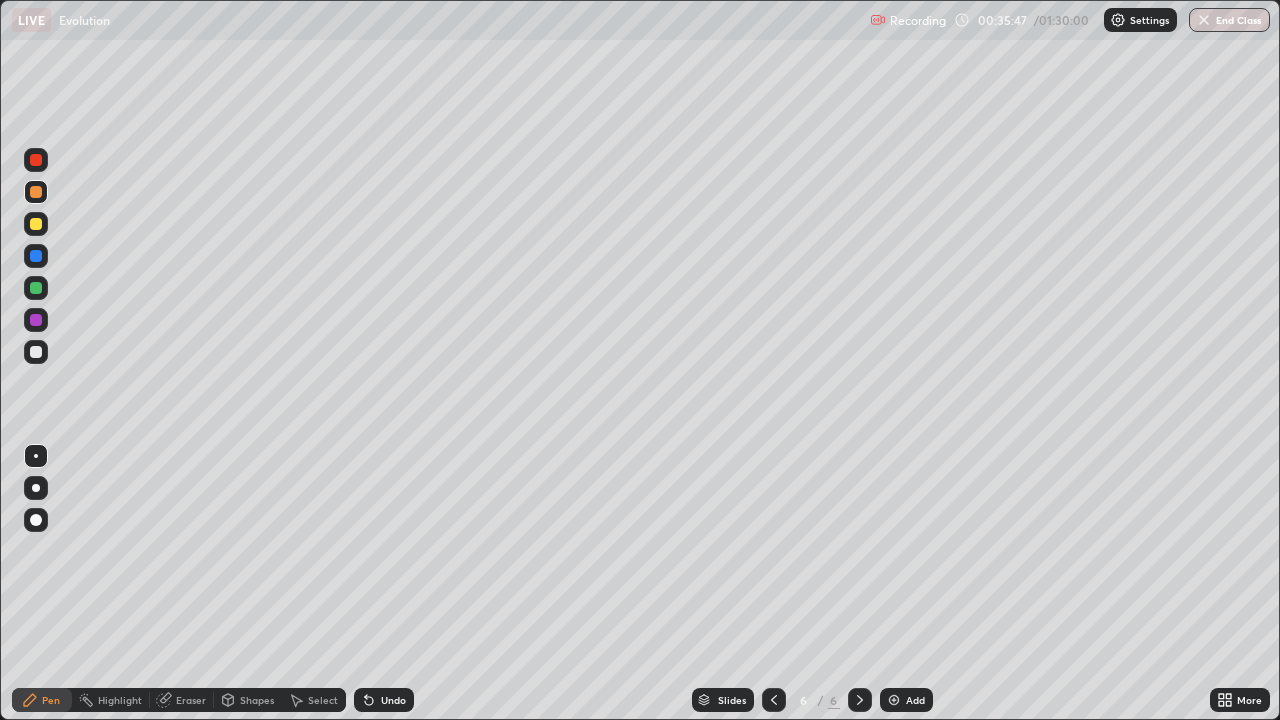 click at bounding box center (36, 256) 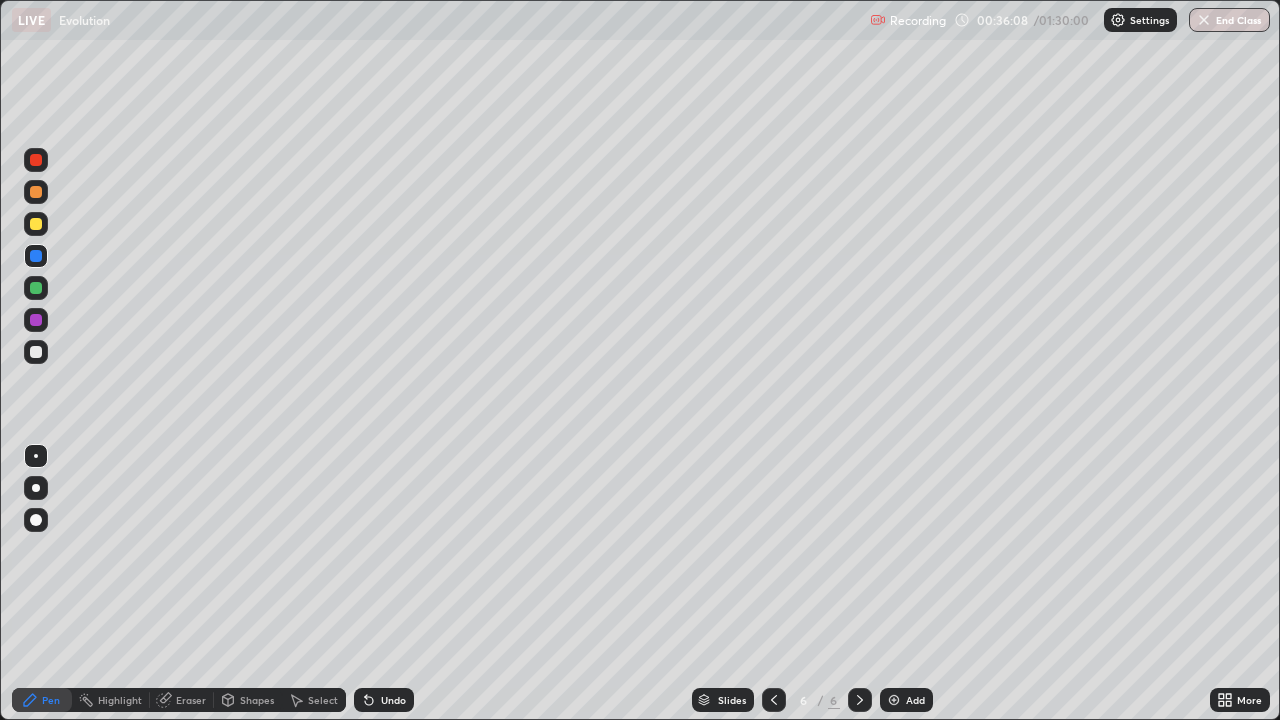 click at bounding box center [36, 192] 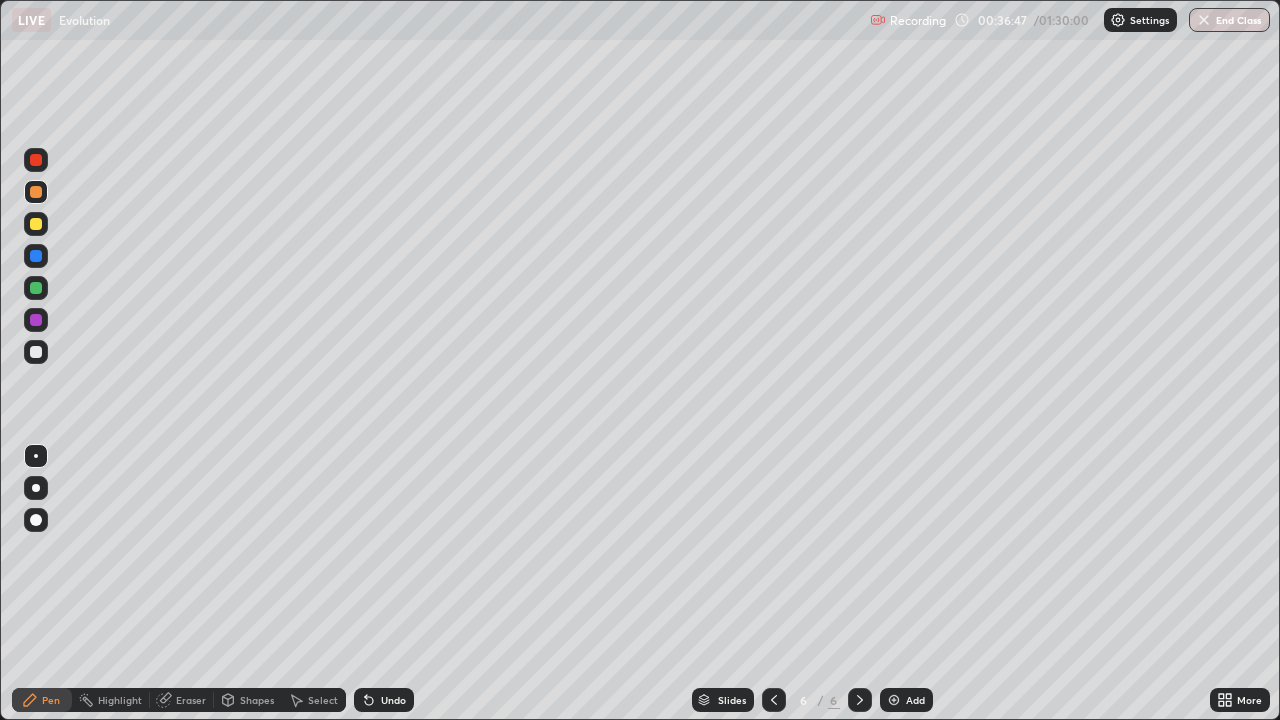 click on "Undo" at bounding box center [393, 700] 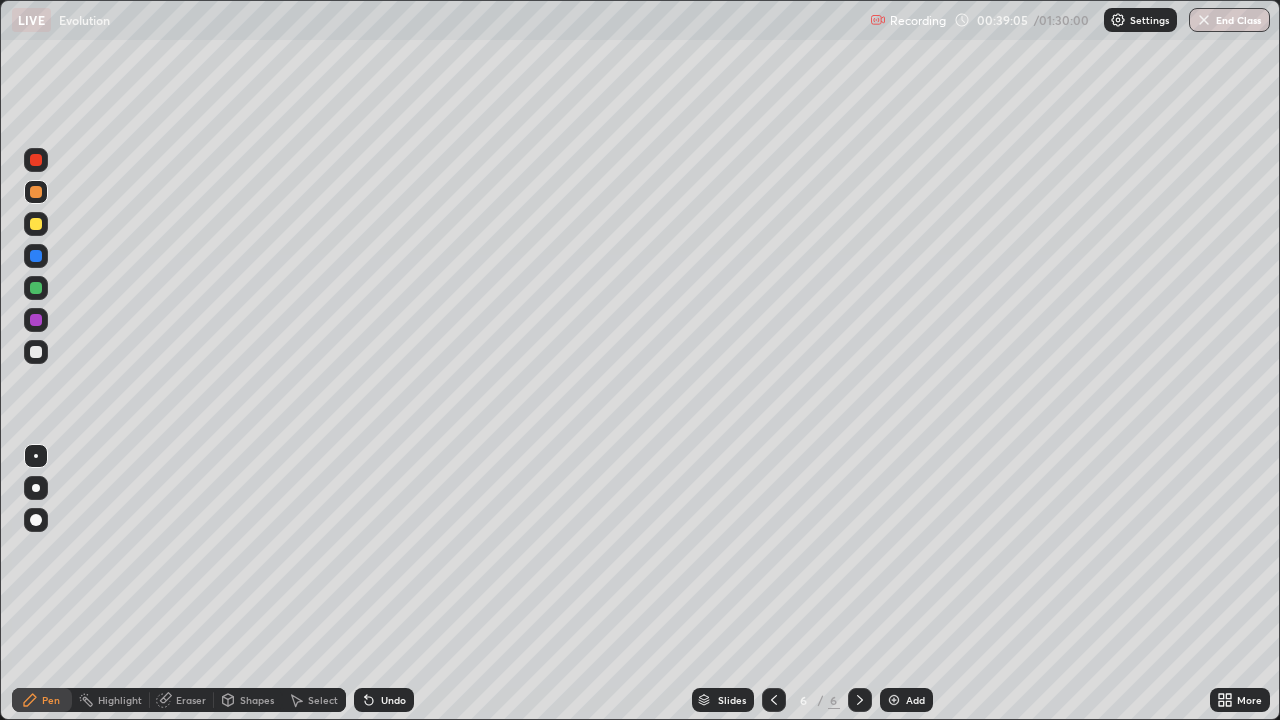 click 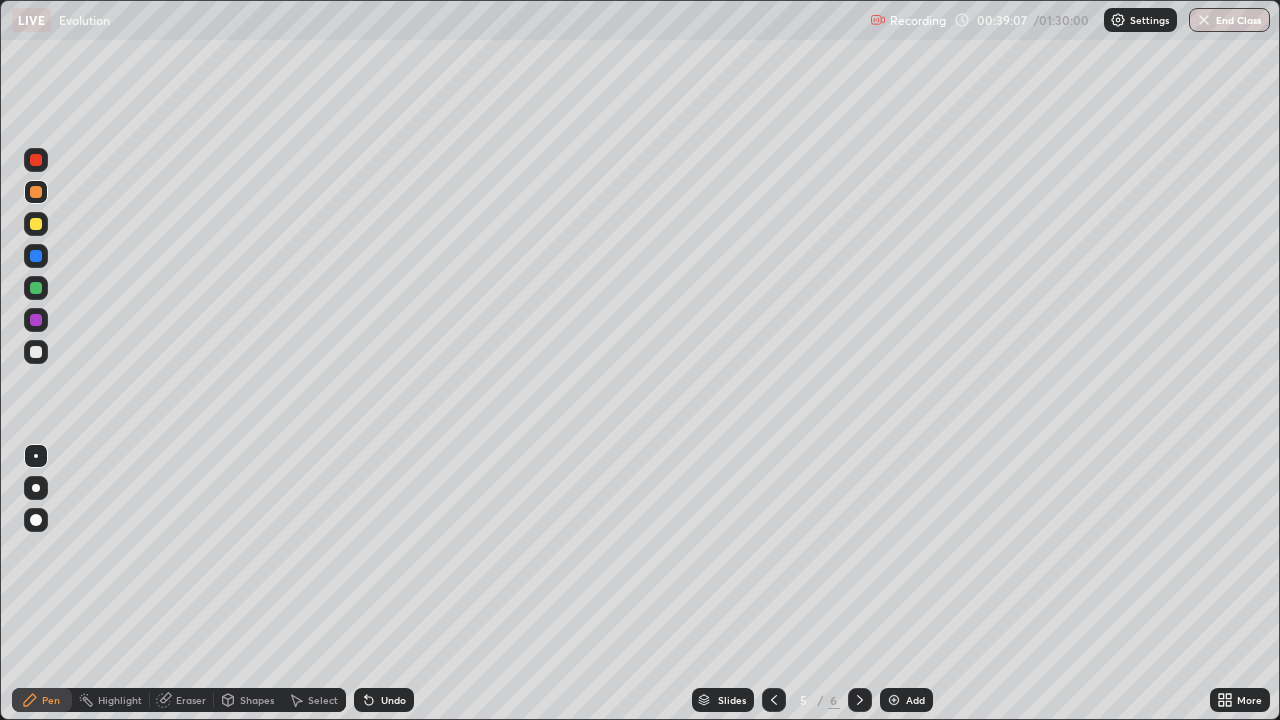 click at bounding box center (36, 192) 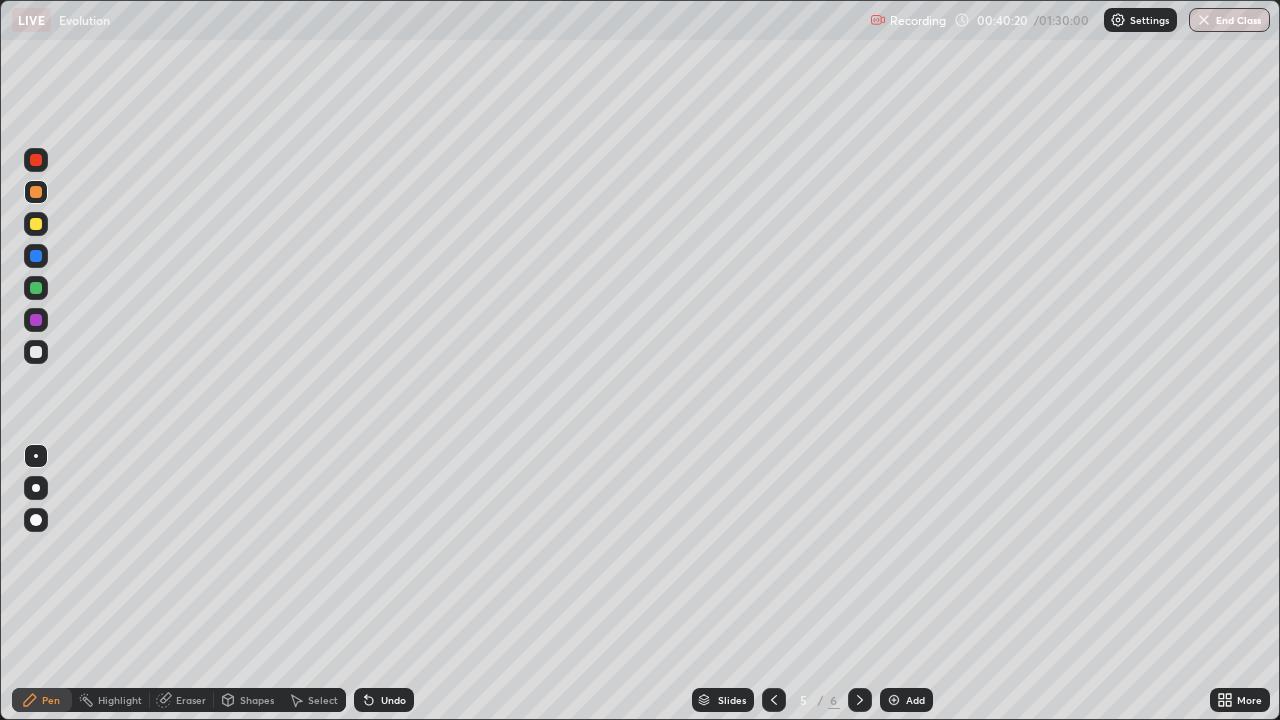 click at bounding box center (36, 288) 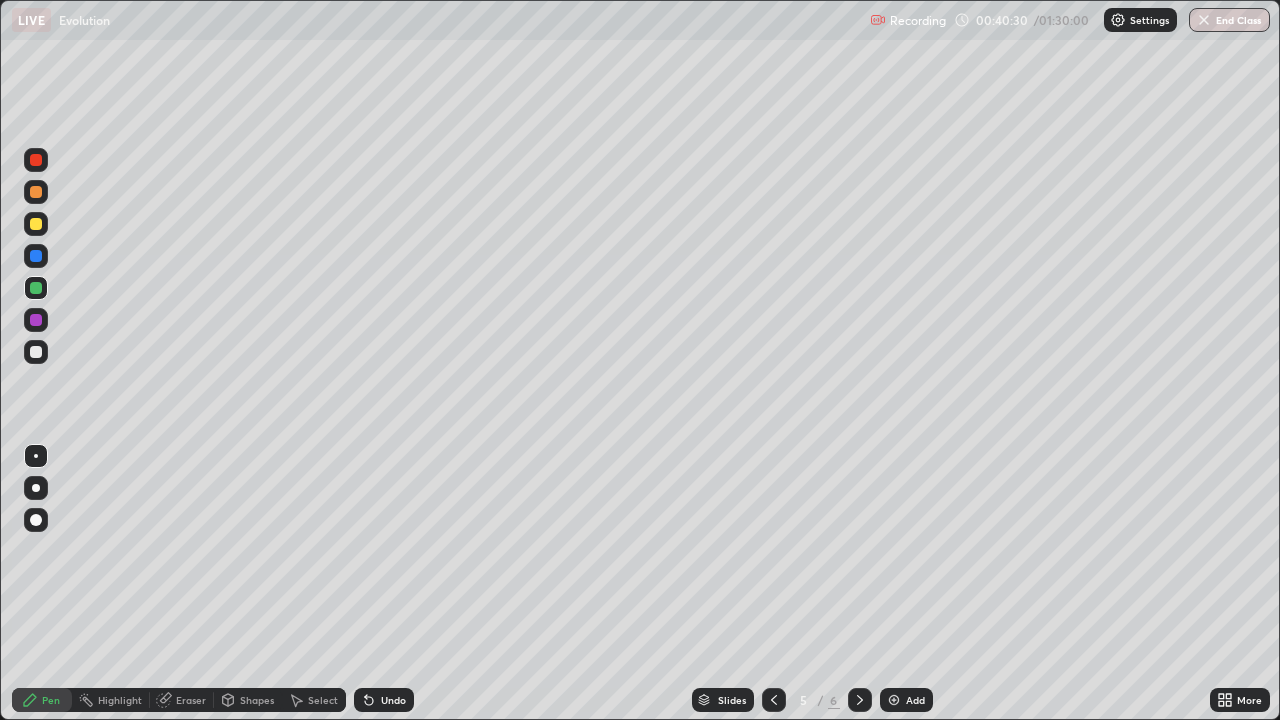 click at bounding box center (36, 160) 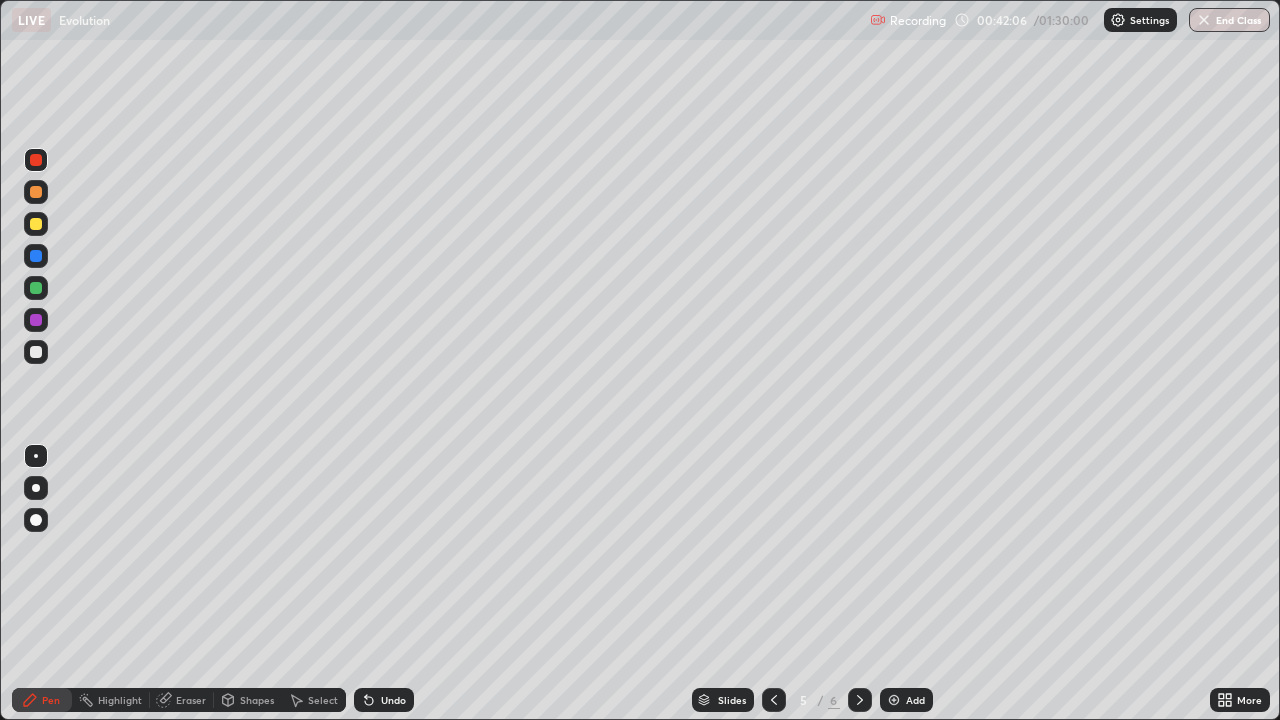 click at bounding box center [36, 352] 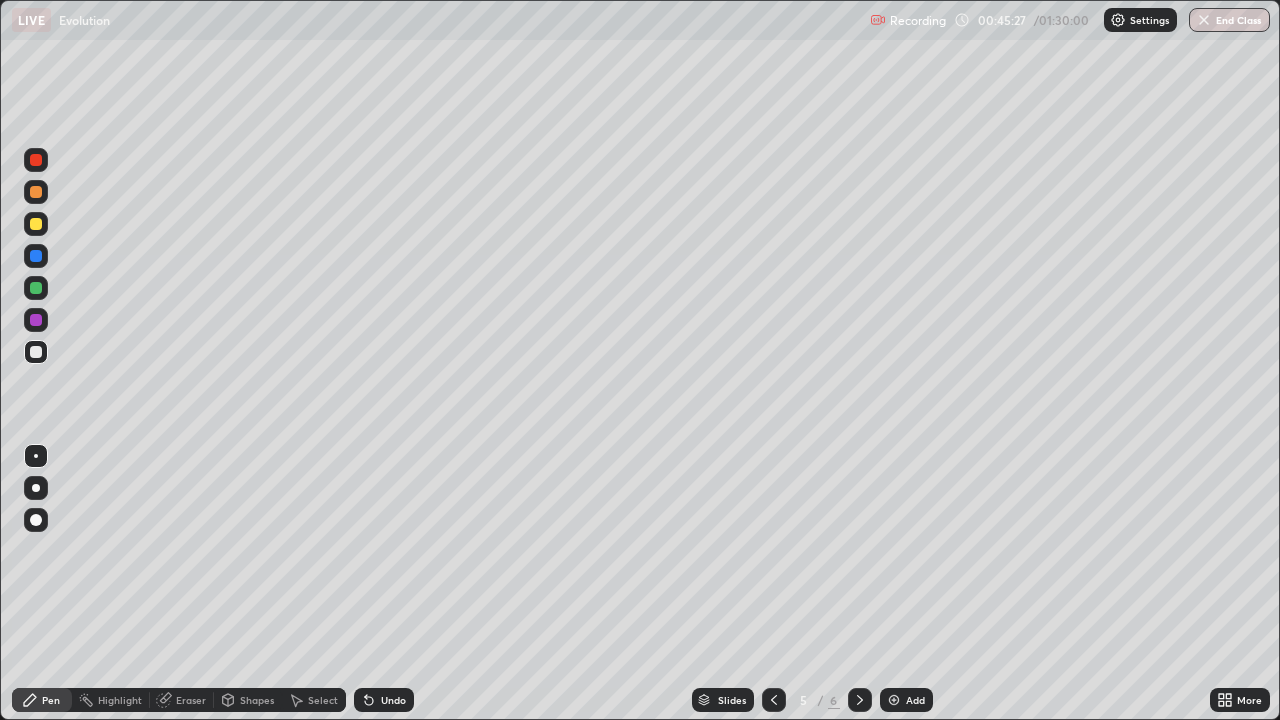 click 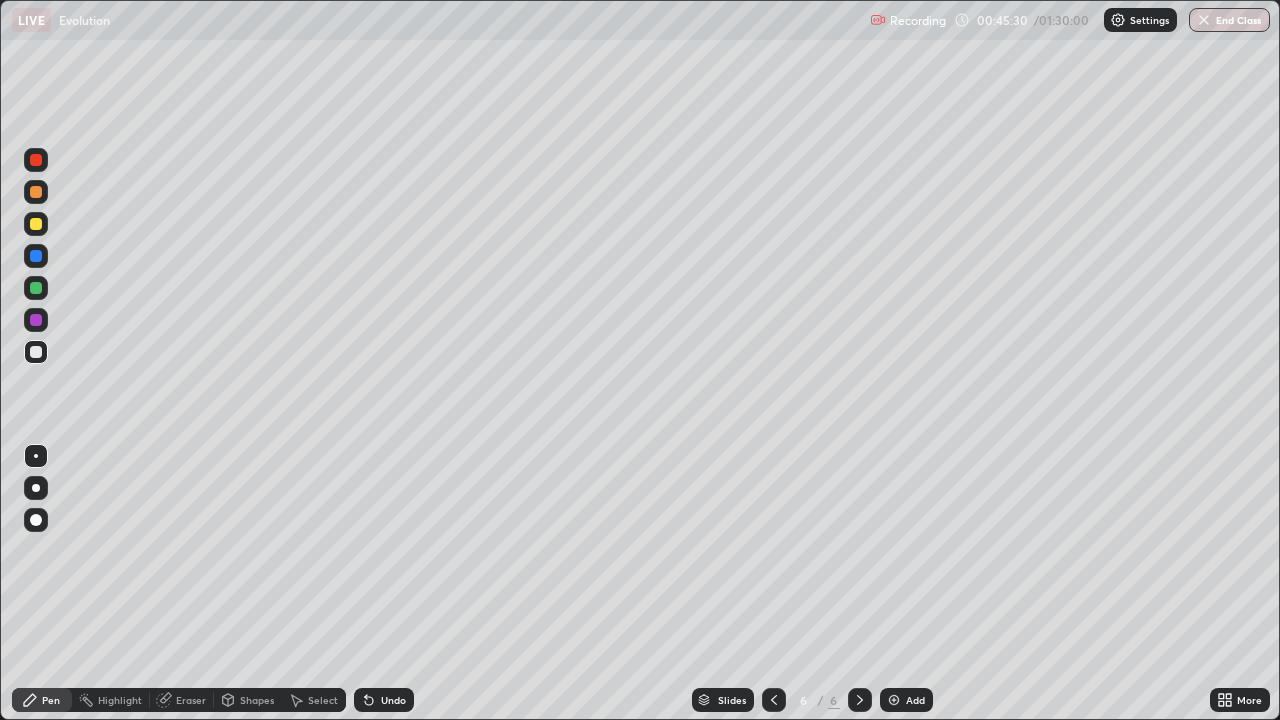 click on "Add" at bounding box center [906, 700] 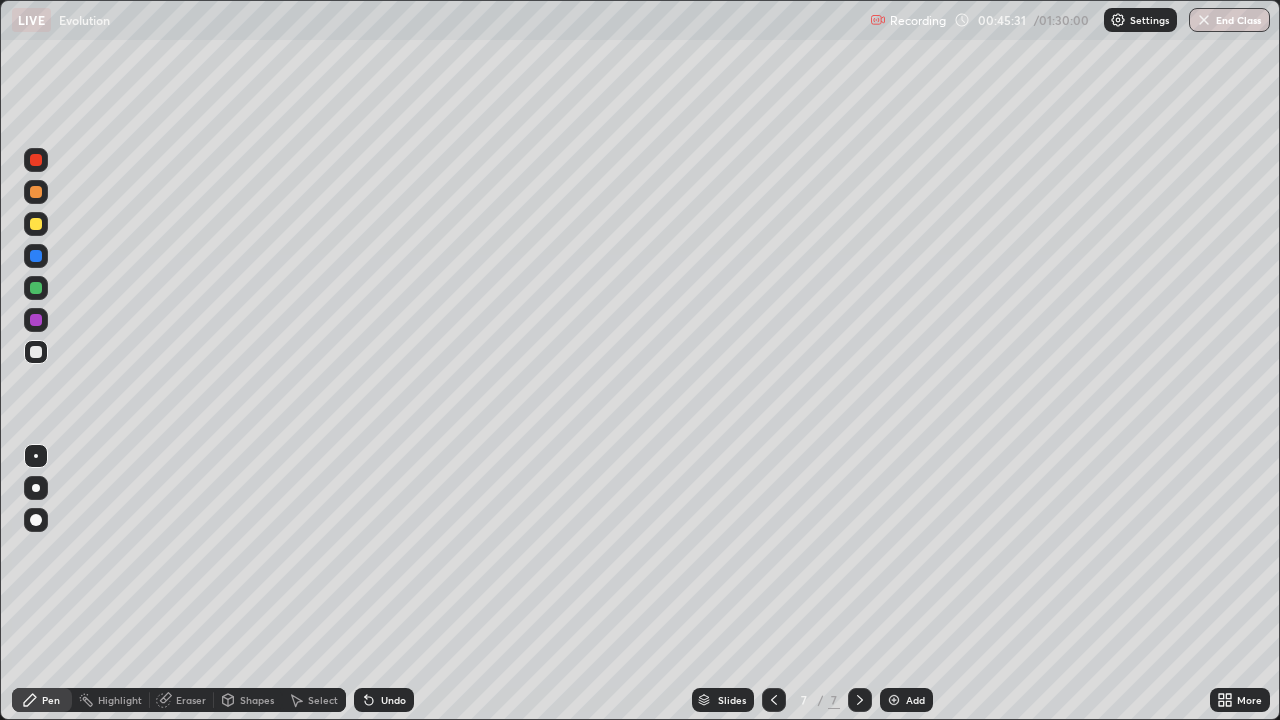 click at bounding box center (36, 192) 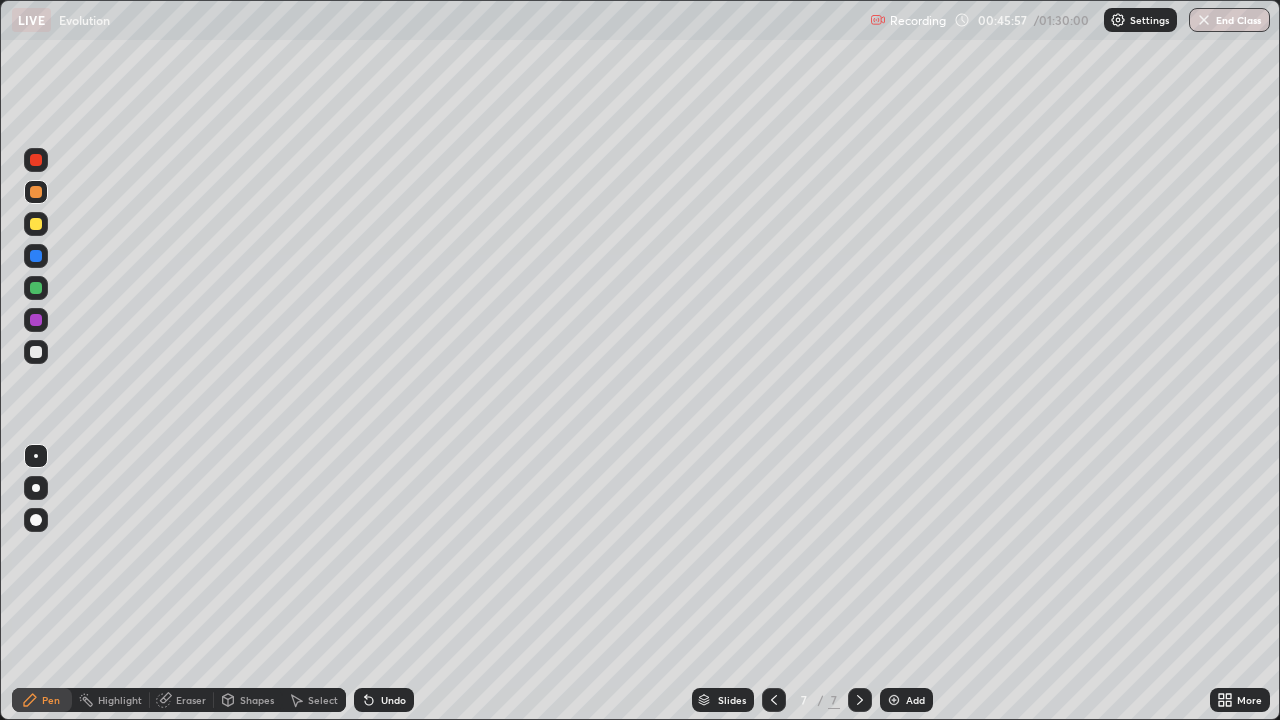 click at bounding box center [36, 224] 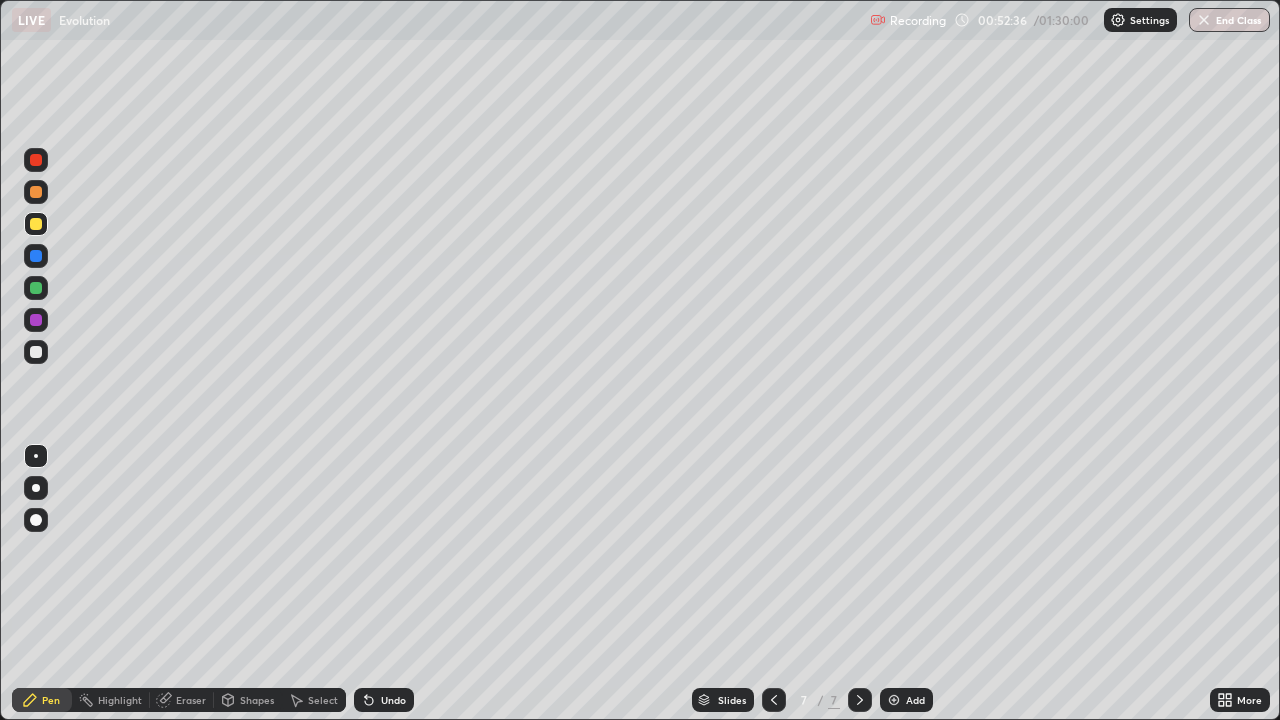click at bounding box center (36, 256) 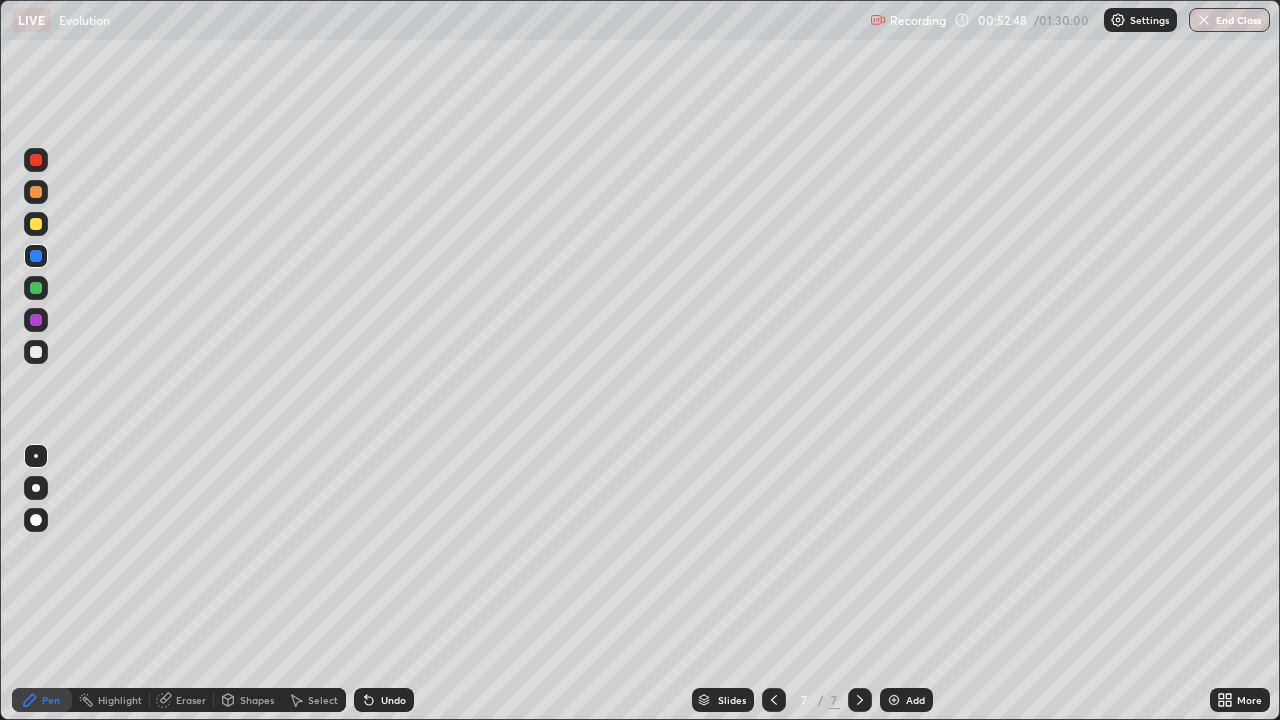 click on "Undo" at bounding box center [393, 700] 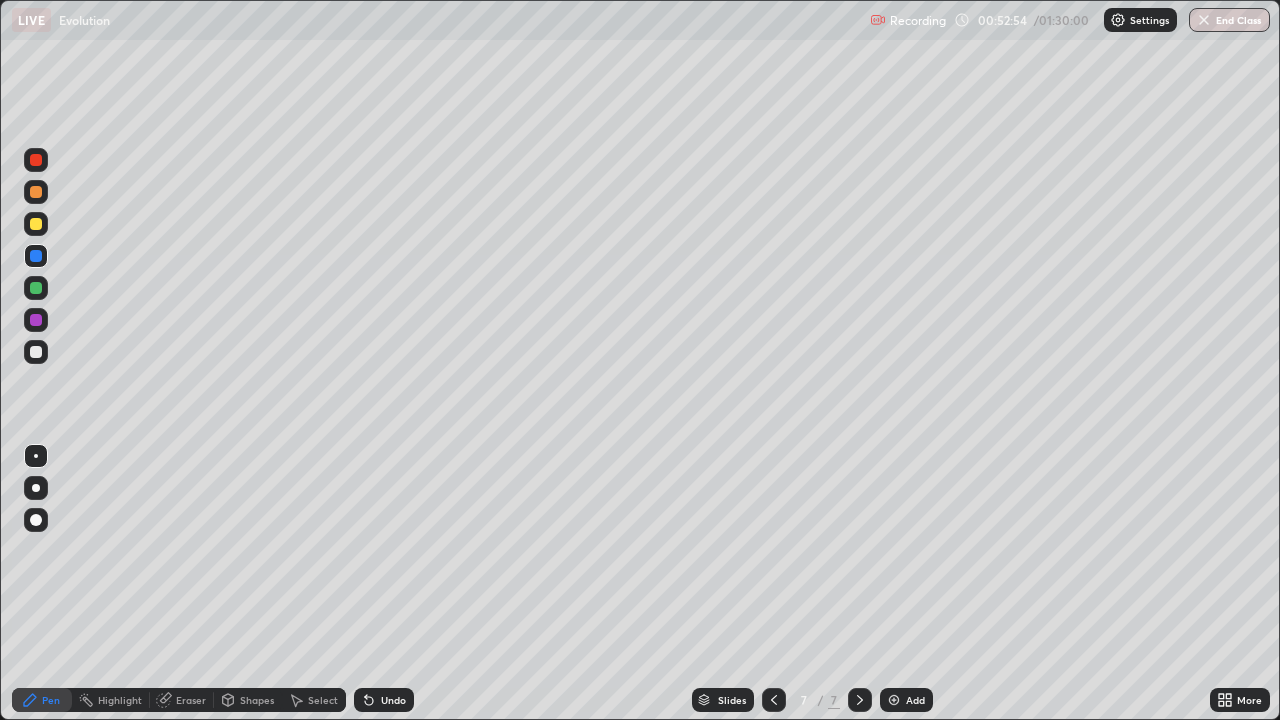 click at bounding box center (36, 288) 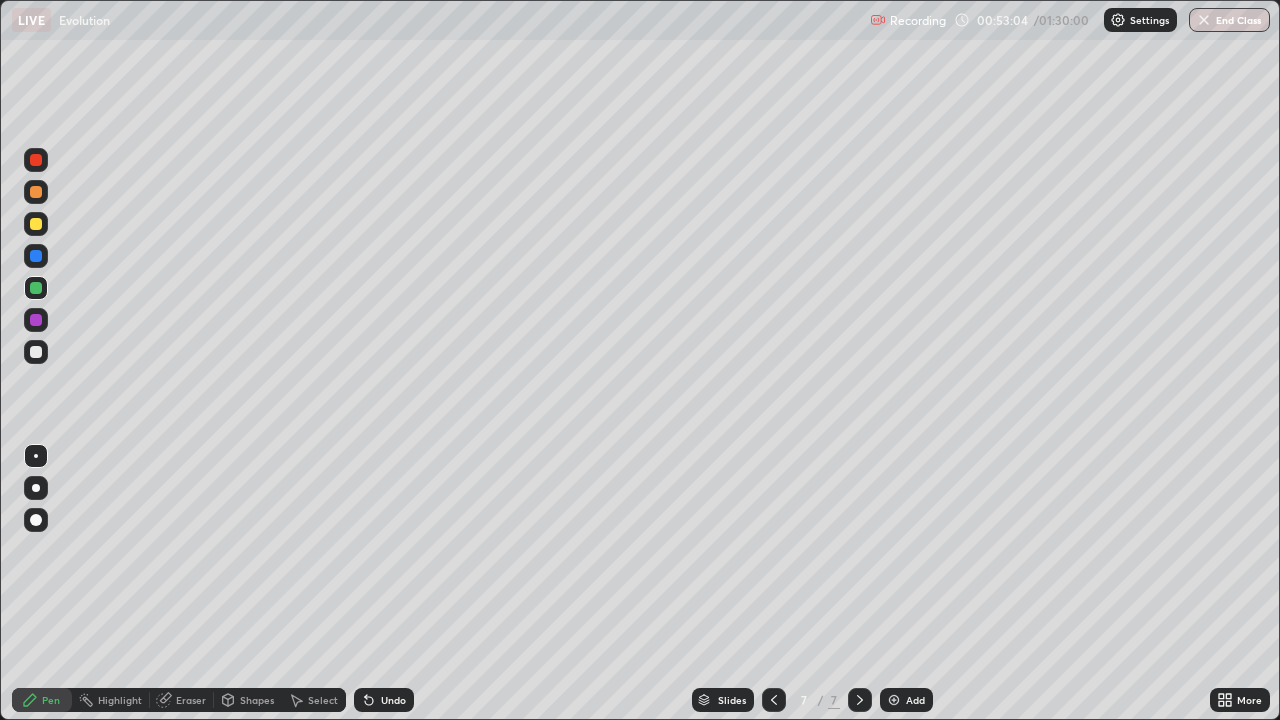 click on "Undo" at bounding box center (384, 700) 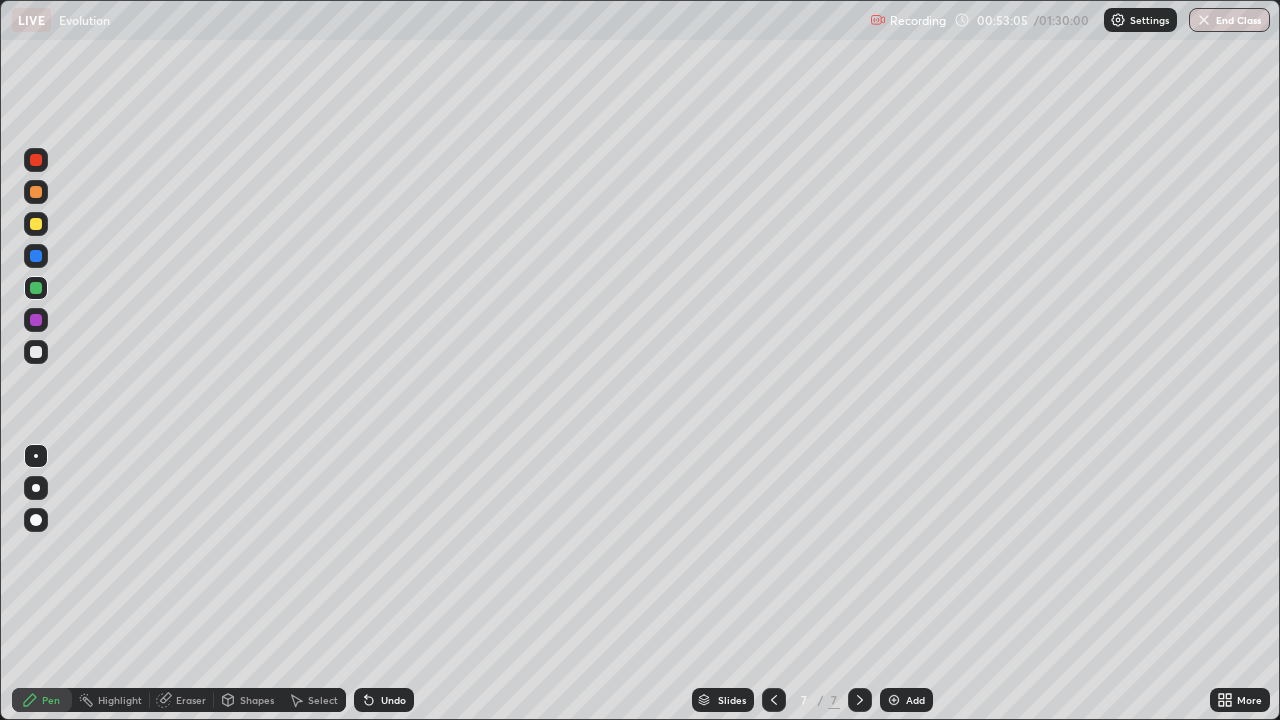 click on "Undo" at bounding box center (393, 700) 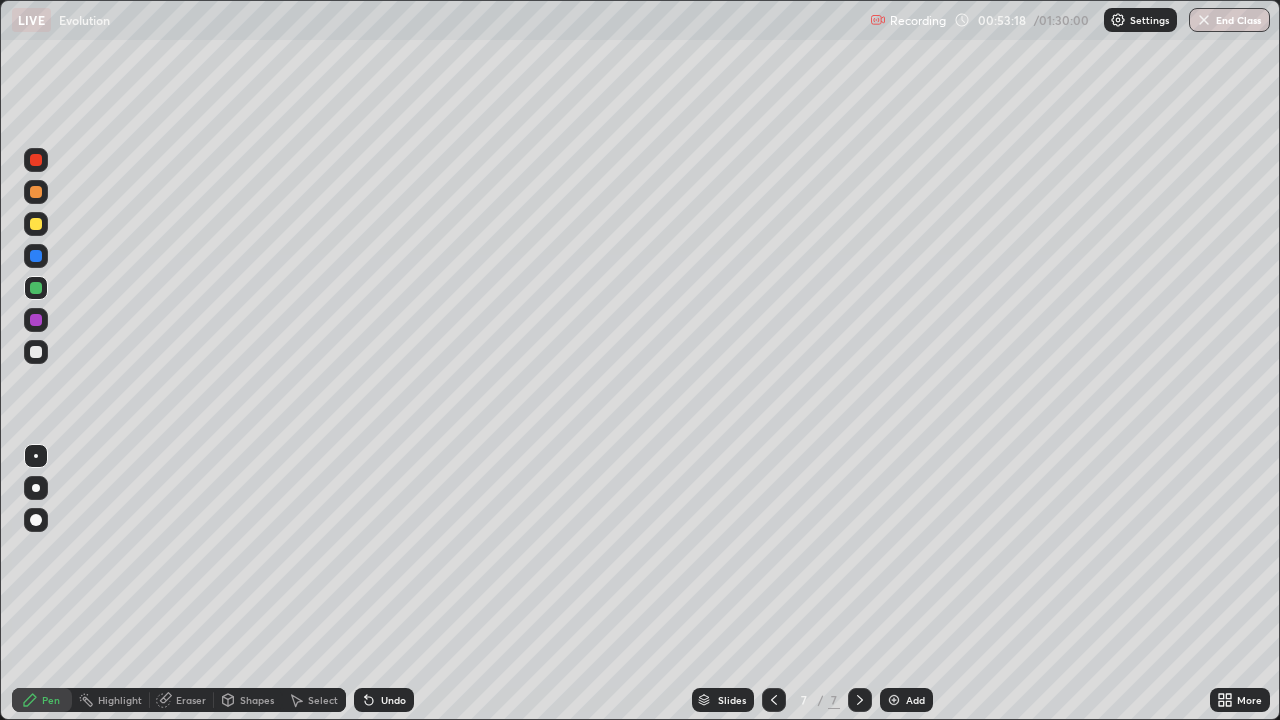 click at bounding box center [36, 320] 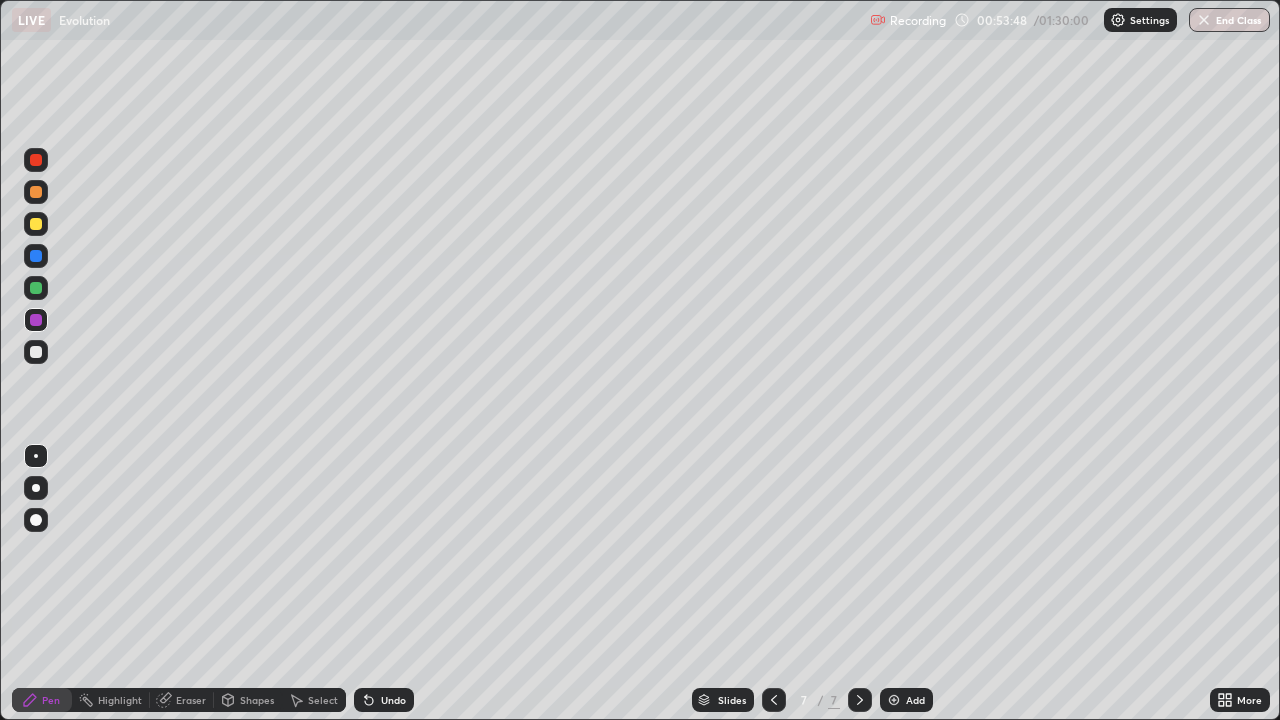 click at bounding box center [36, 352] 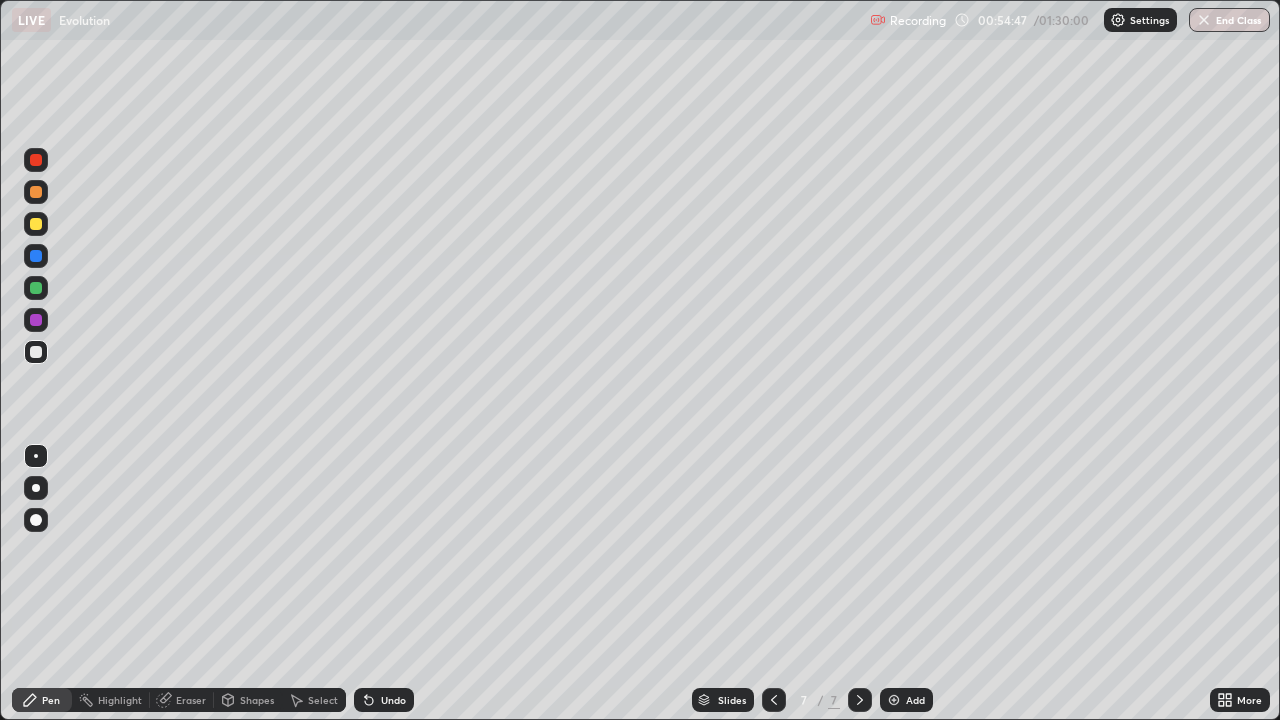 click at bounding box center (36, 224) 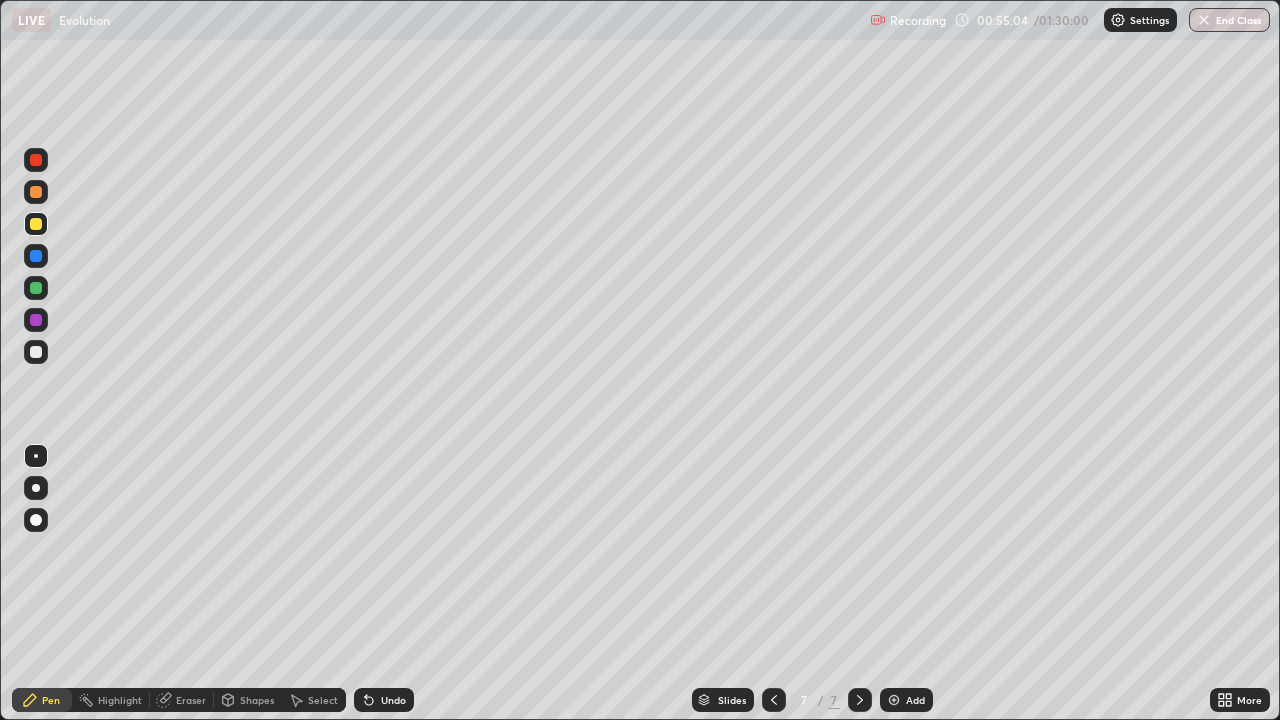 click on "Undo" at bounding box center (393, 700) 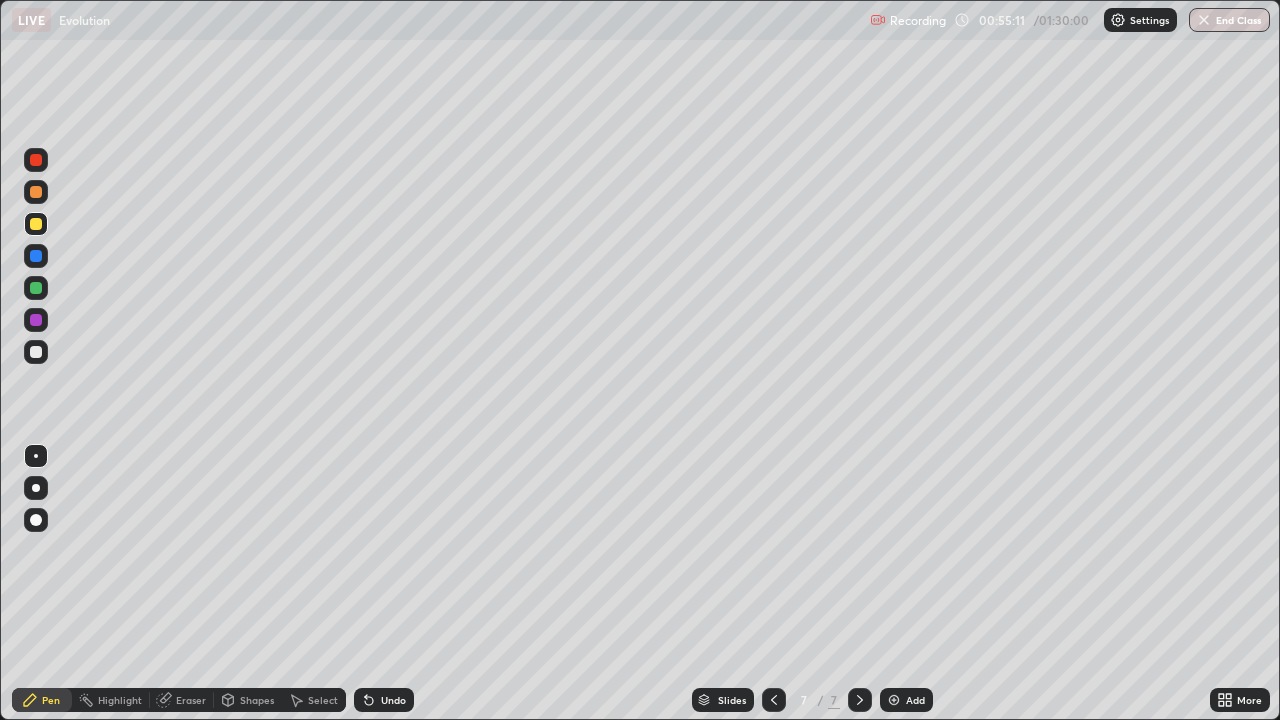 click on "Undo" at bounding box center (393, 700) 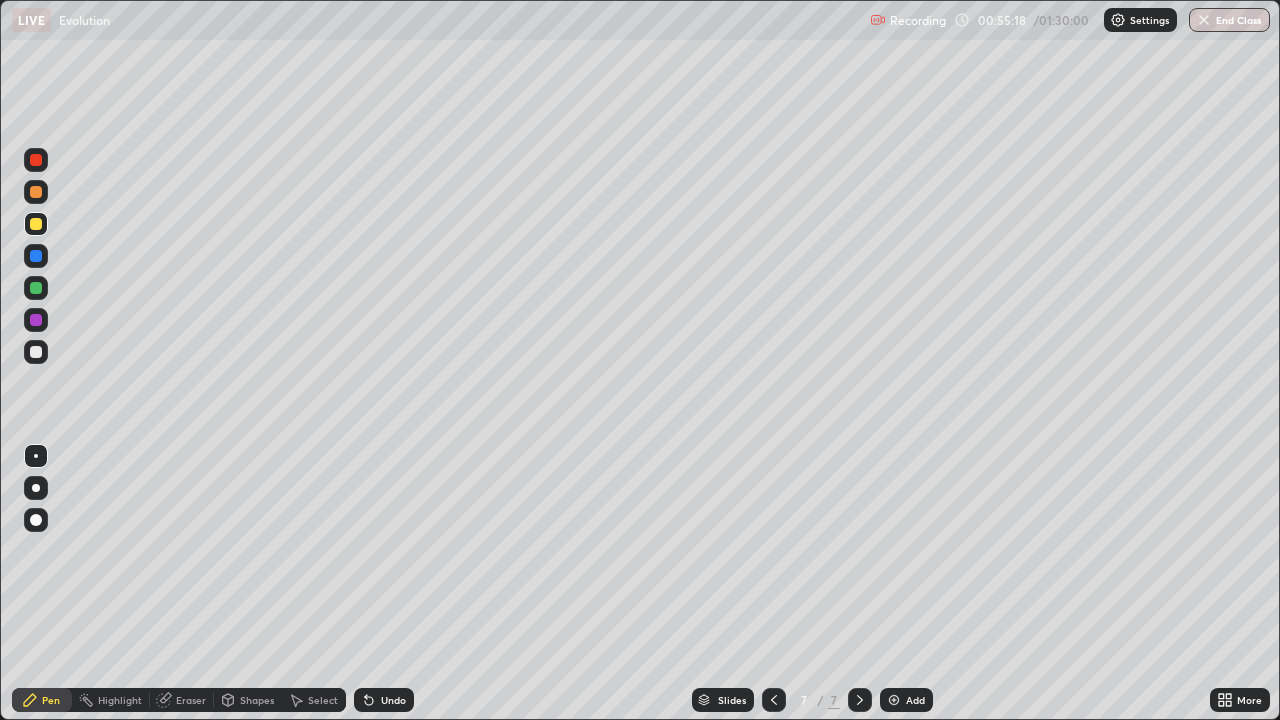 click at bounding box center [36, 352] 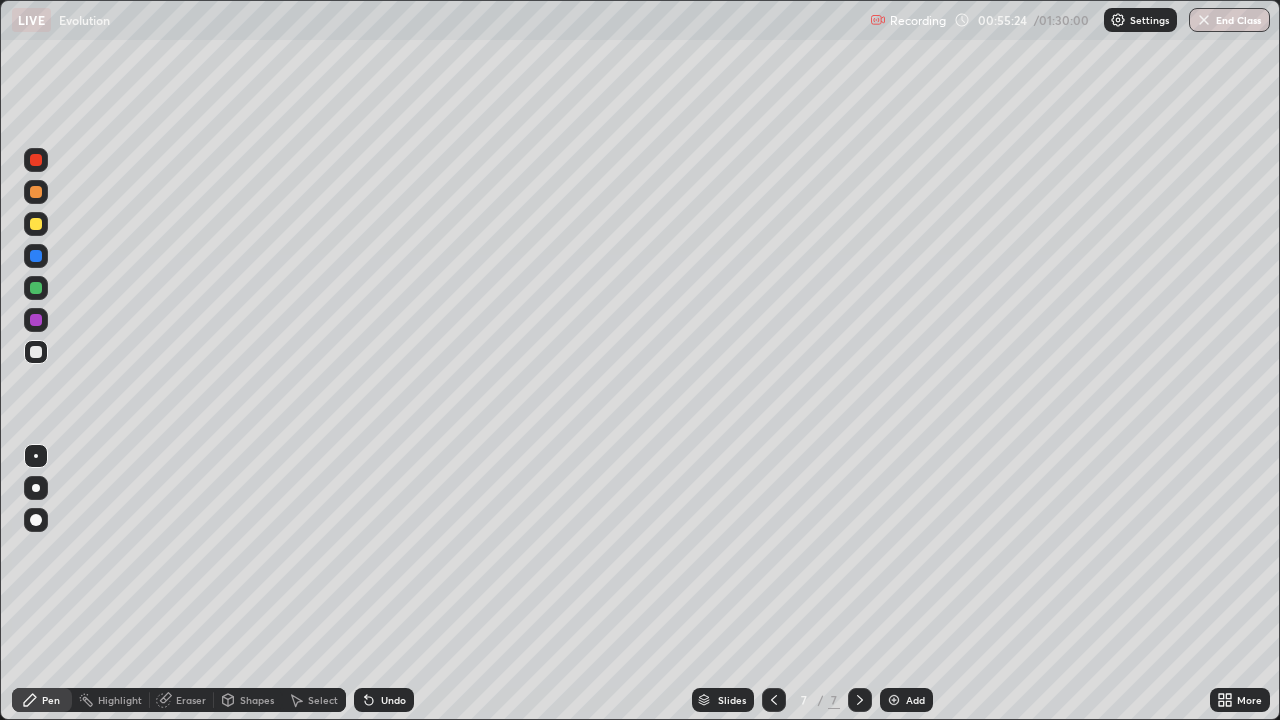 click on "Undo" at bounding box center (393, 700) 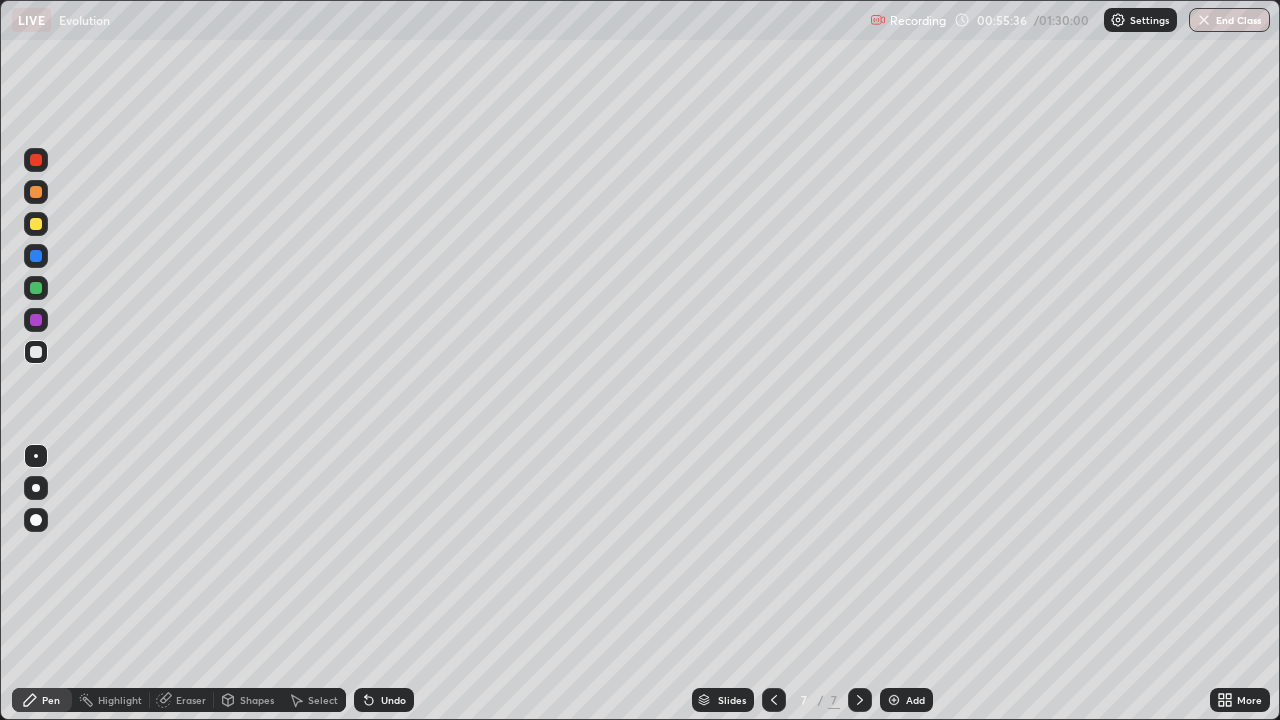 click at bounding box center (36, 320) 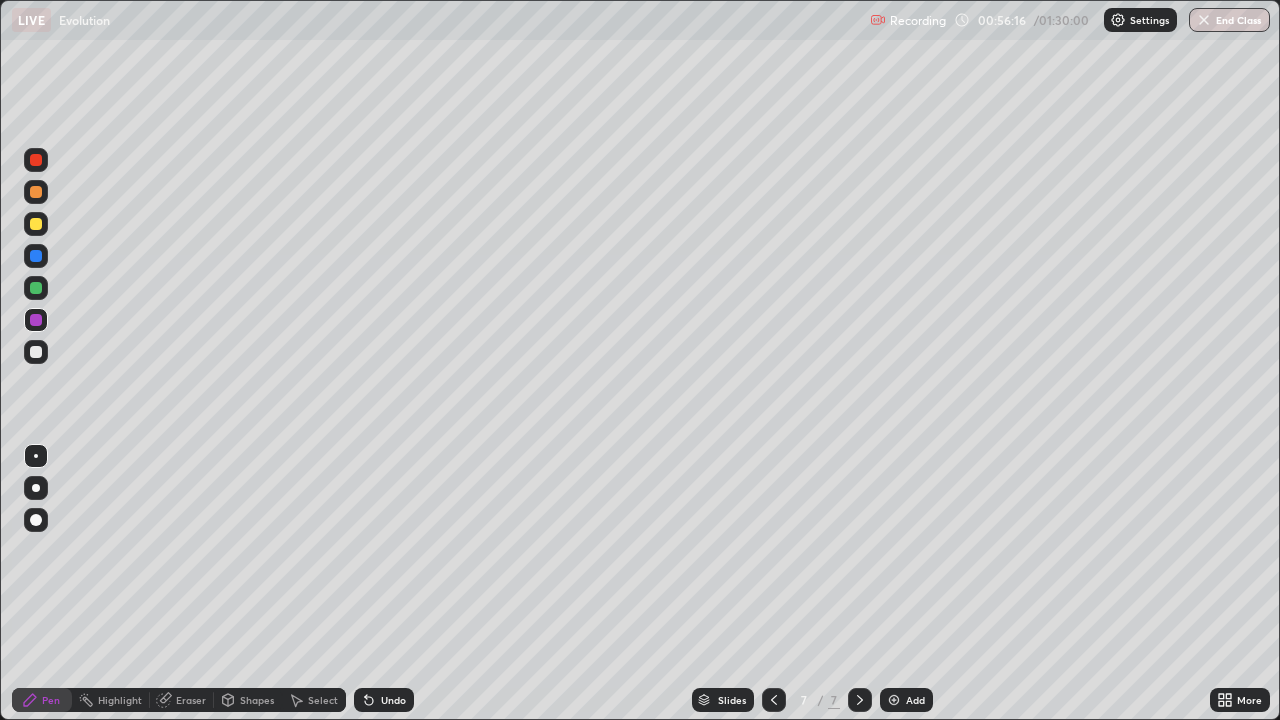 click at bounding box center [36, 352] 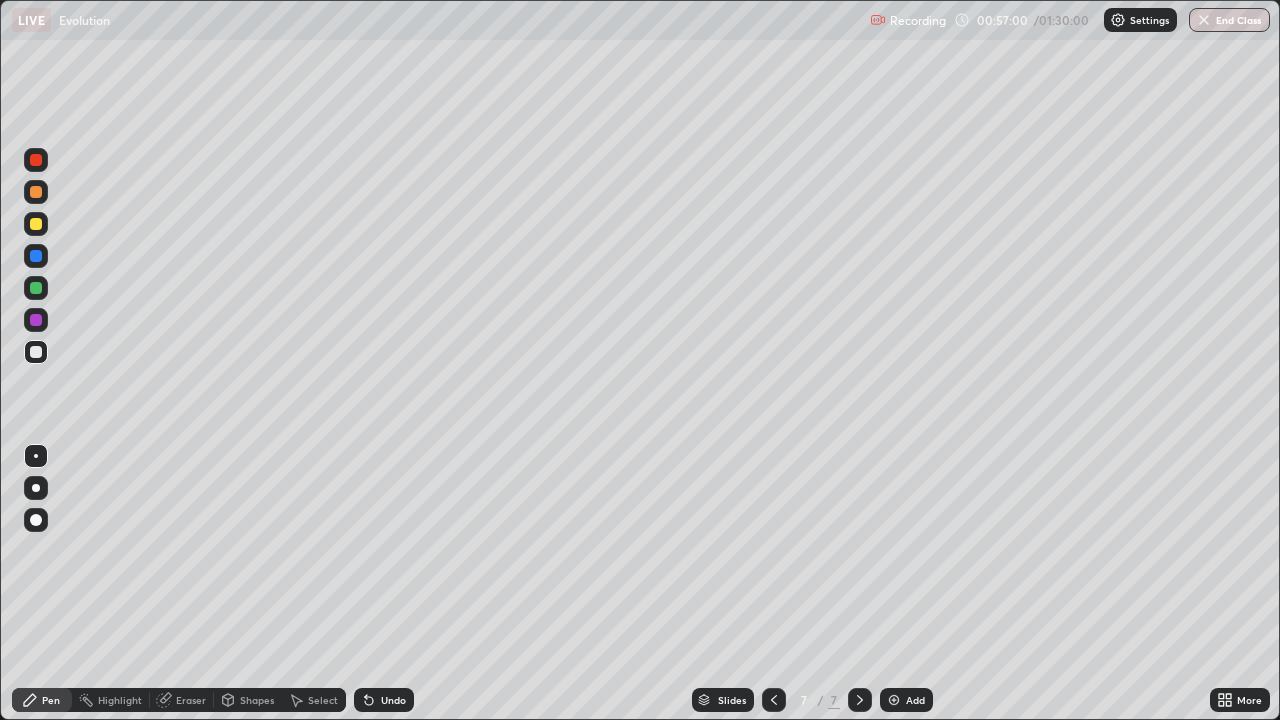 click on "Eraser" at bounding box center [191, 700] 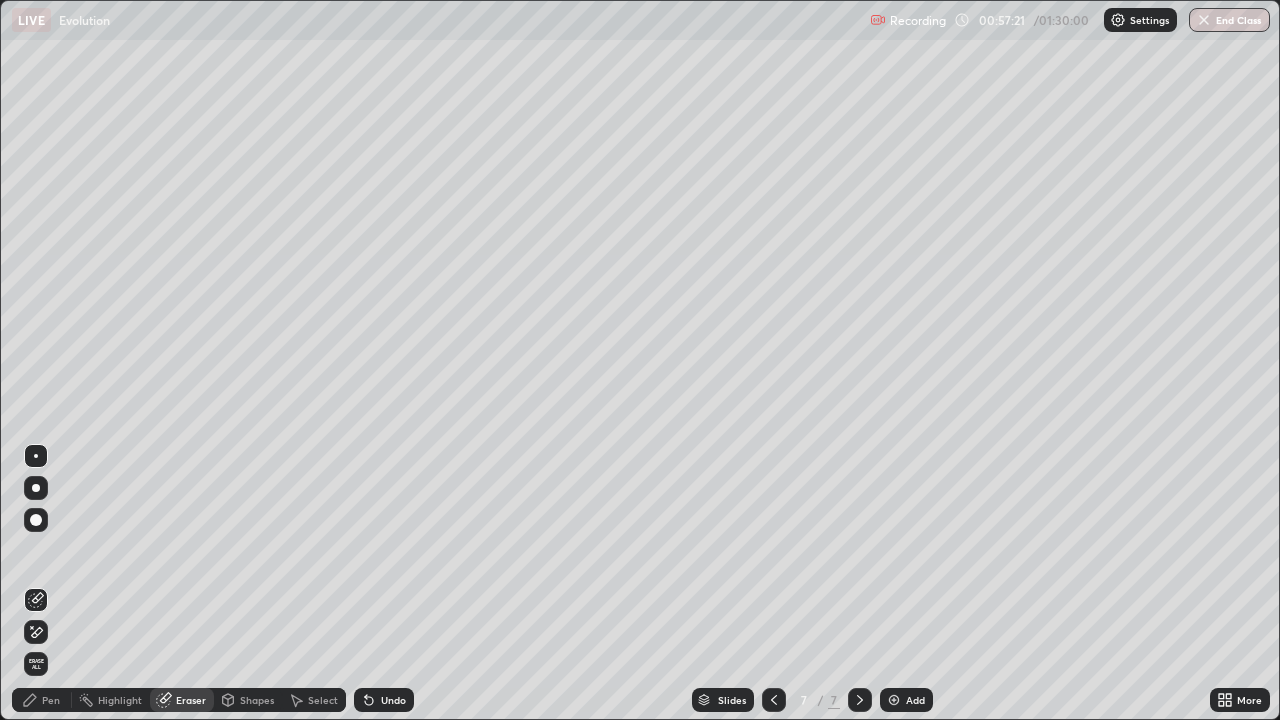 click on "Pen" at bounding box center [51, 700] 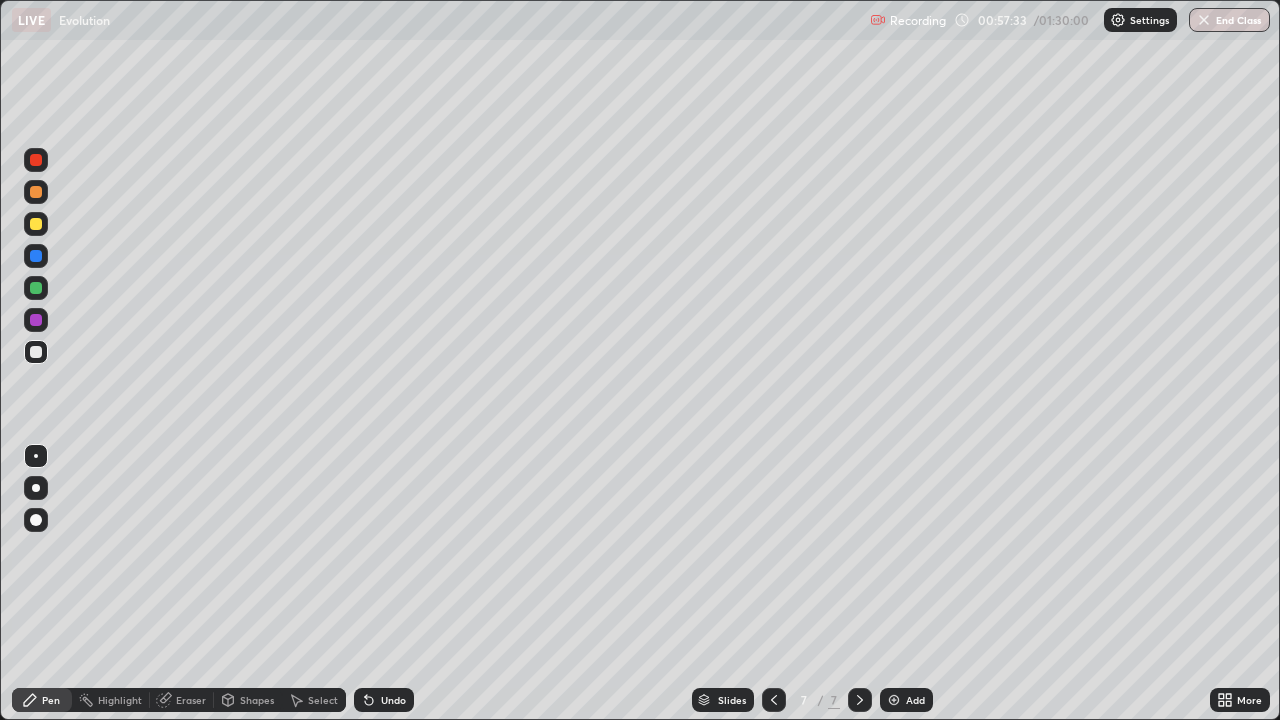click at bounding box center (36, 320) 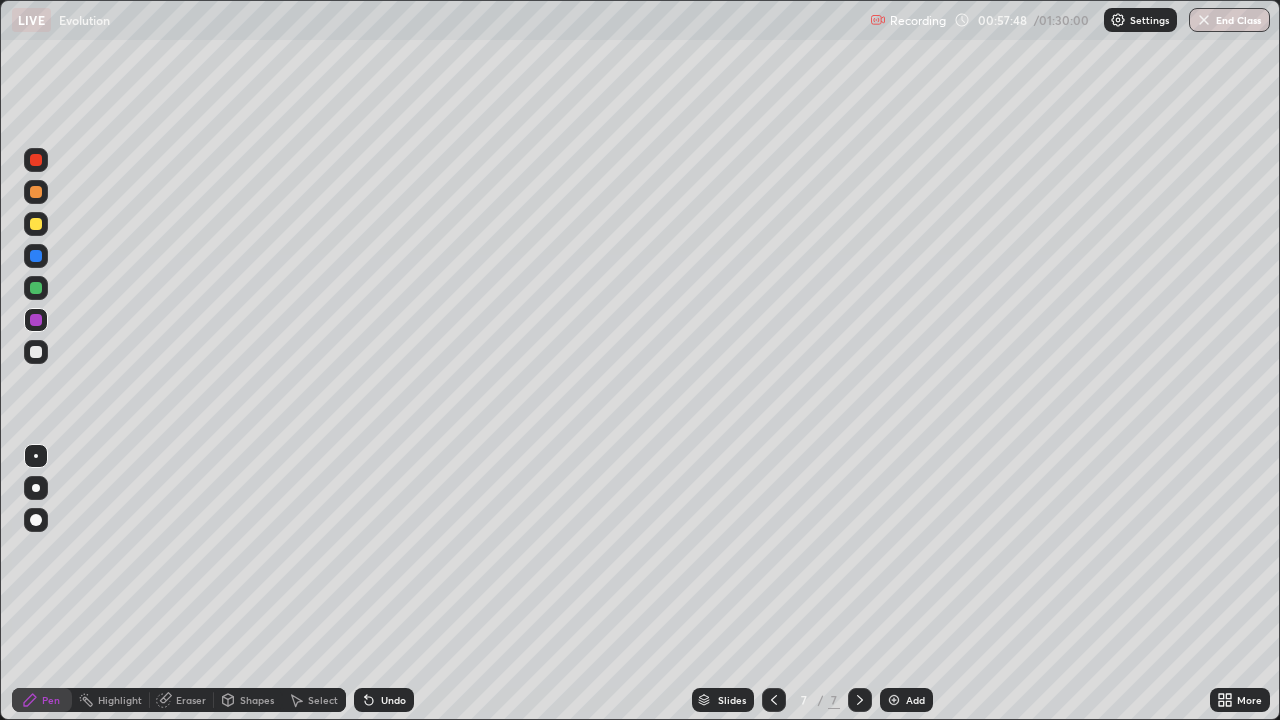 click at bounding box center [36, 352] 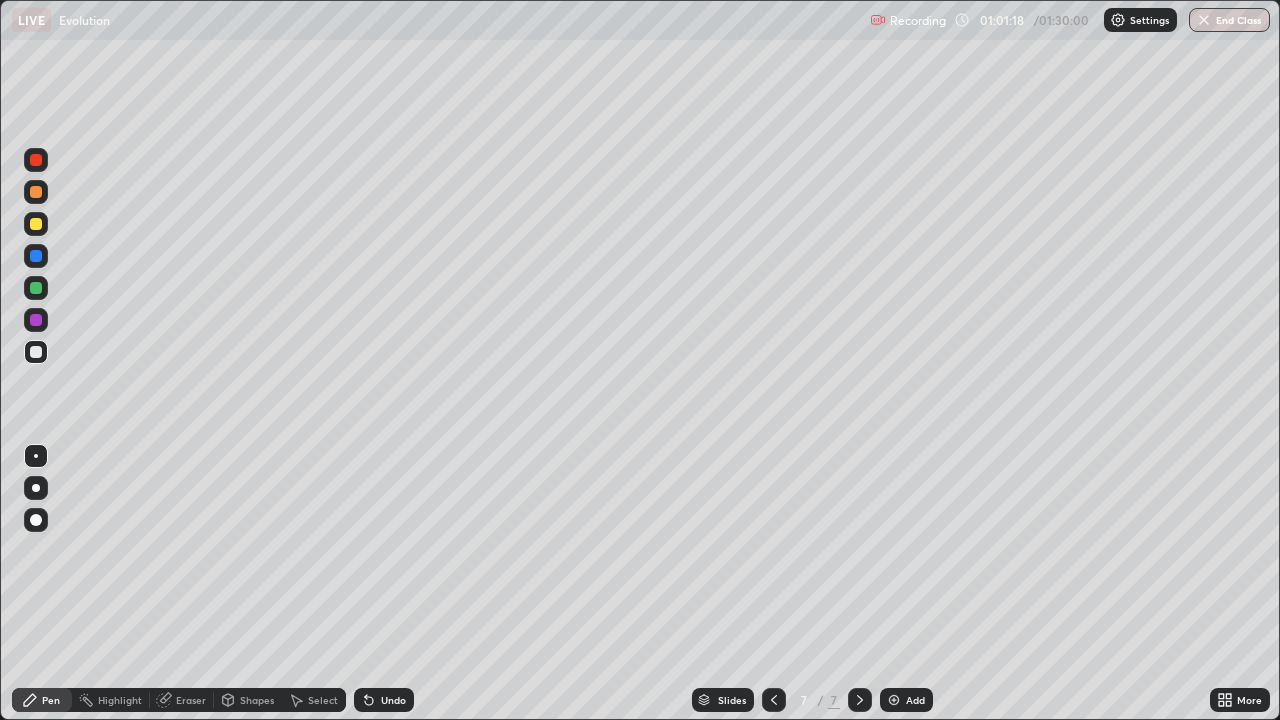 click on "Add" at bounding box center (906, 700) 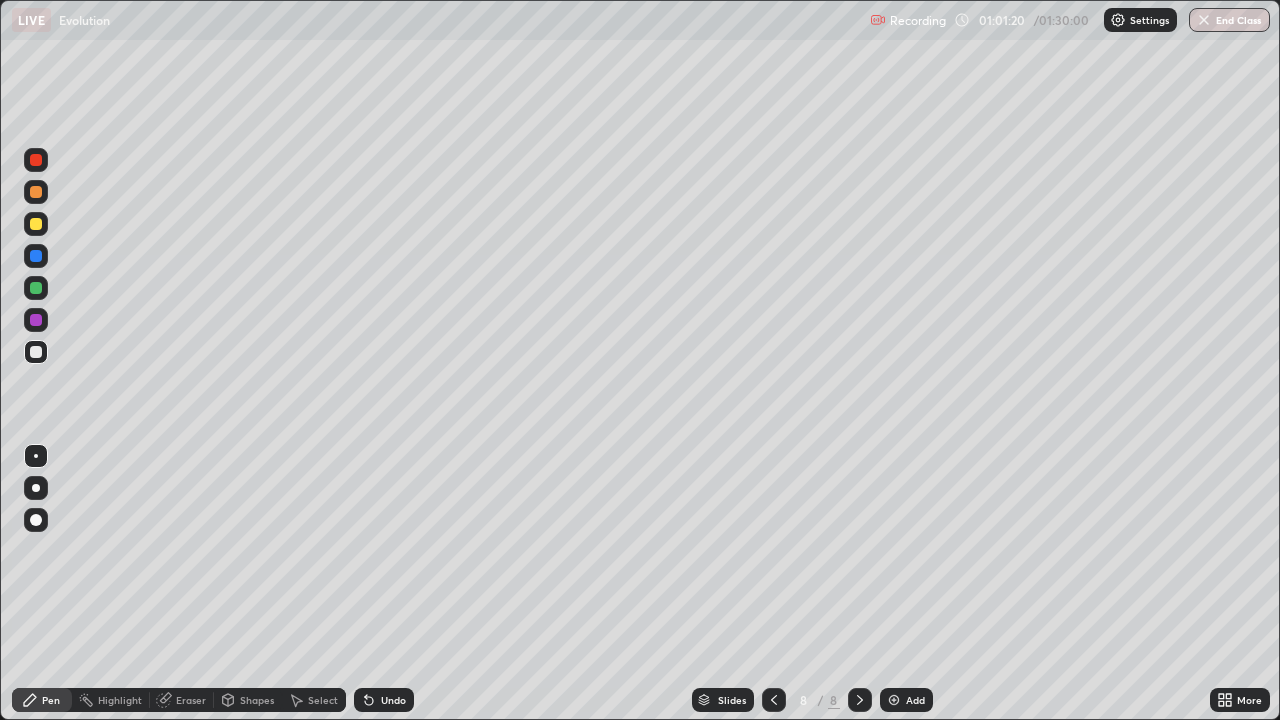 click at bounding box center (36, 192) 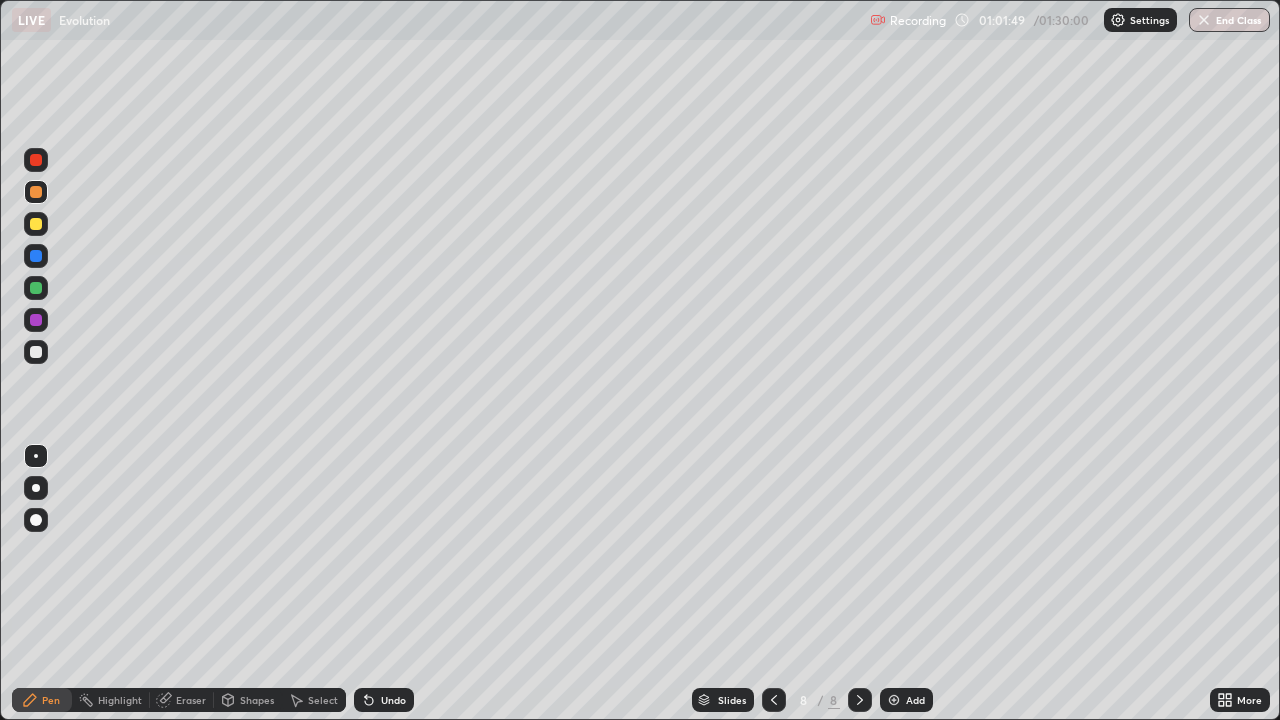 click at bounding box center [36, 224] 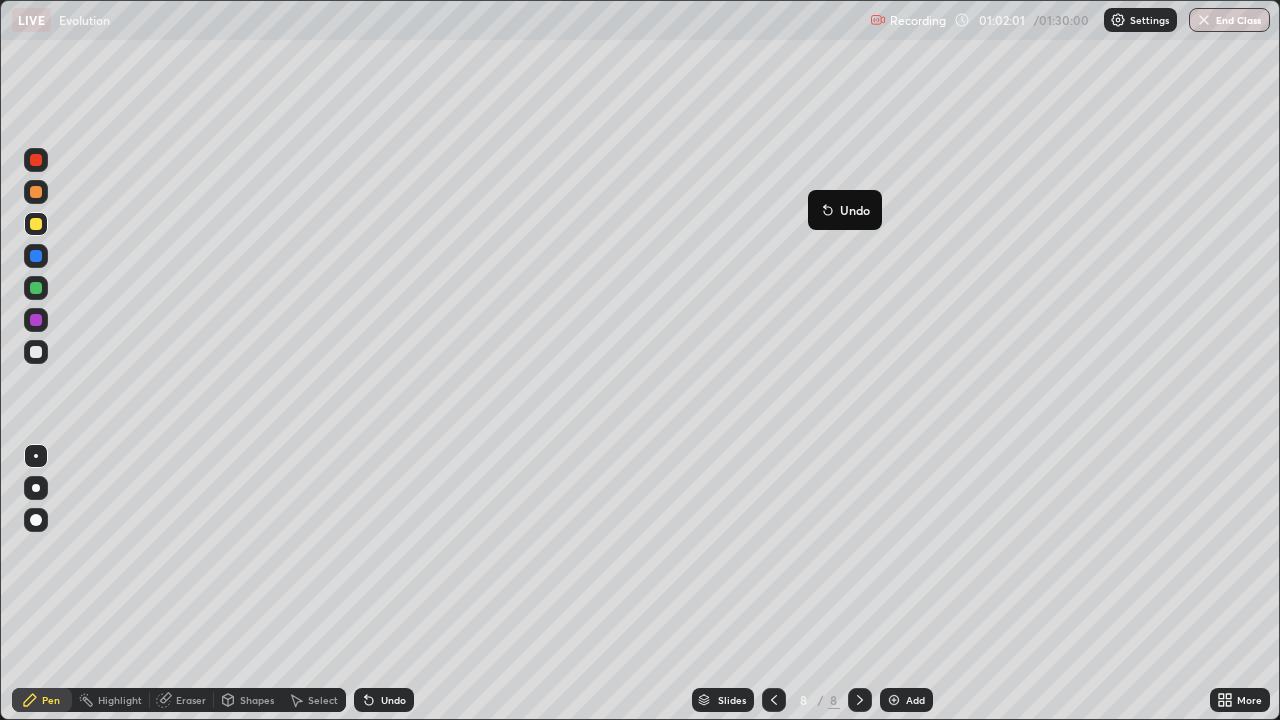 click on "Undo" at bounding box center [845, 210] 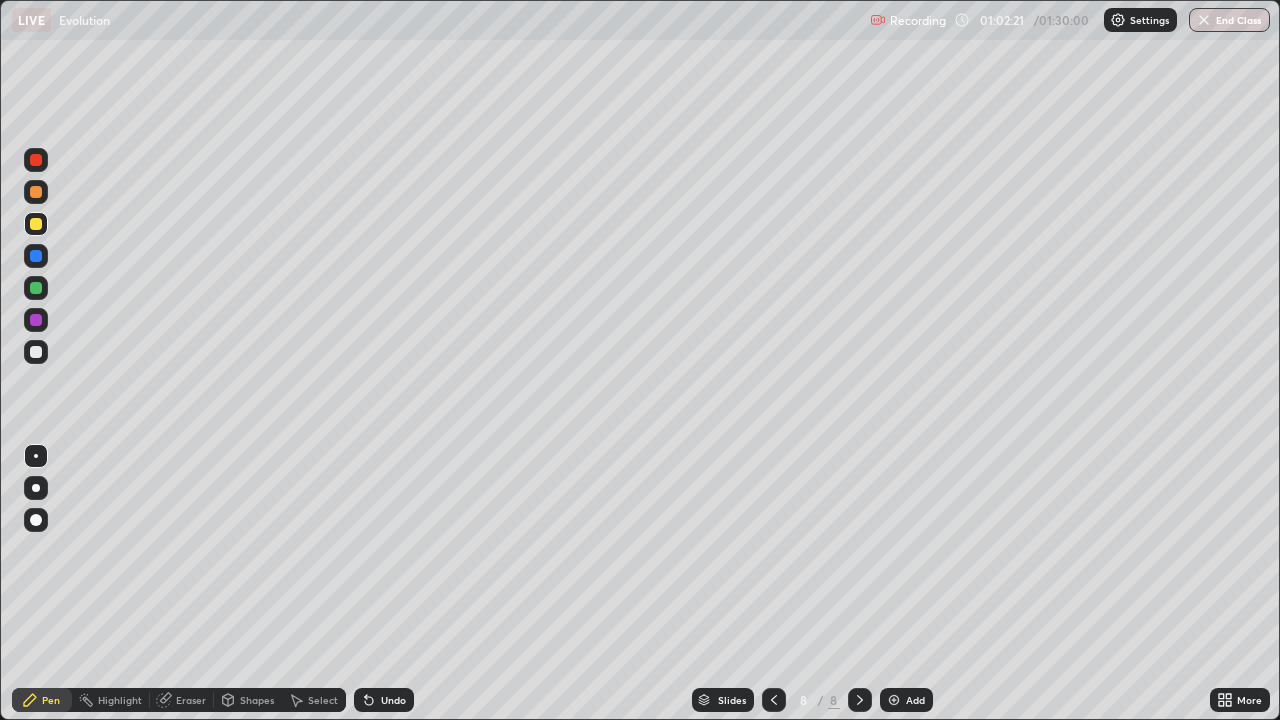 click at bounding box center [36, 288] 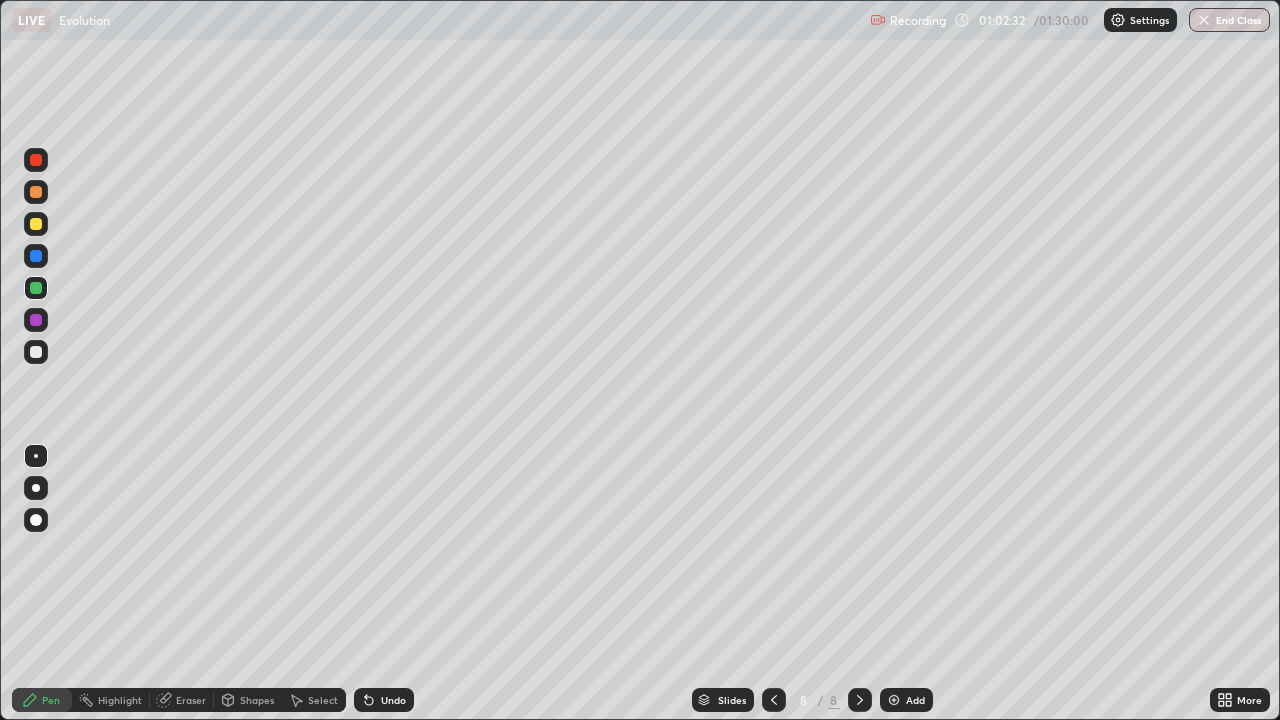 click on "Undo" at bounding box center [393, 700] 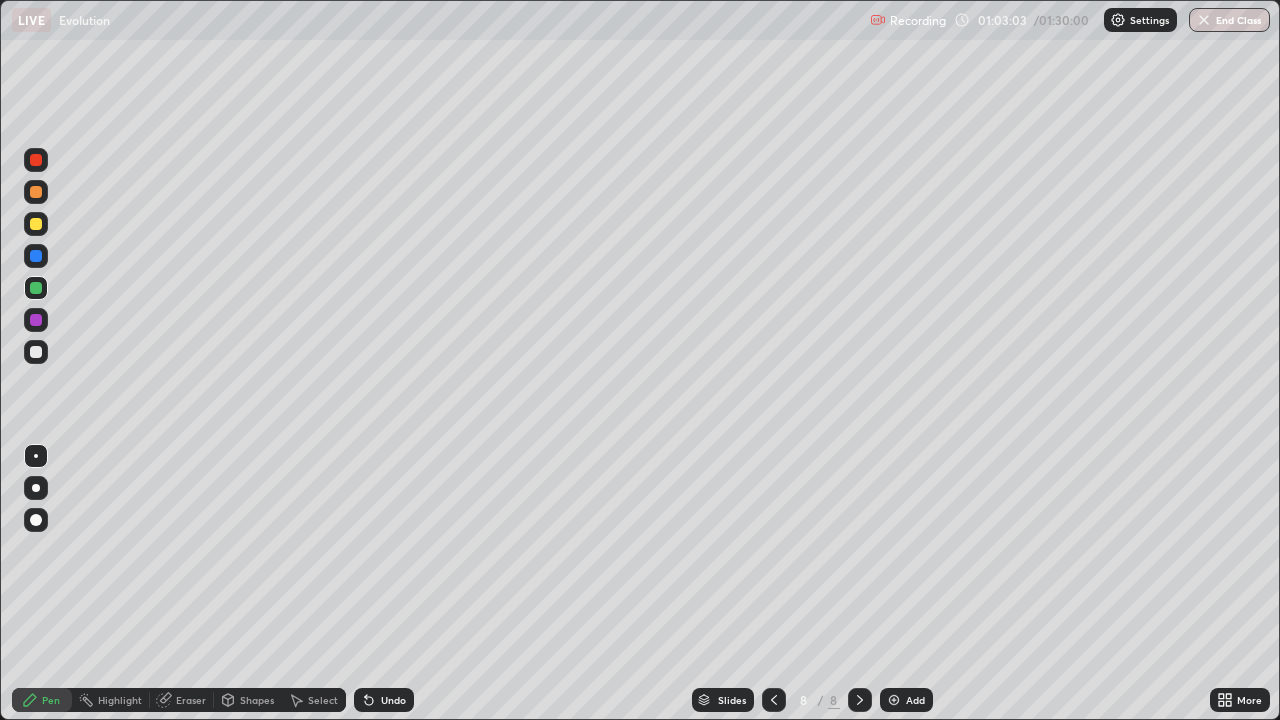 click at bounding box center [36, 352] 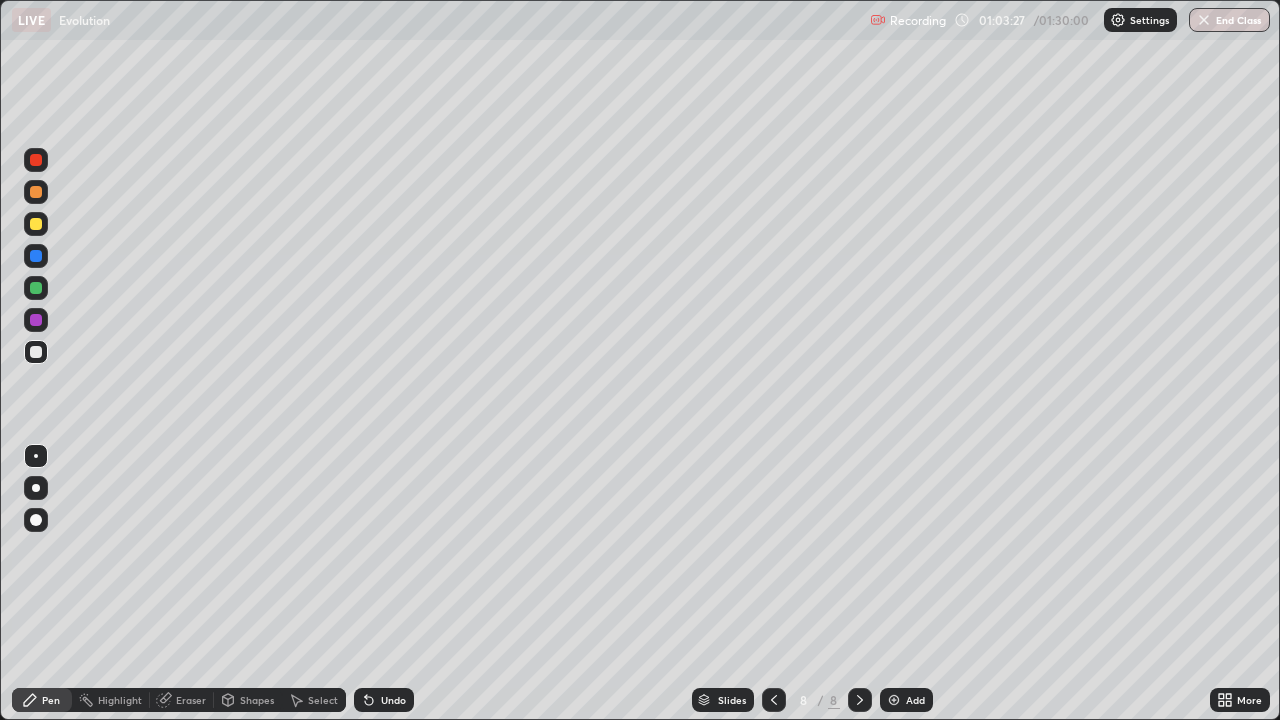 click on "Eraser" at bounding box center [191, 700] 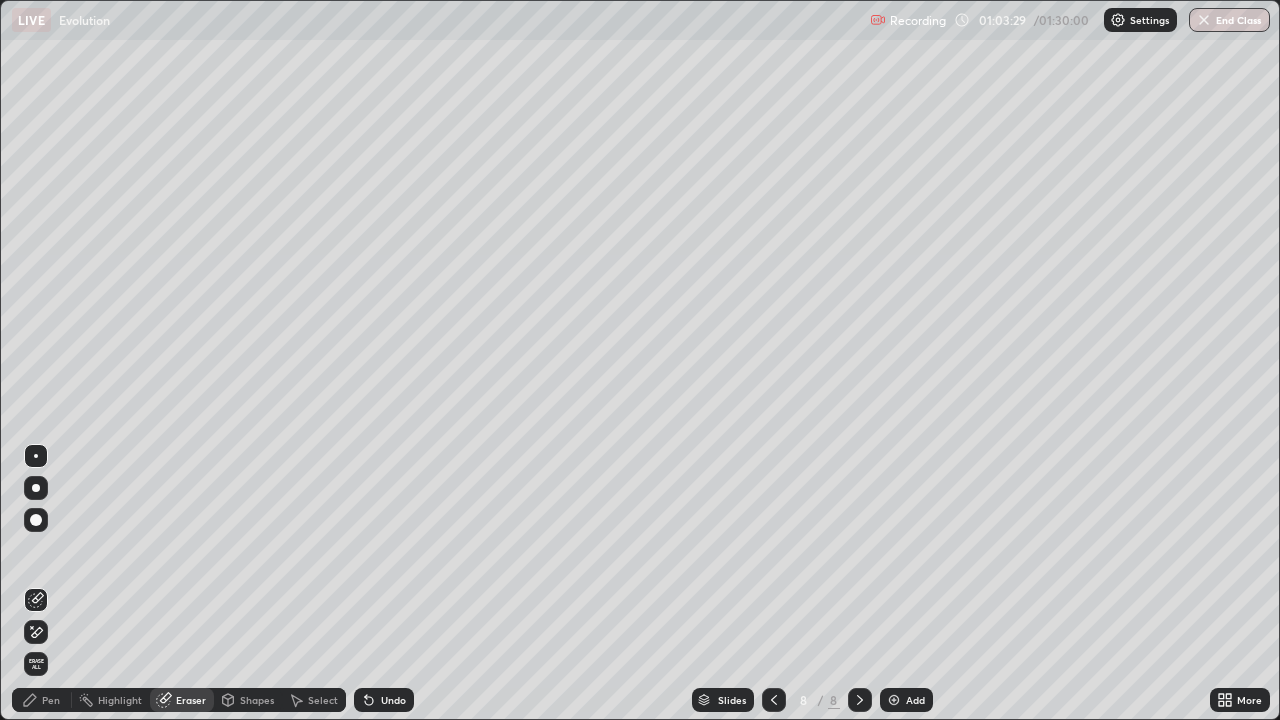 click on "Pen" at bounding box center (51, 700) 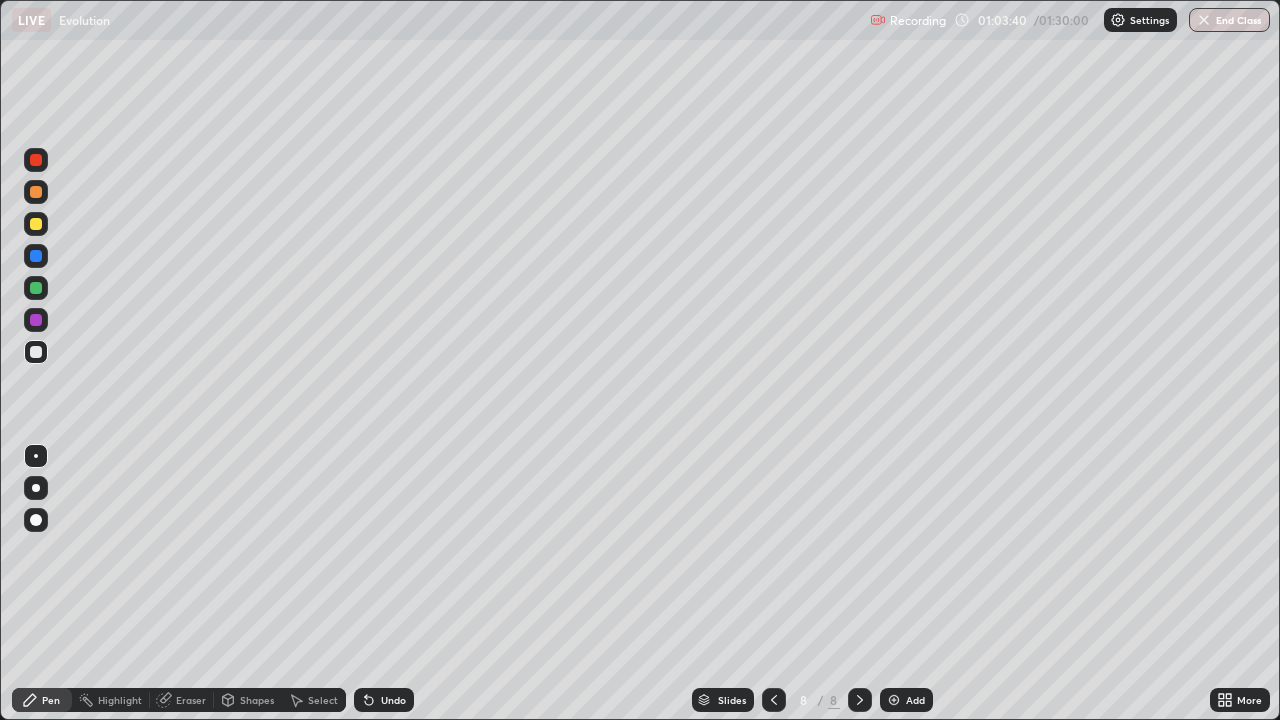 click on "Eraser" at bounding box center [191, 700] 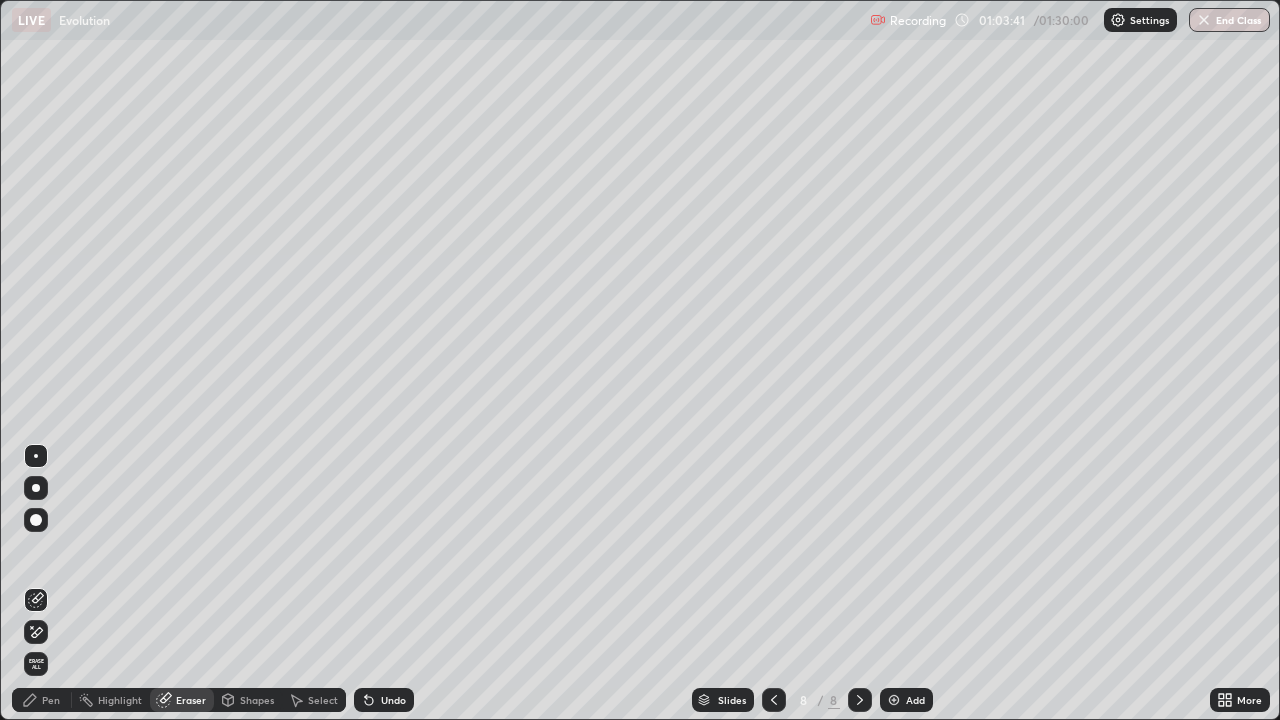 click on "Pen" at bounding box center [51, 700] 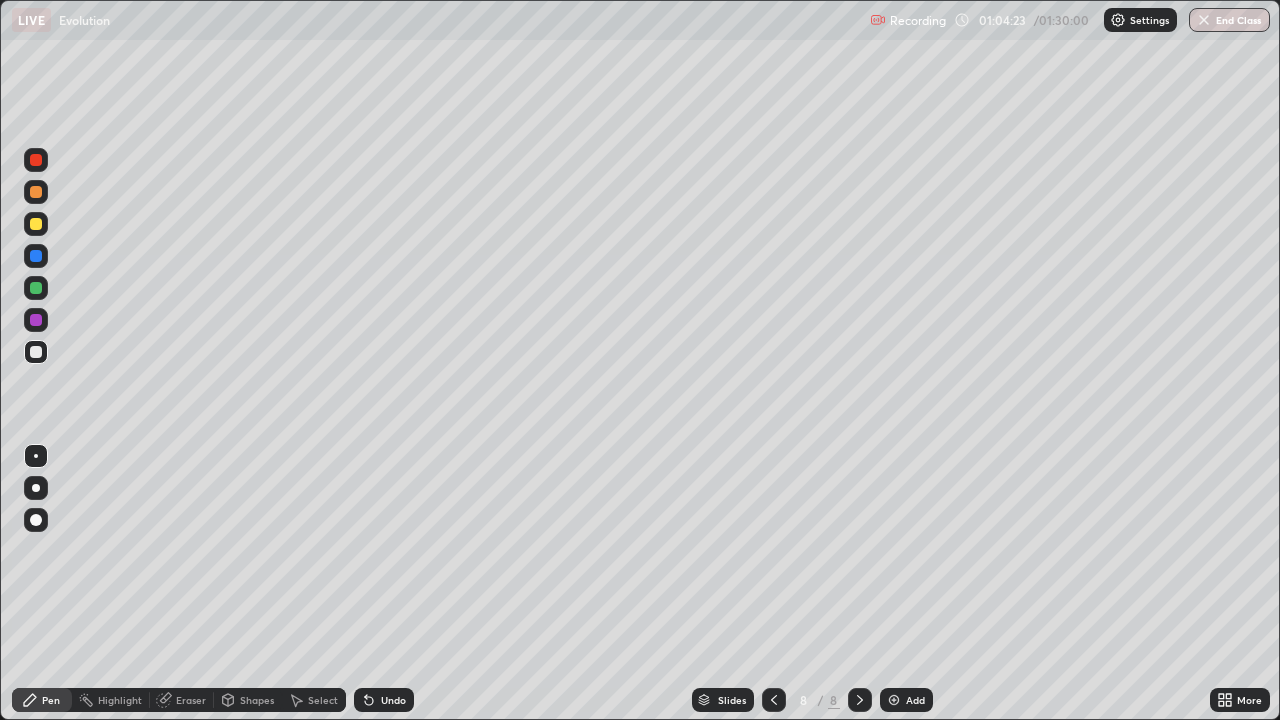 click at bounding box center (36, 320) 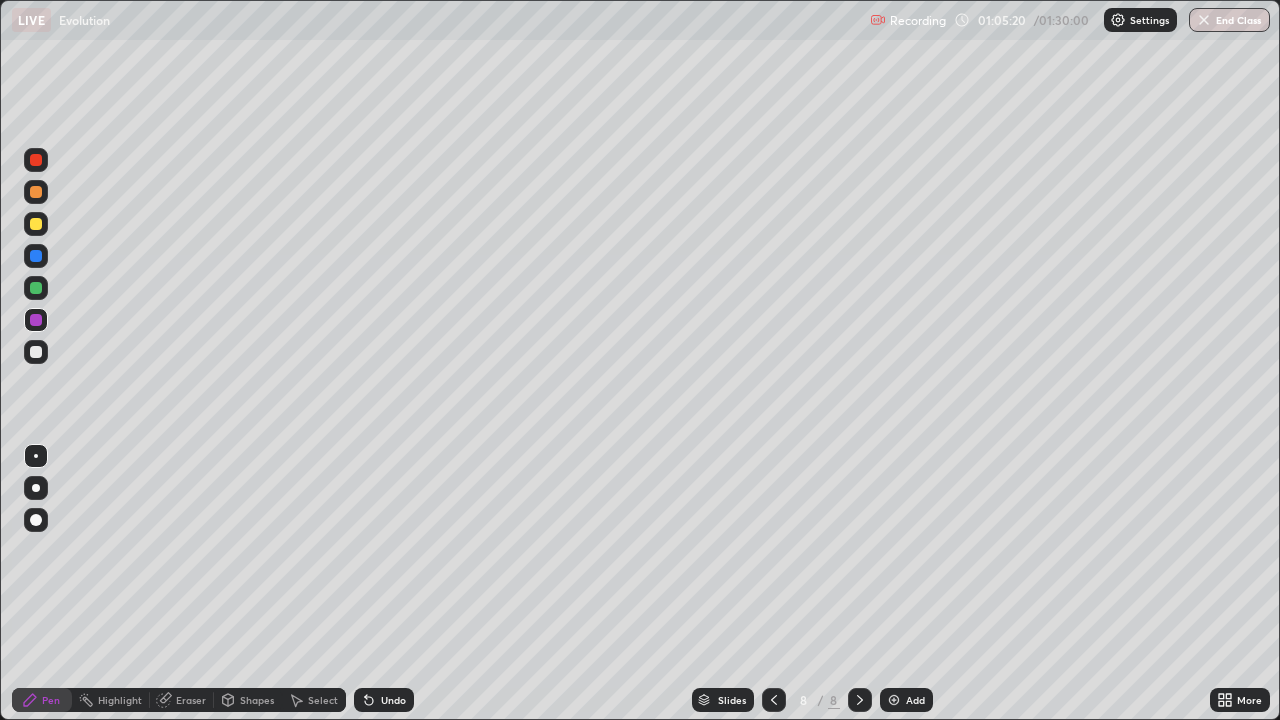 click on "Add" at bounding box center [906, 700] 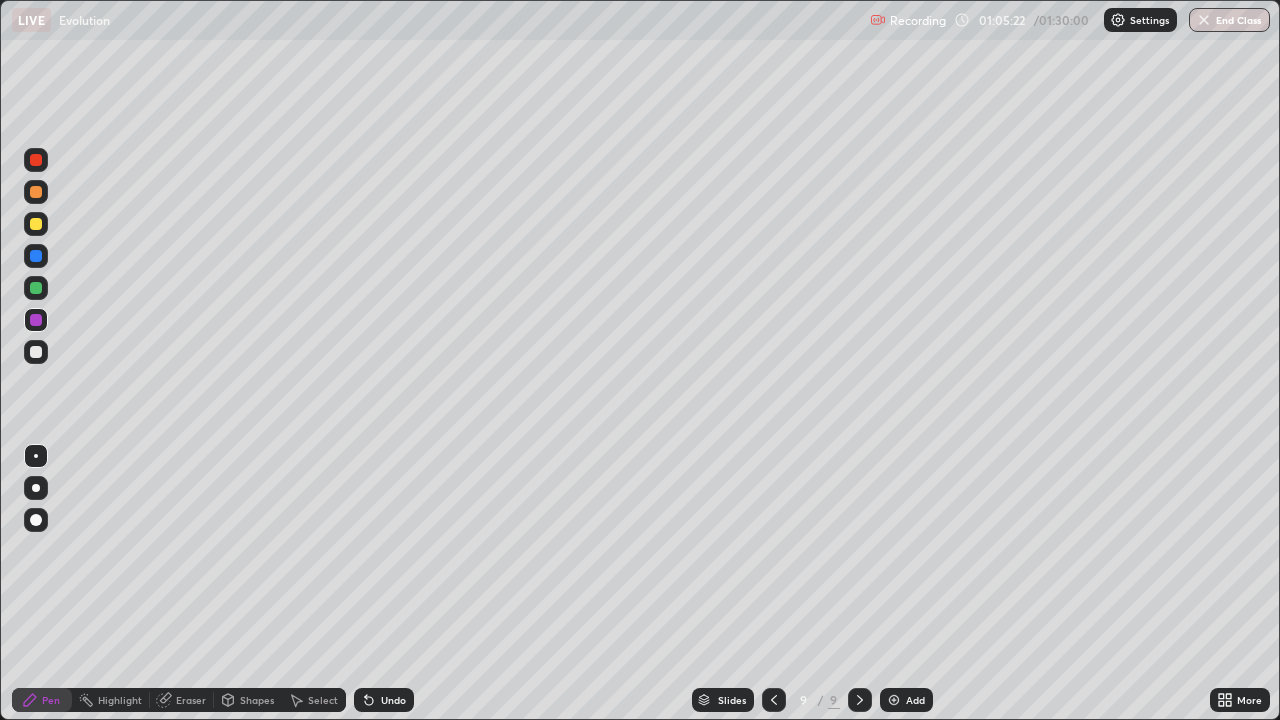 click at bounding box center (36, 288) 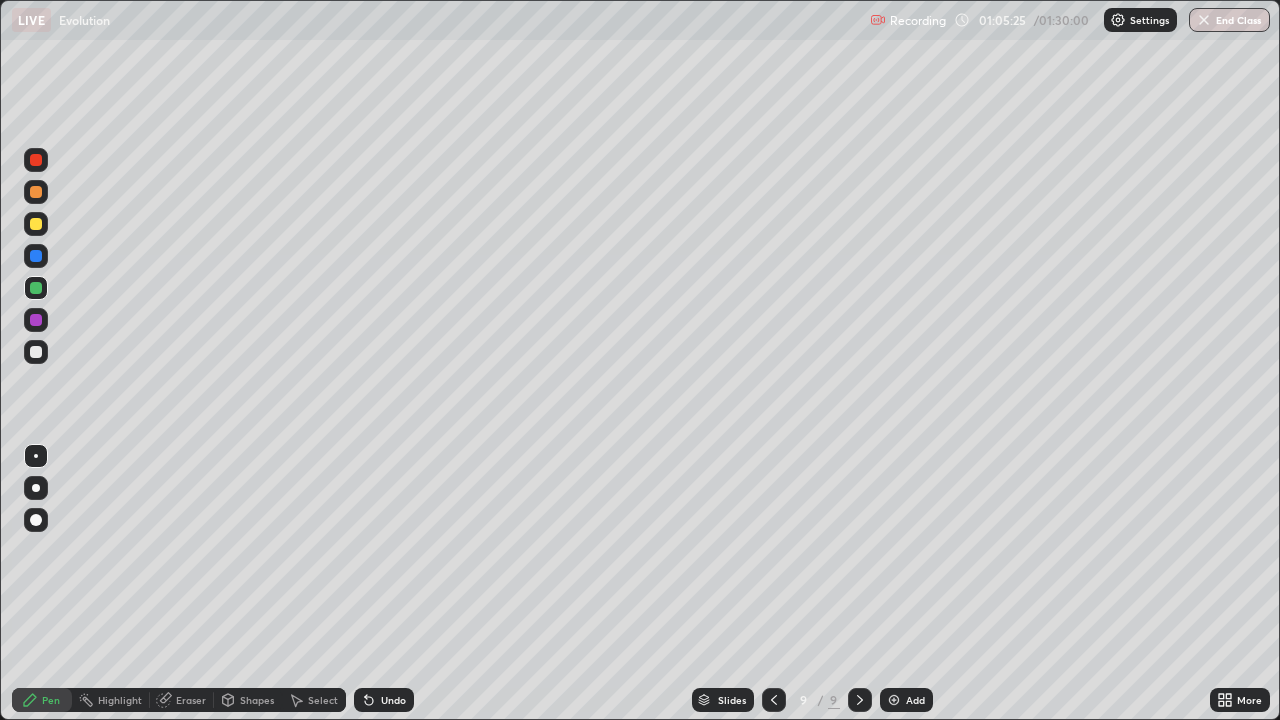 click at bounding box center [774, 700] 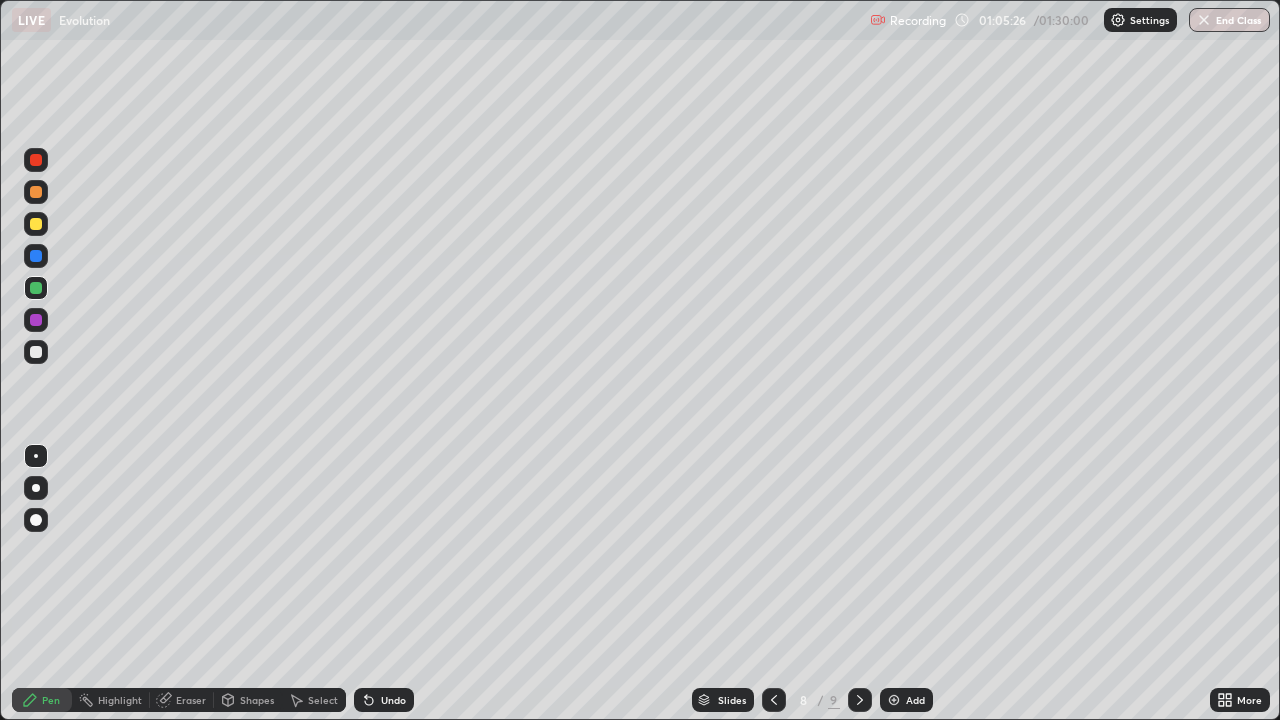click at bounding box center [774, 700] 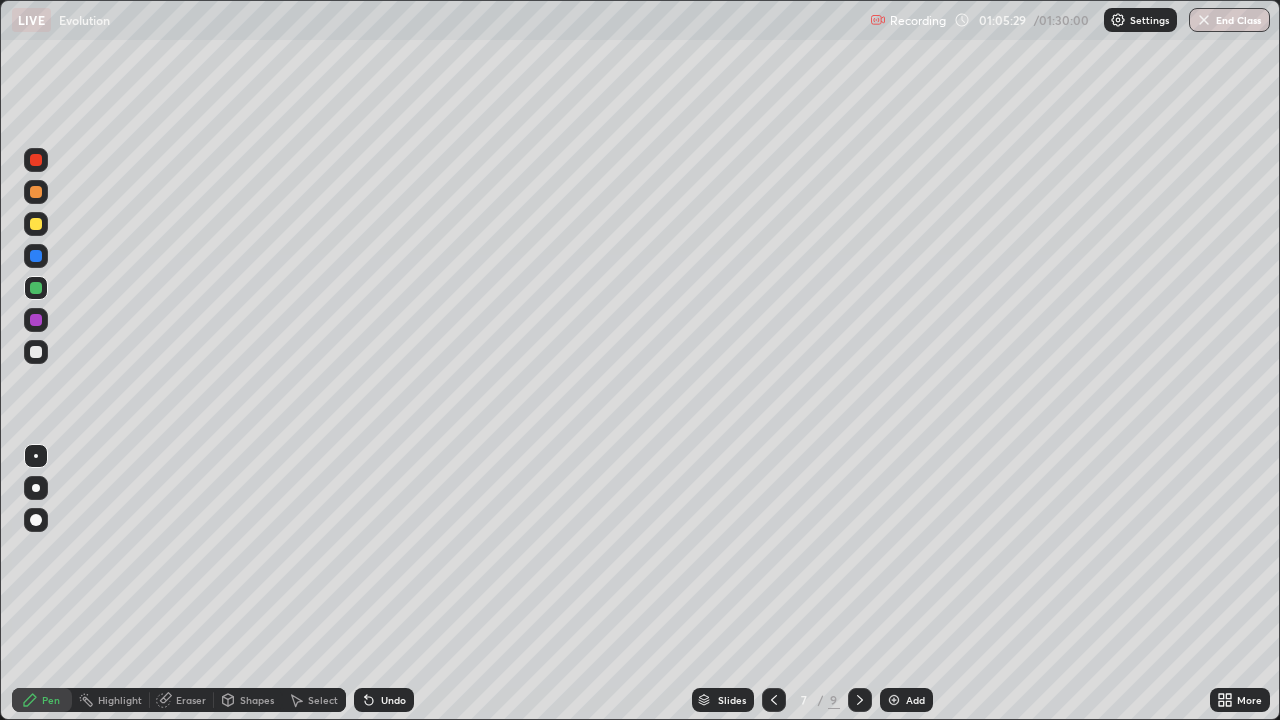 click 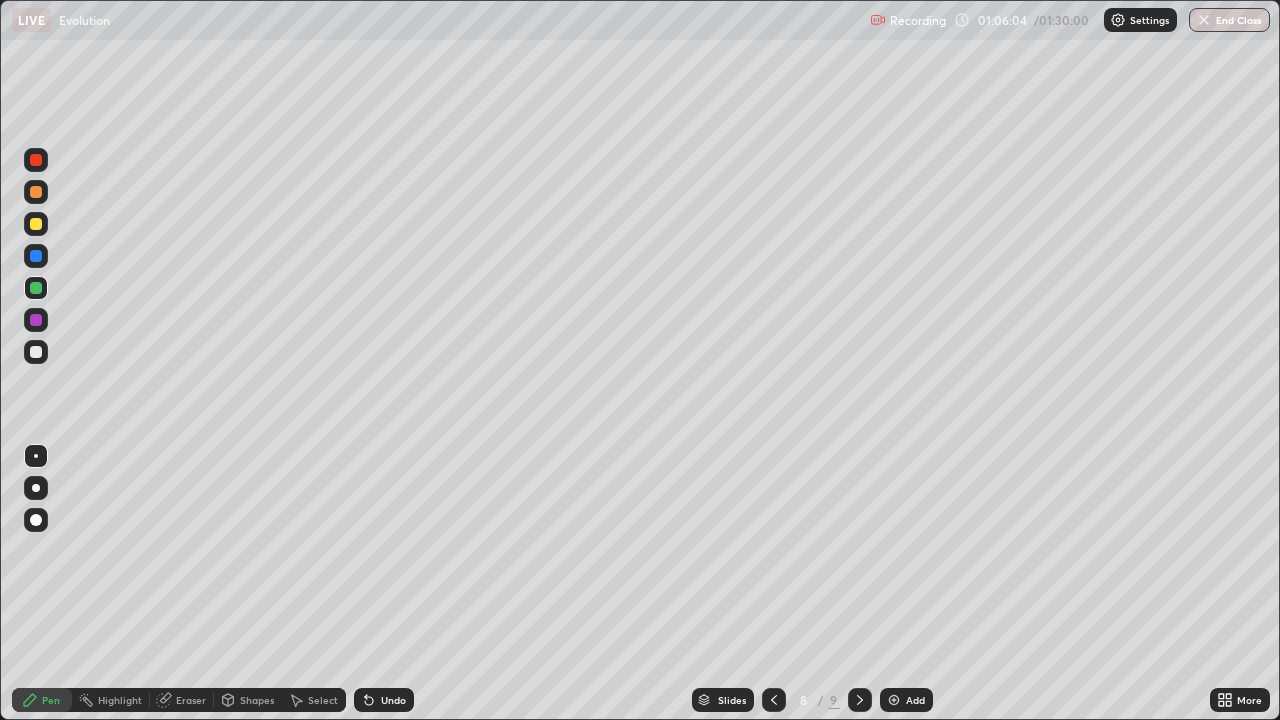 click 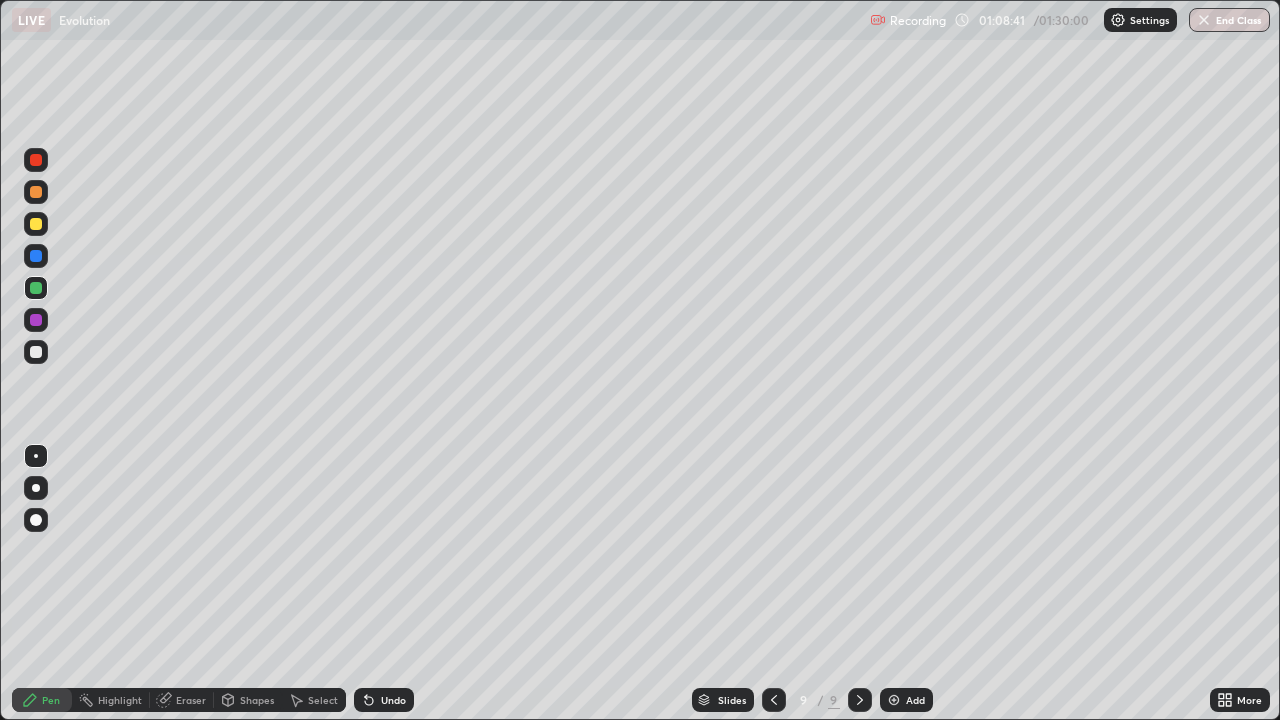 click at bounding box center [36, 224] 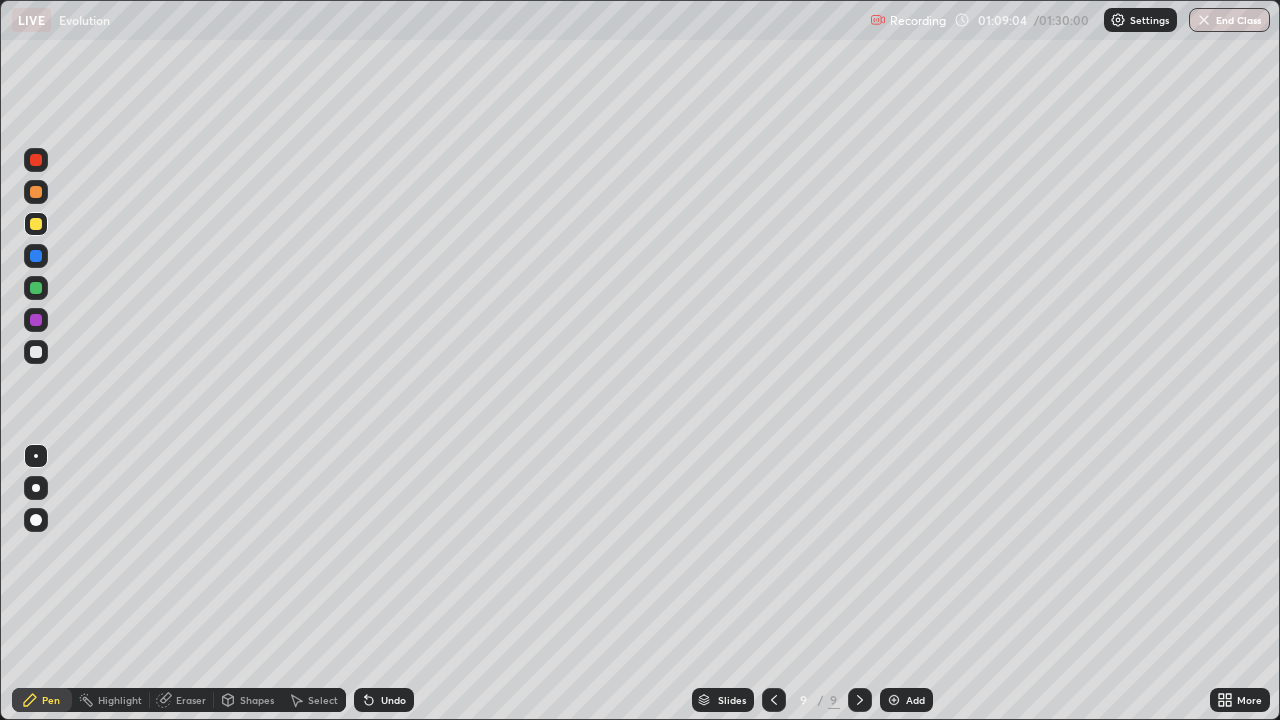 click on "Undo" at bounding box center [393, 700] 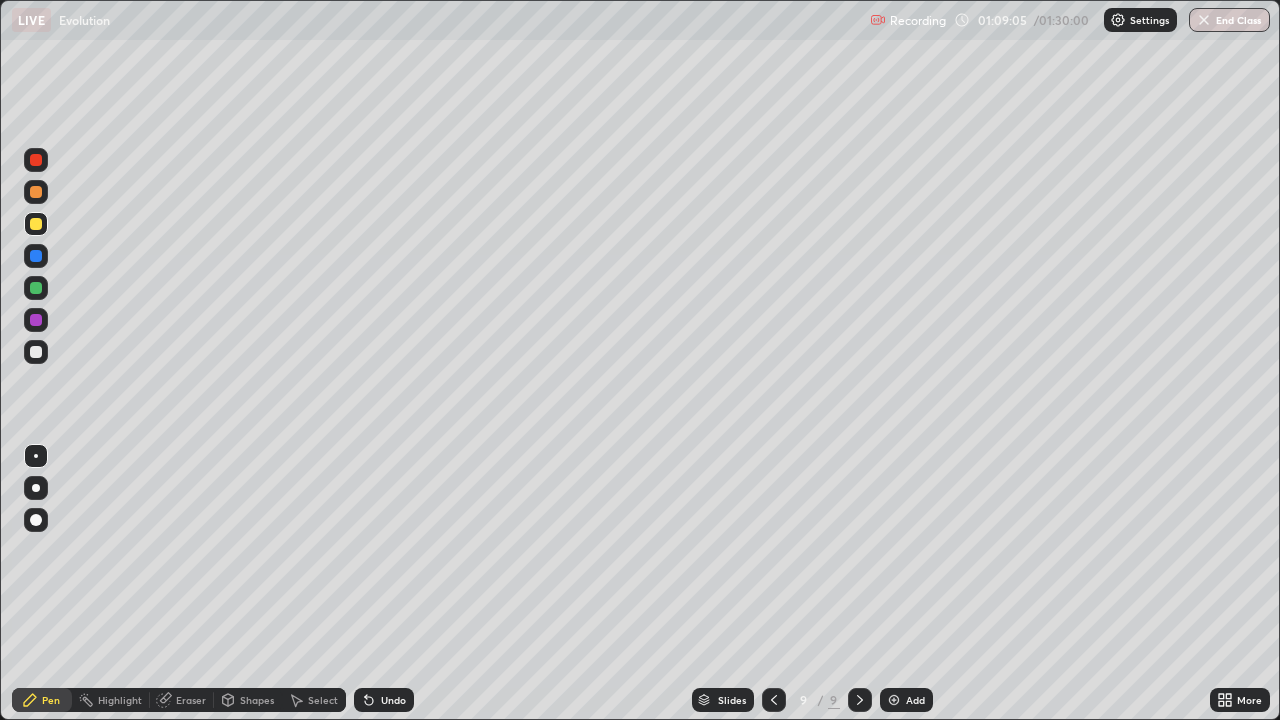 click on "Undo" at bounding box center (393, 700) 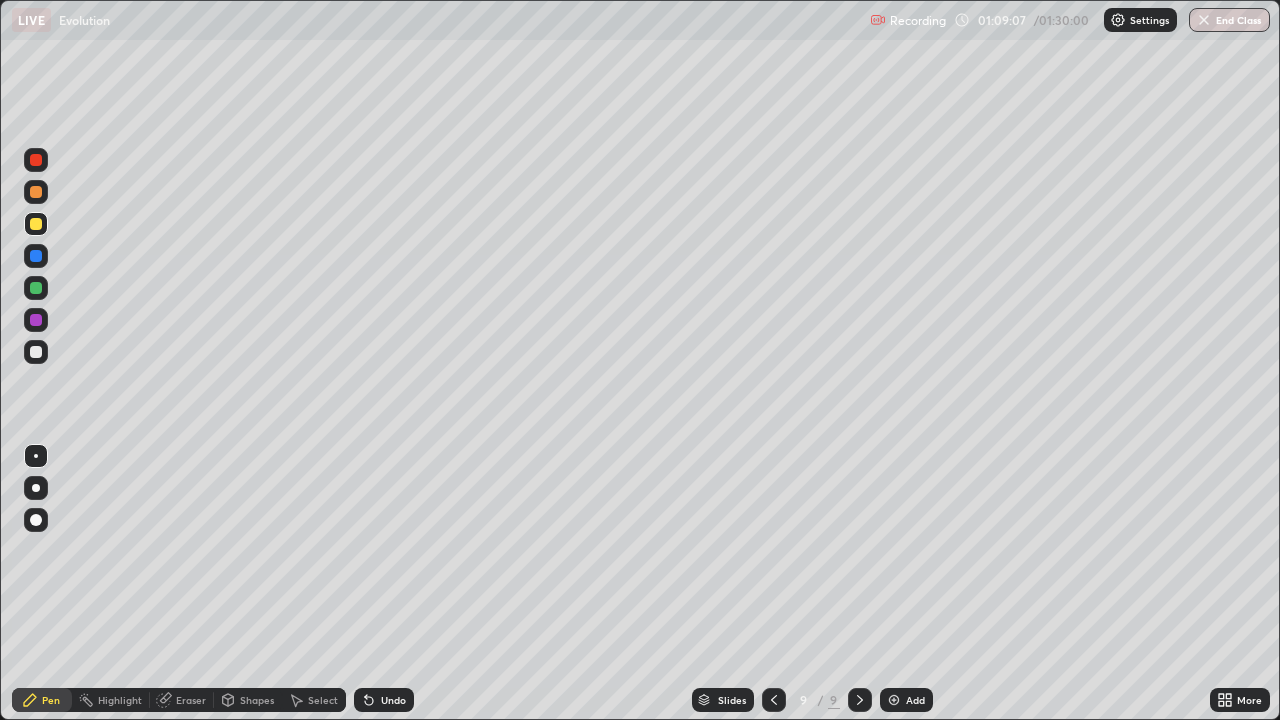 click at bounding box center (36, 192) 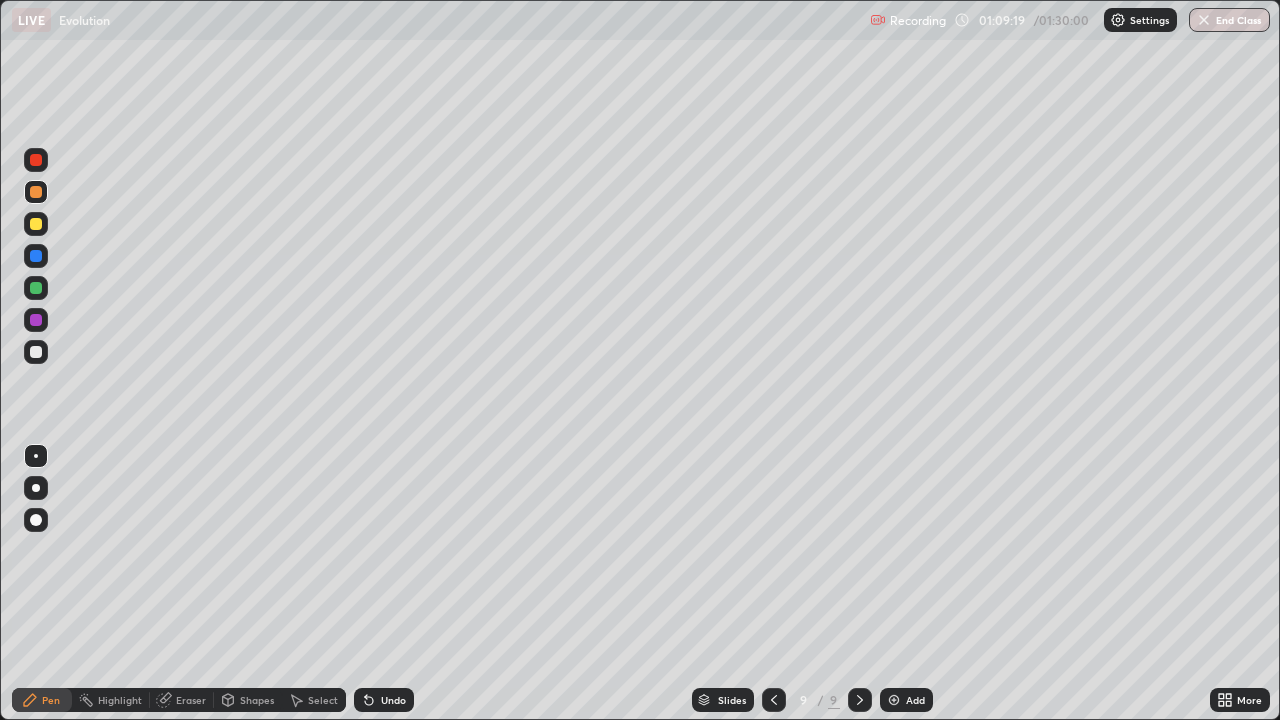 click at bounding box center (36, 224) 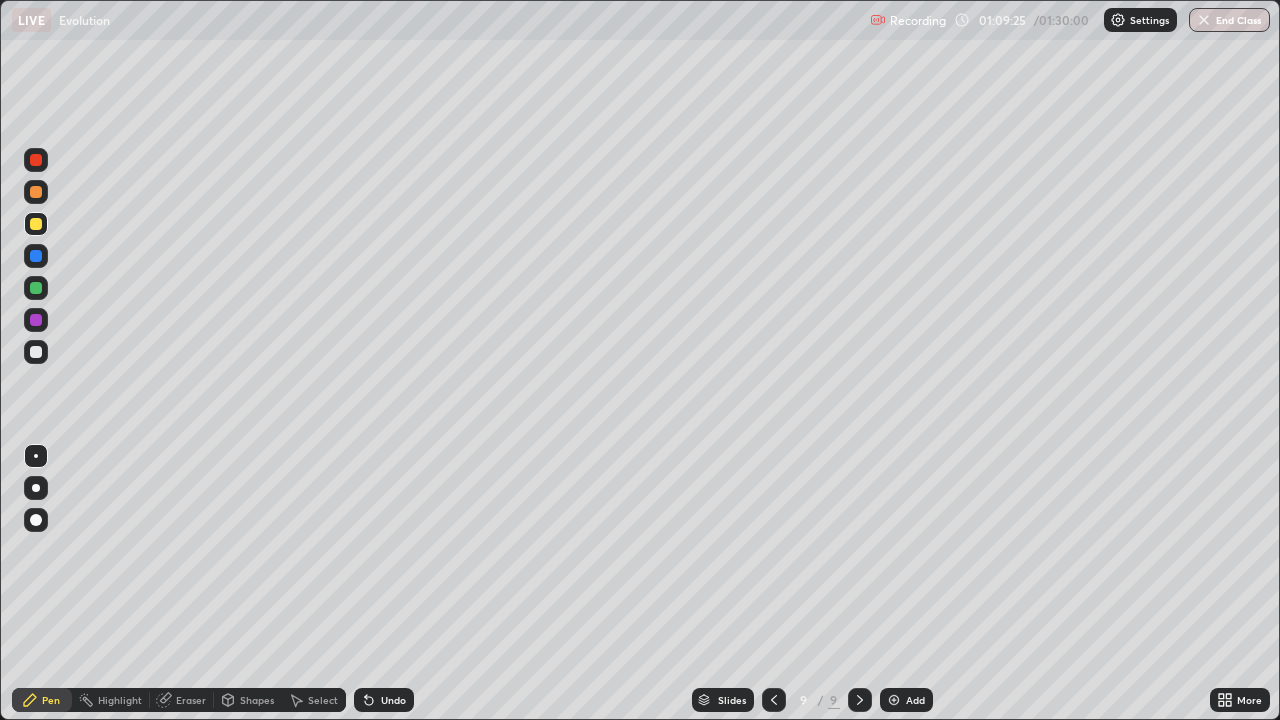 click on "Undo" at bounding box center (393, 700) 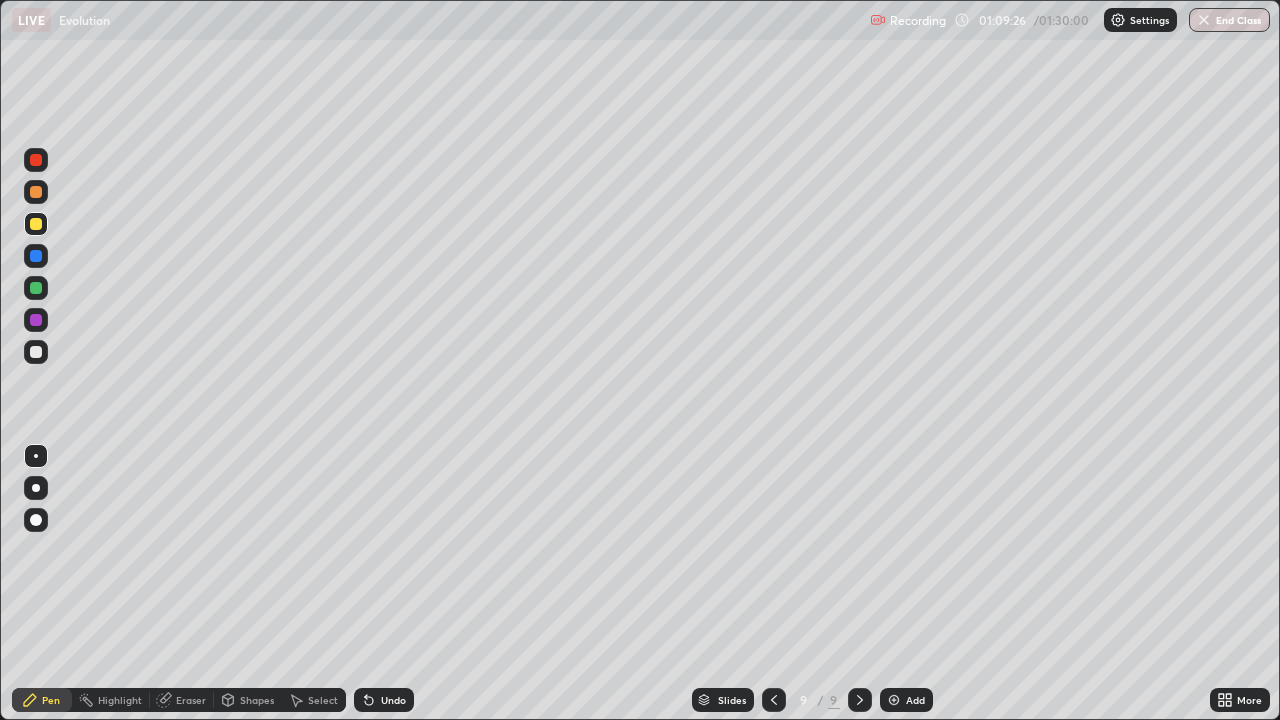 click on "Undo" at bounding box center (393, 700) 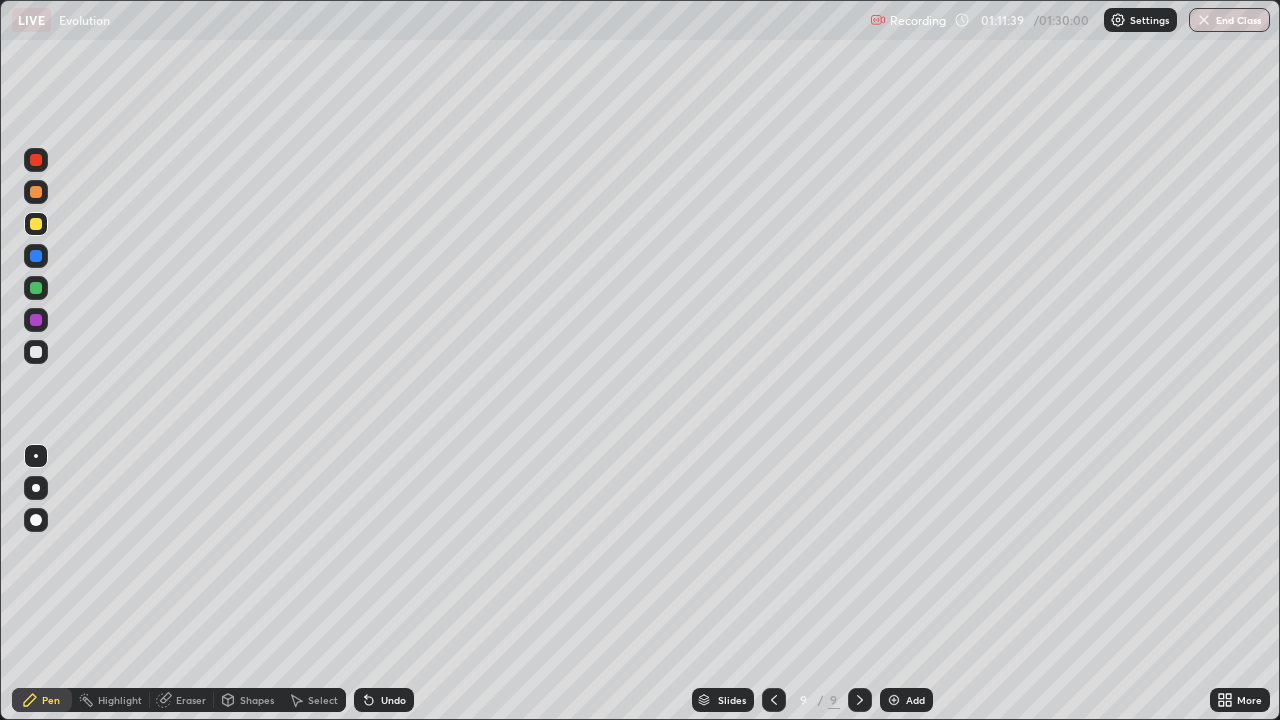 click on "Undo" at bounding box center (393, 700) 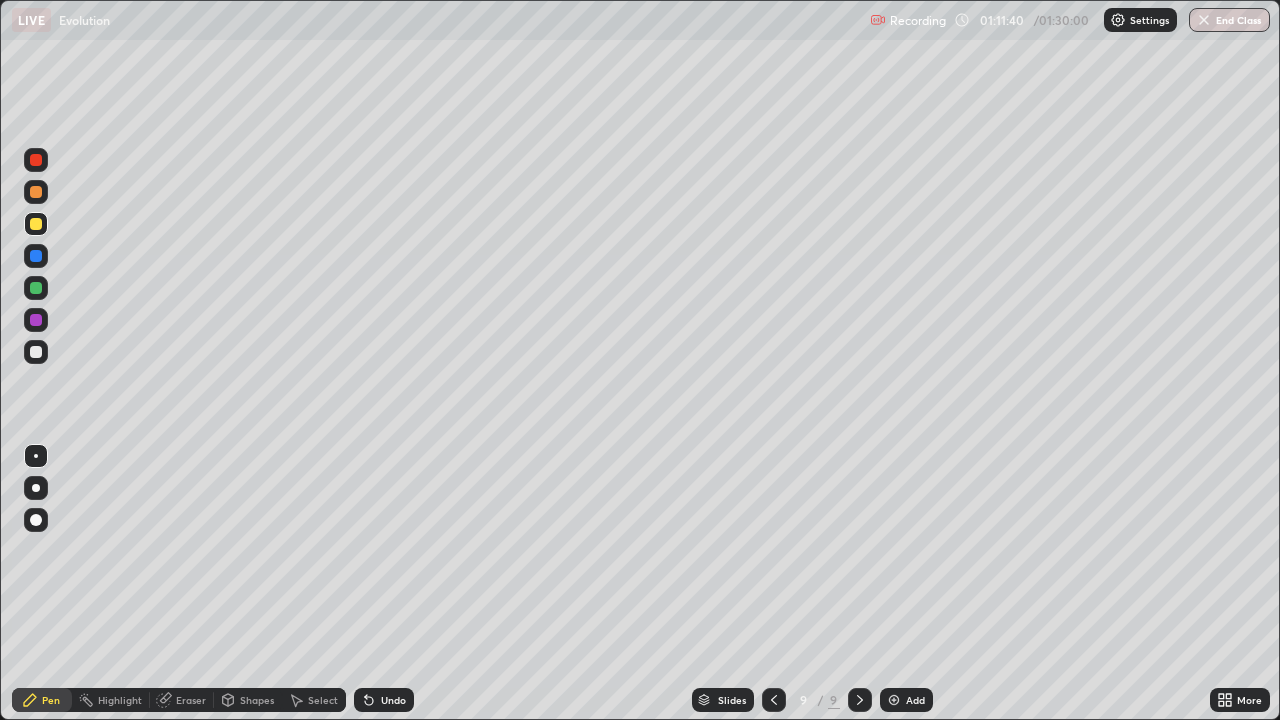click at bounding box center (36, 288) 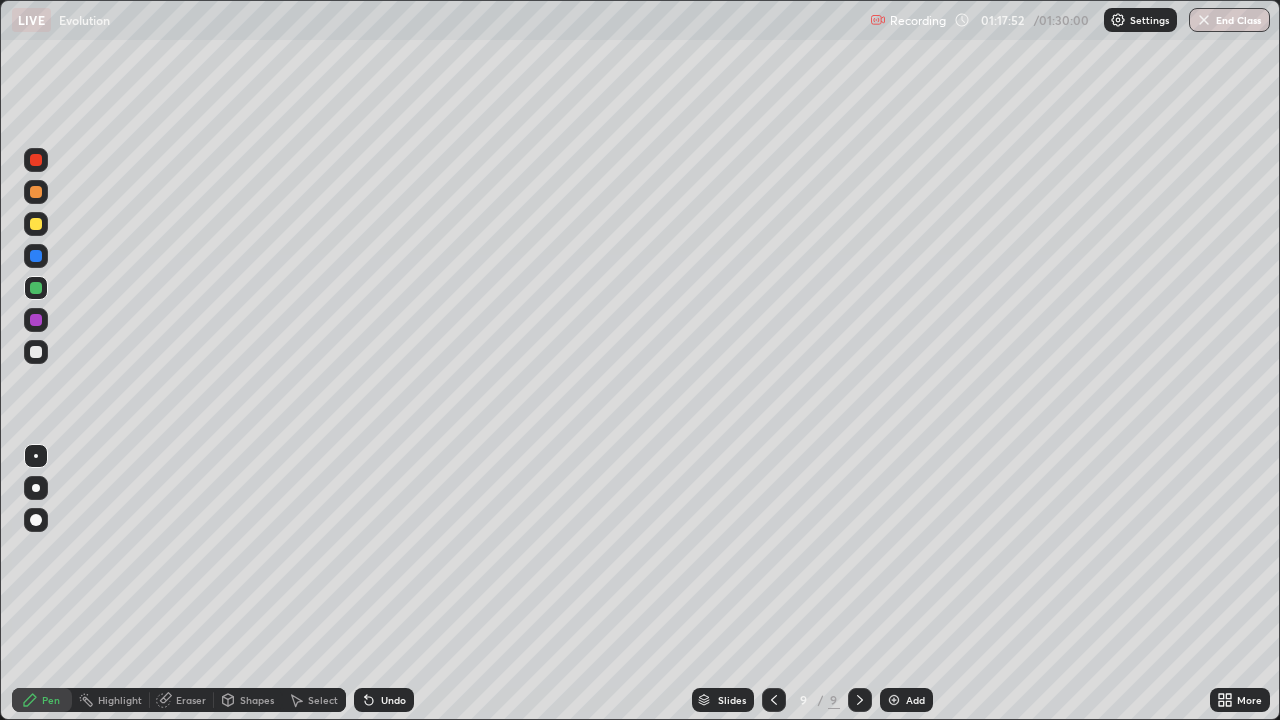 click at bounding box center (36, 352) 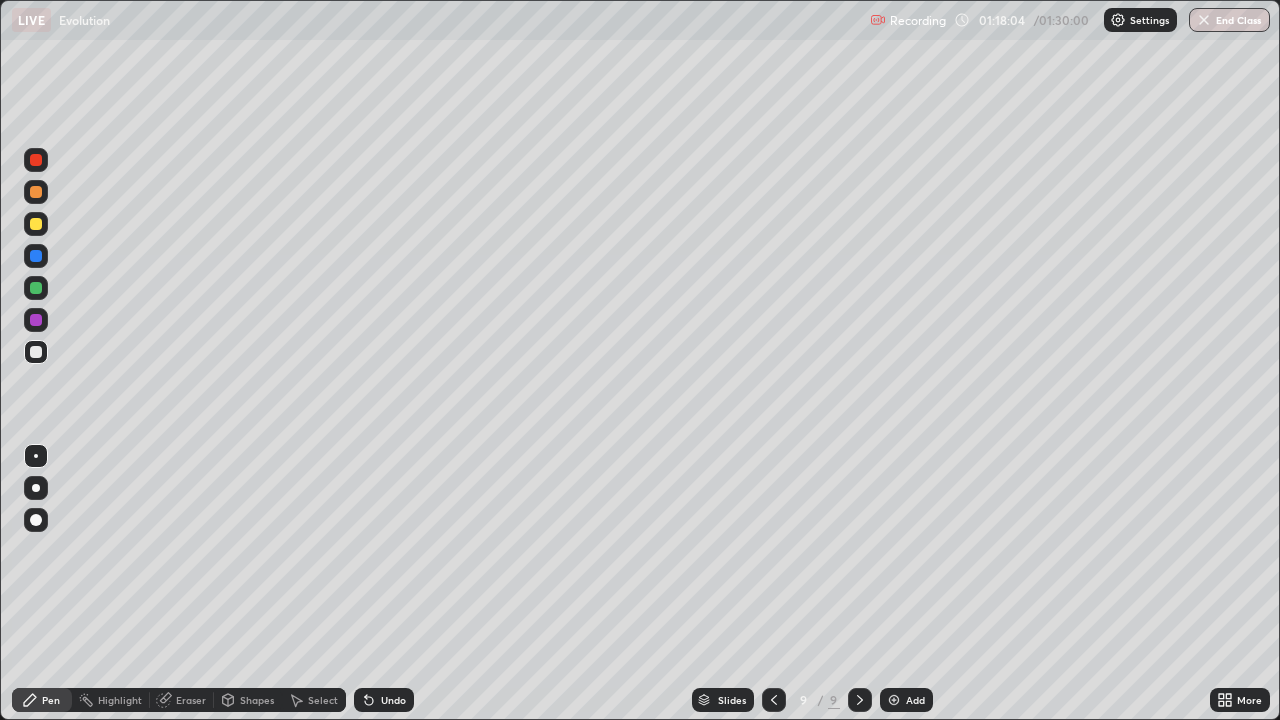 click on "Undo" at bounding box center (393, 700) 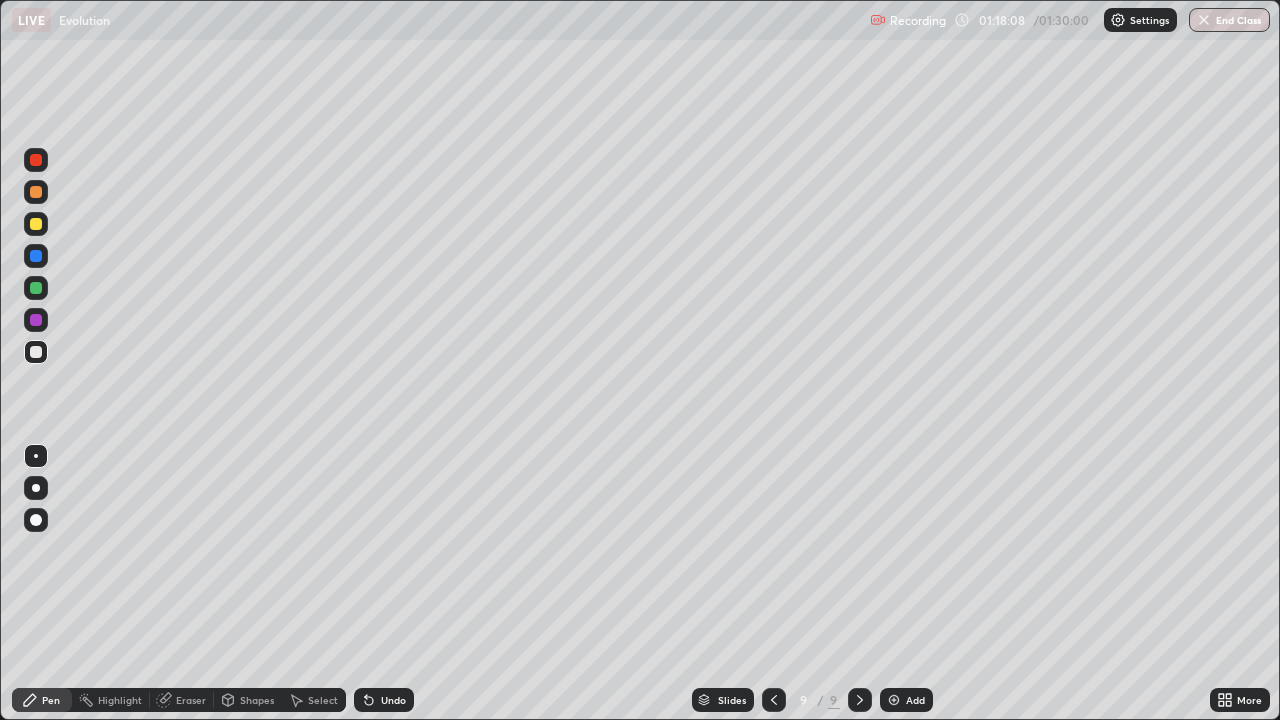 click at bounding box center (36, 320) 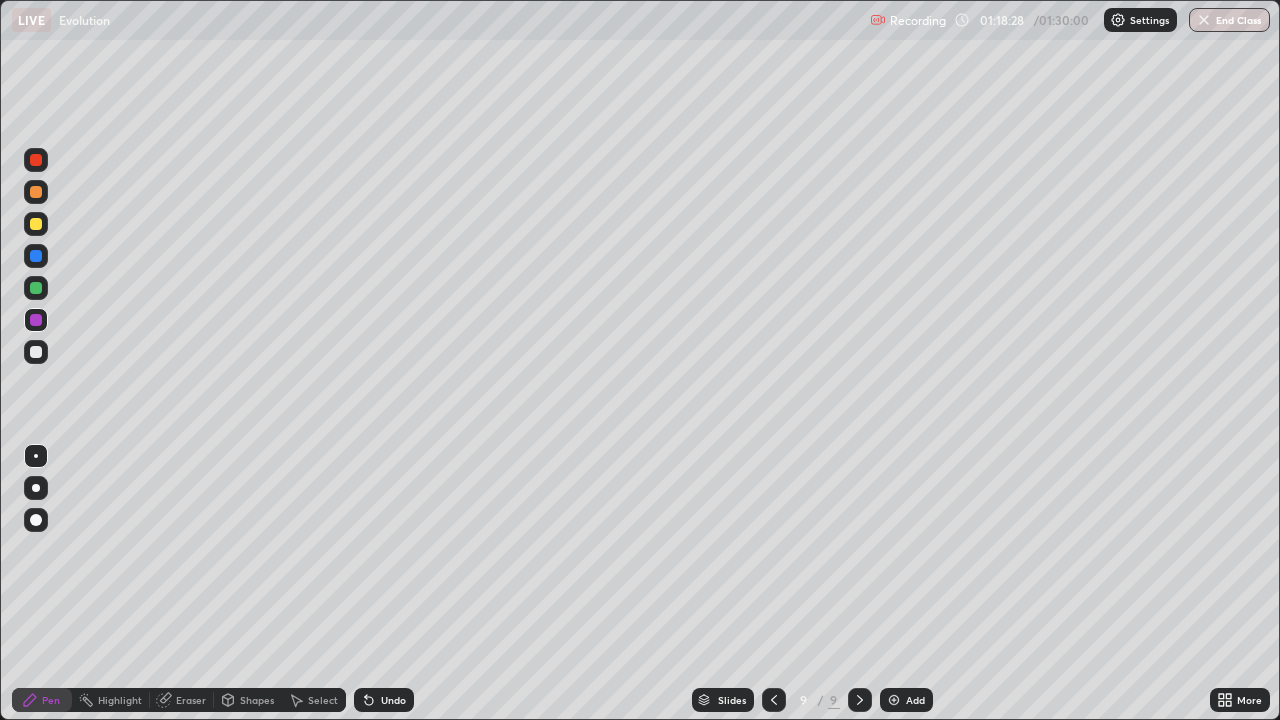 click at bounding box center [36, 320] 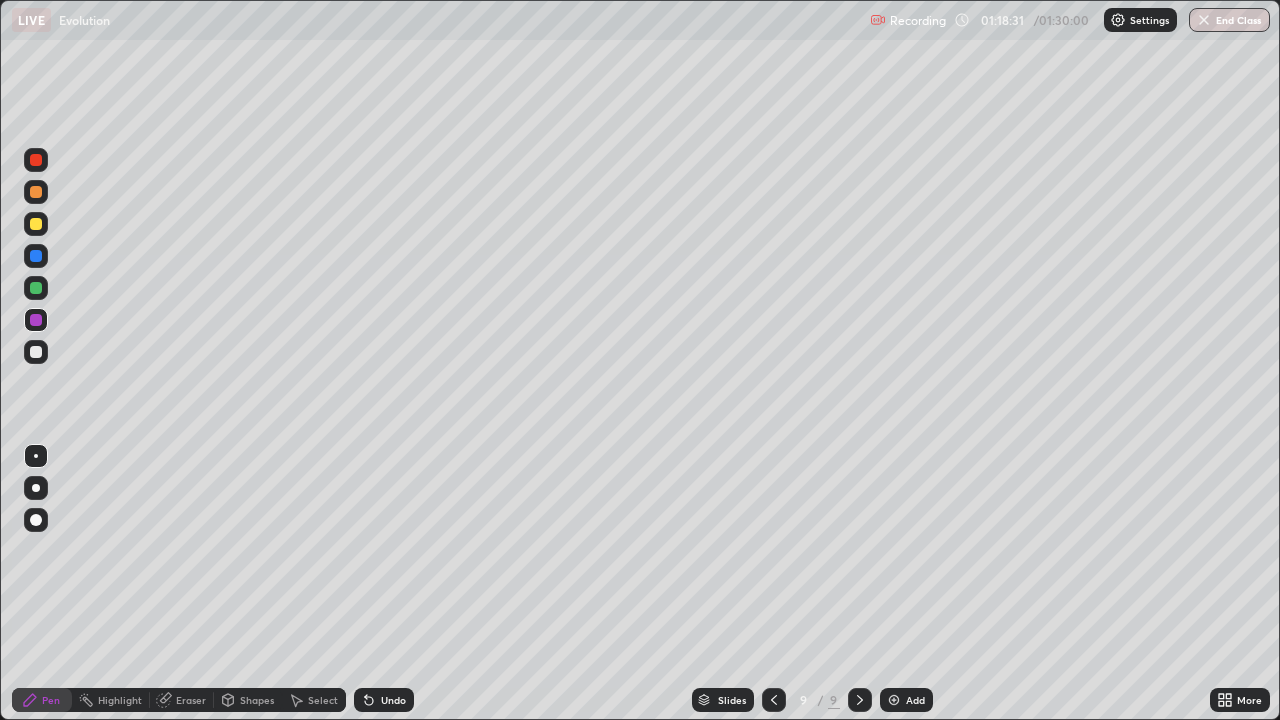 click at bounding box center (36, 352) 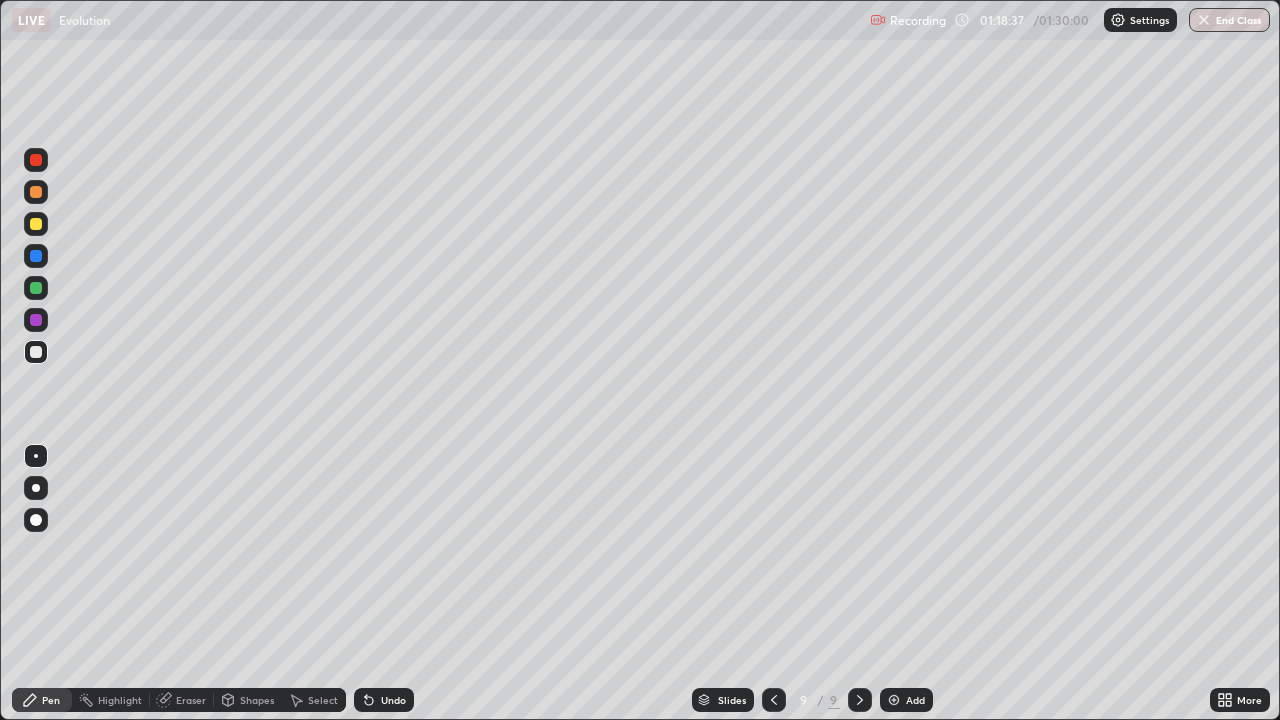 click on "Undo" at bounding box center [393, 700] 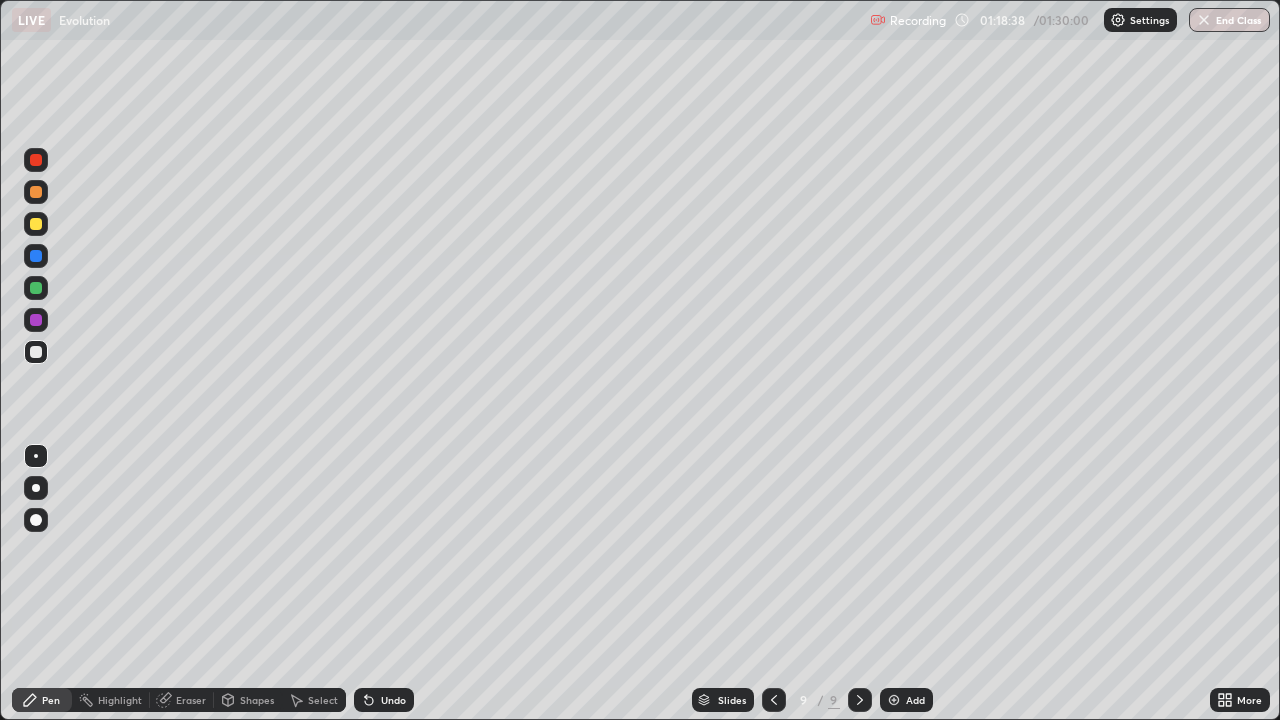 click on "Undo" at bounding box center [393, 700] 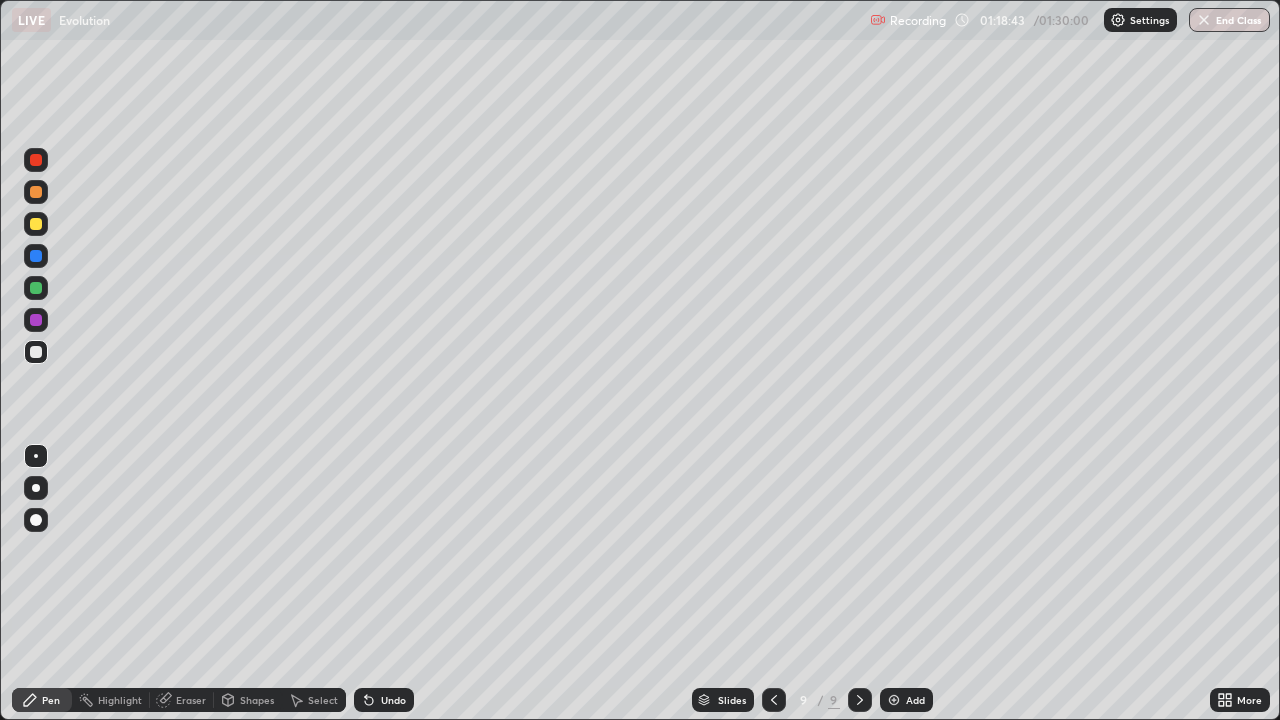 click at bounding box center (36, 320) 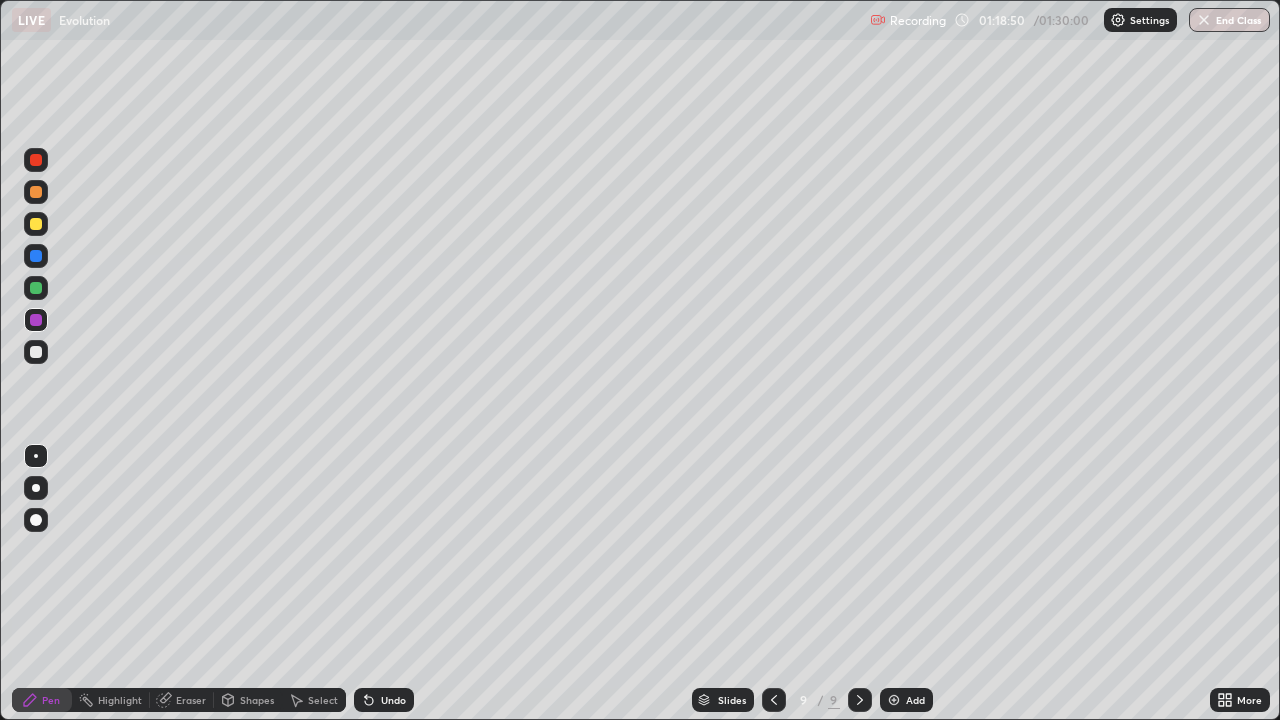 click at bounding box center (36, 288) 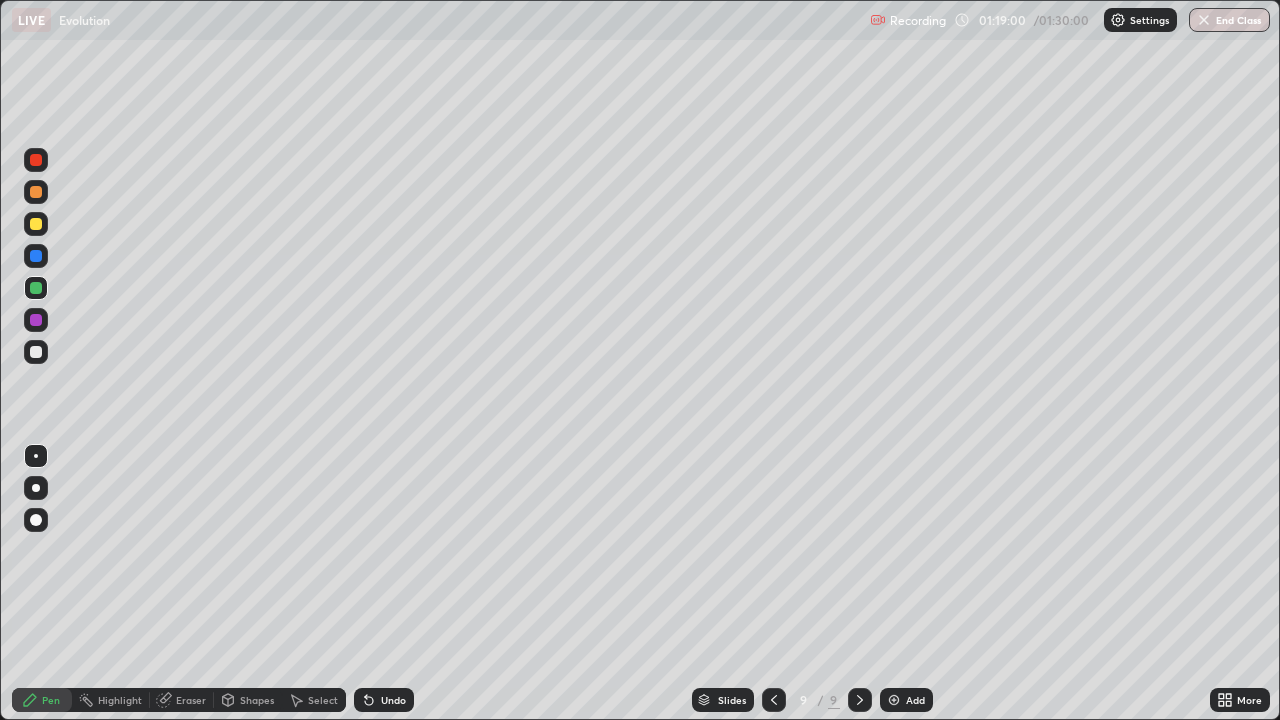 click on "Undo" at bounding box center [393, 700] 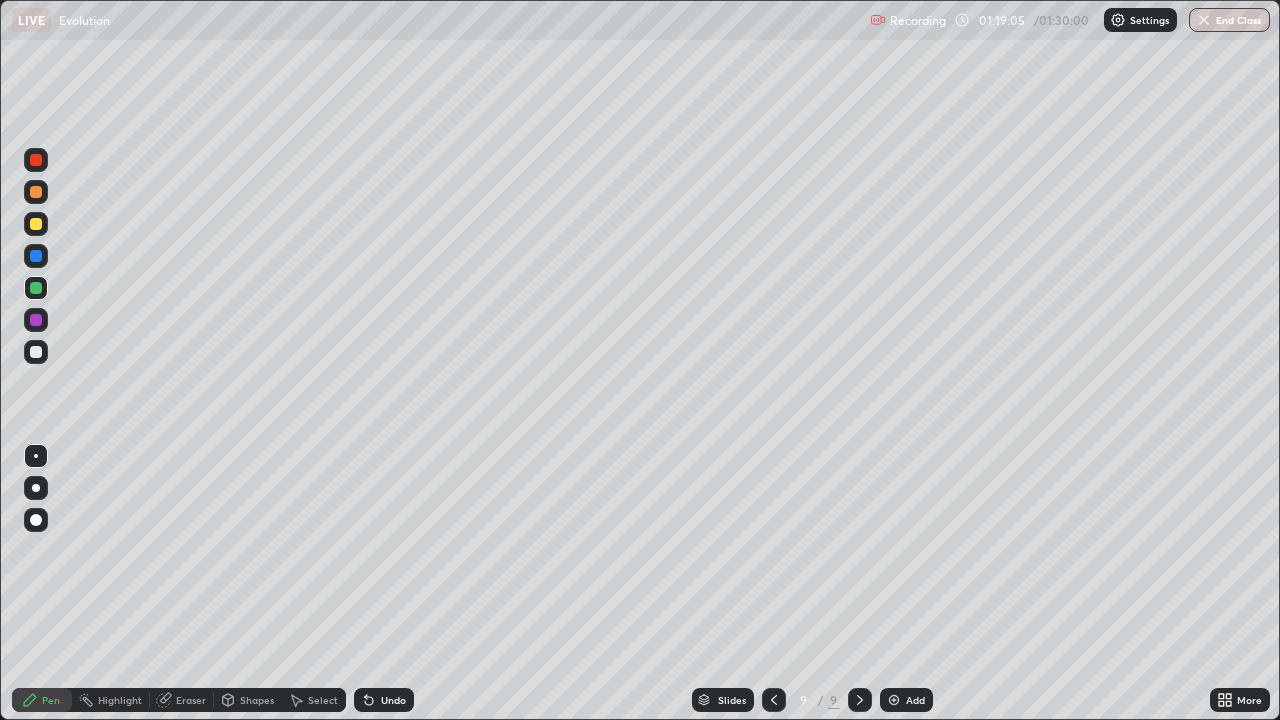 click on "Undo" at bounding box center (393, 700) 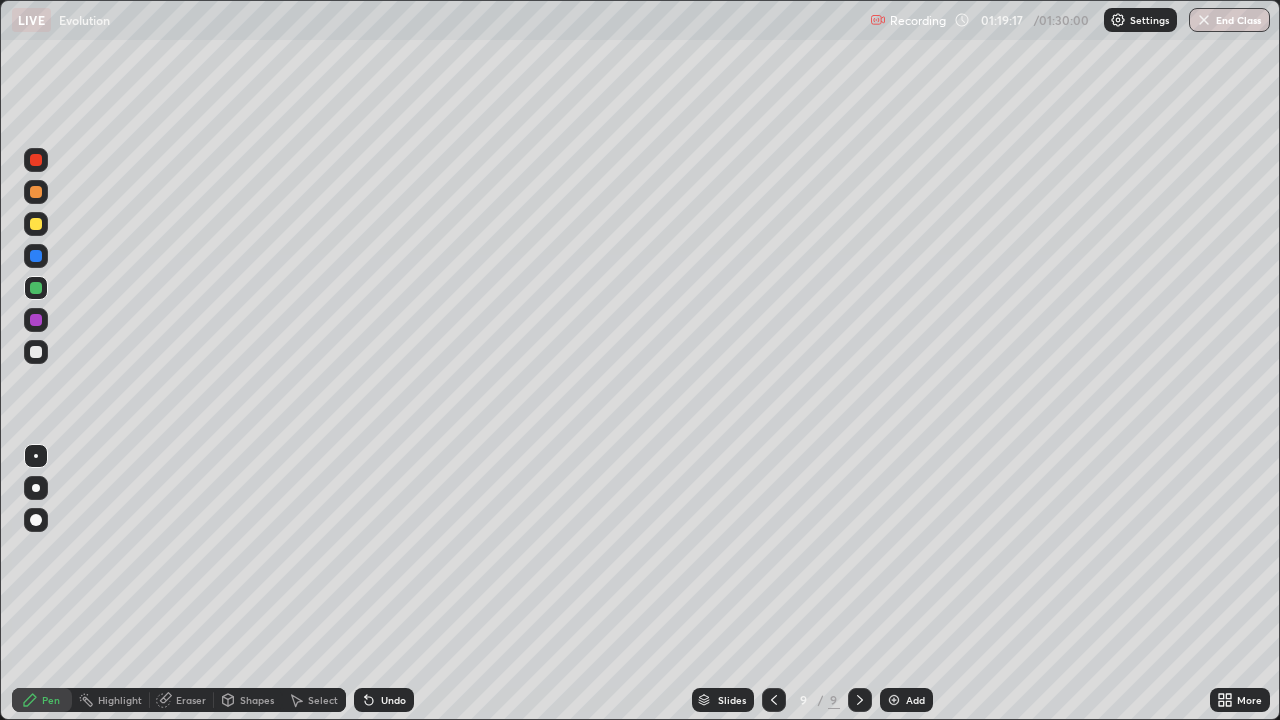 click at bounding box center (36, 352) 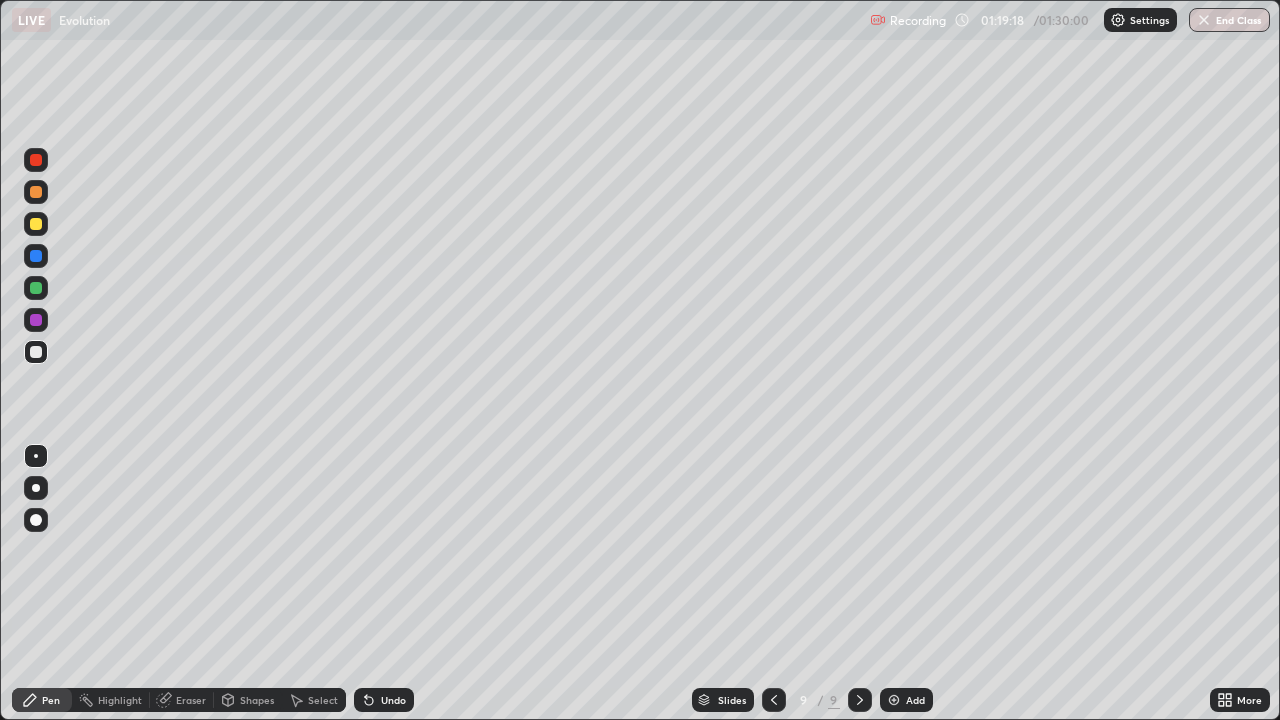 click at bounding box center (36, 320) 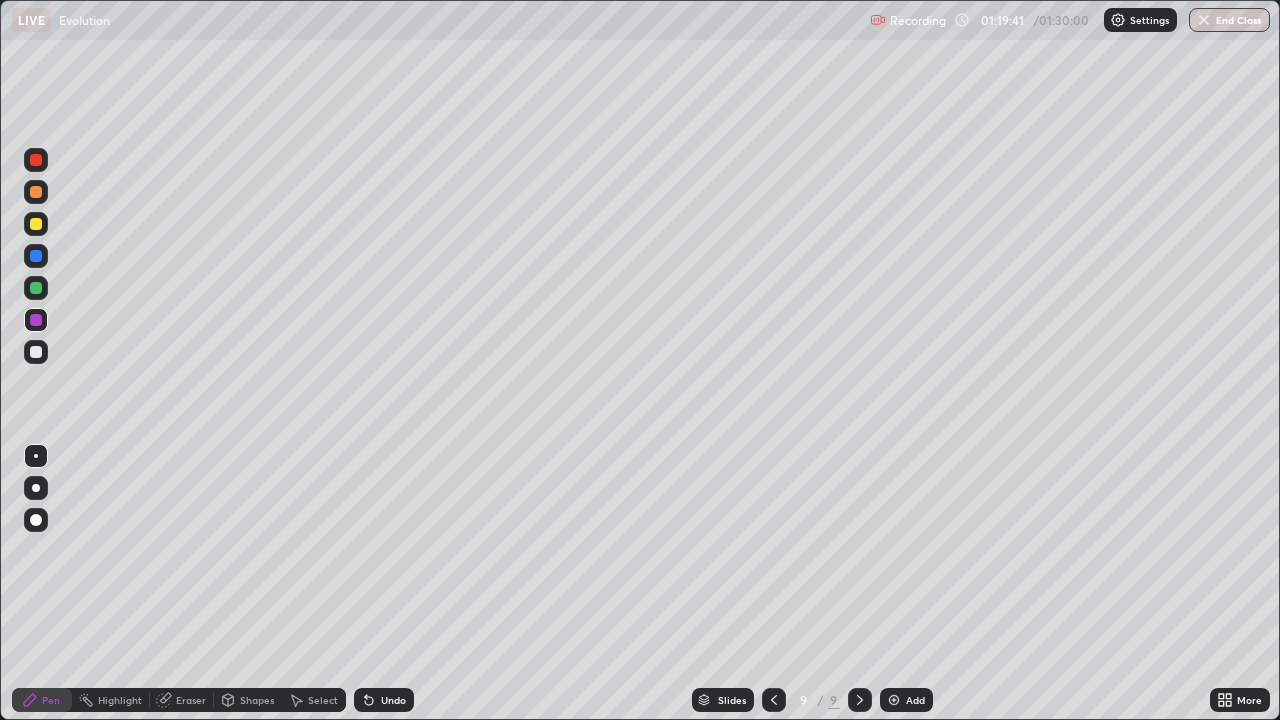 click at bounding box center [36, 288] 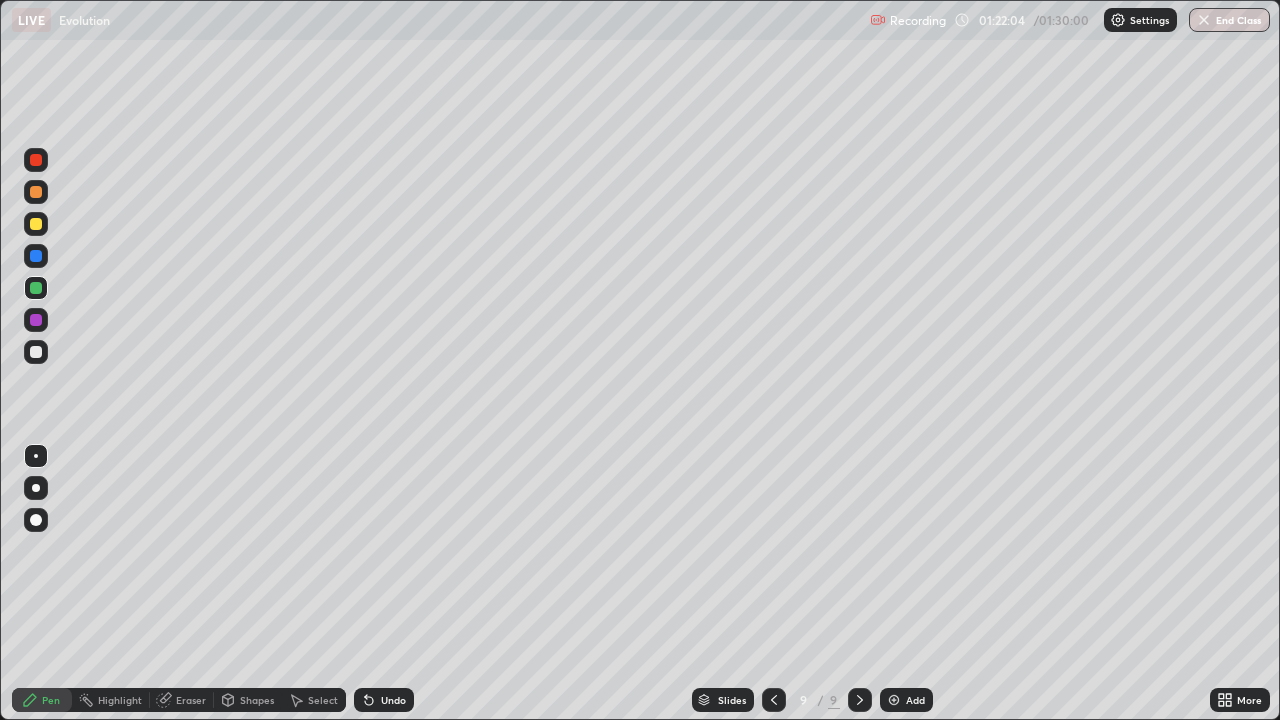 click on "Add" at bounding box center (915, 700) 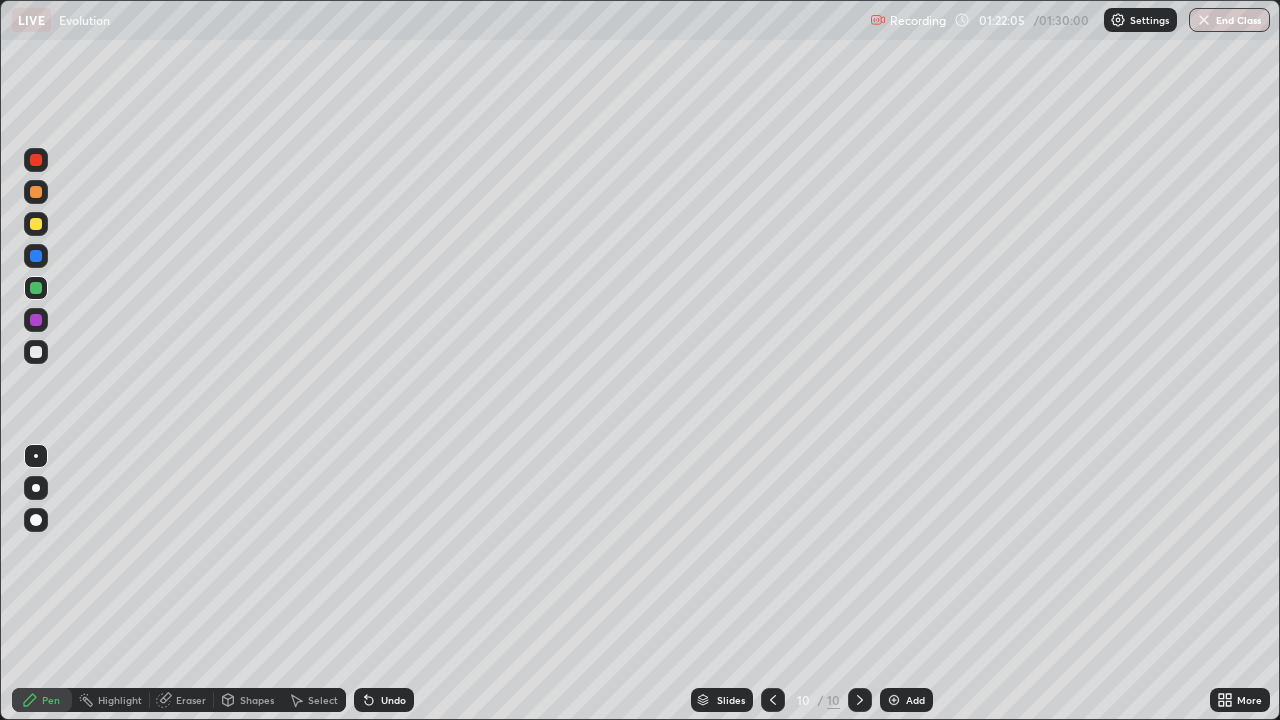 click at bounding box center [36, 192] 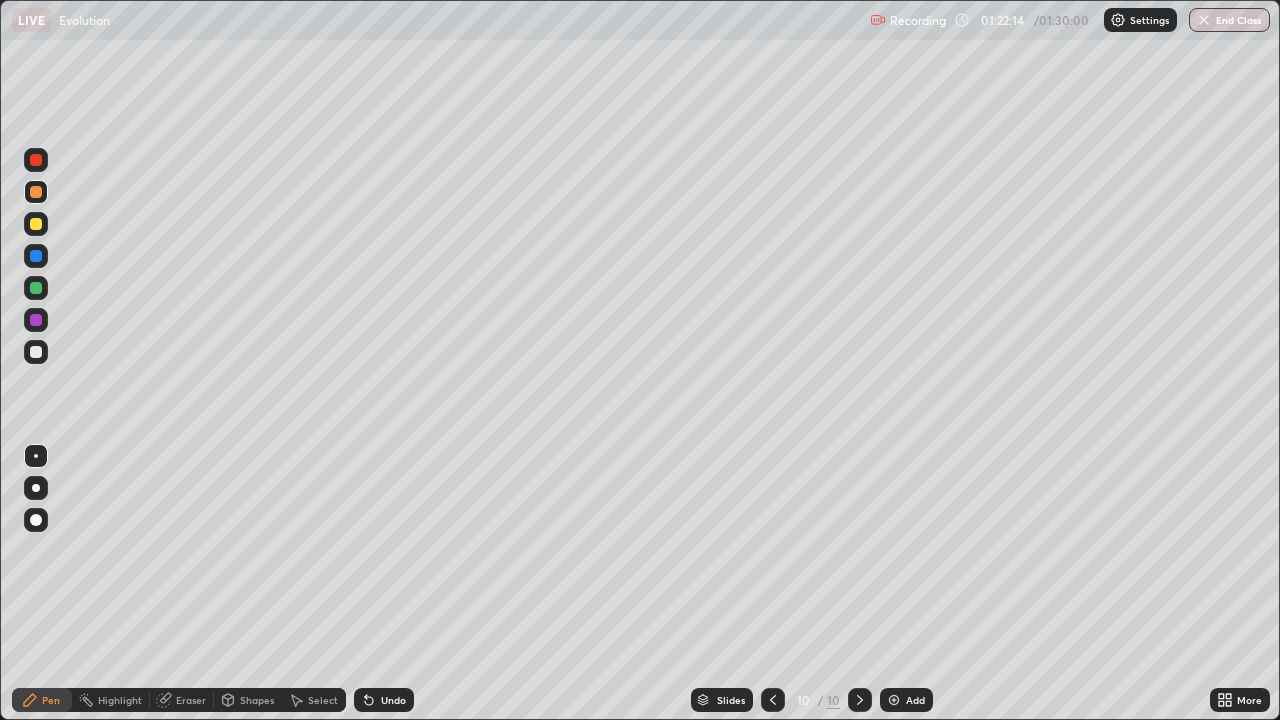click at bounding box center (36, 192) 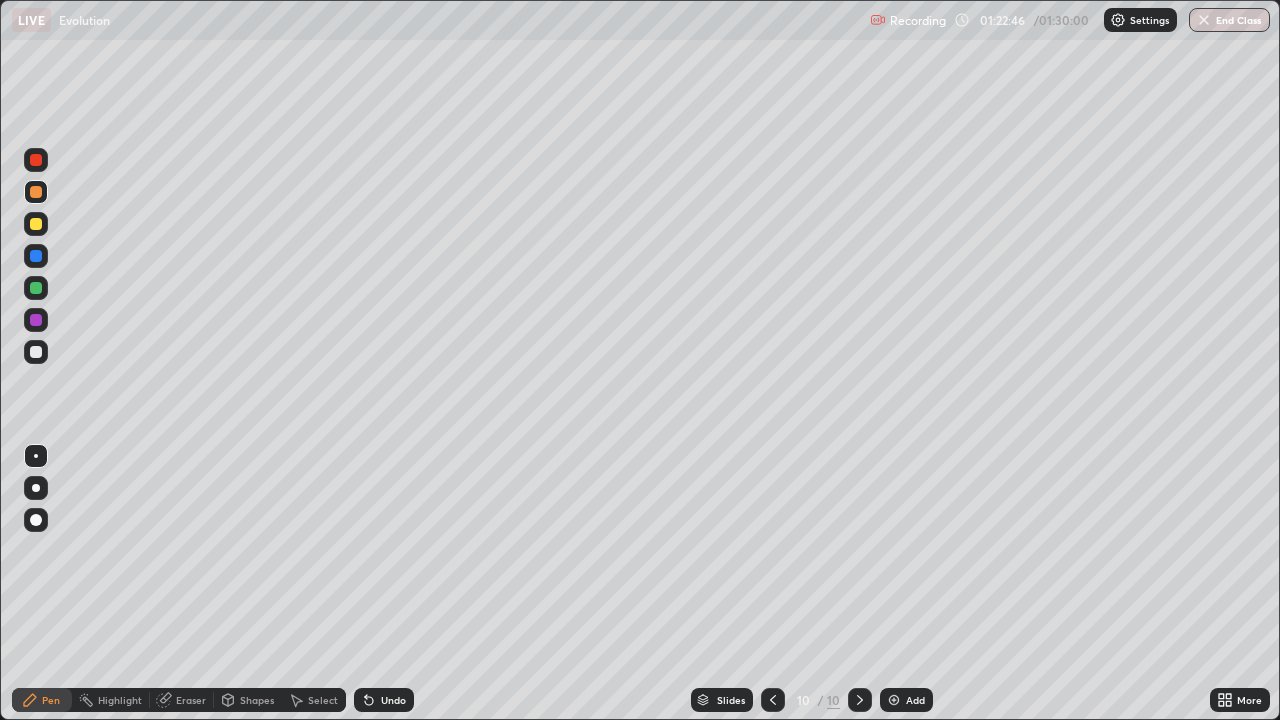 click at bounding box center [36, 352] 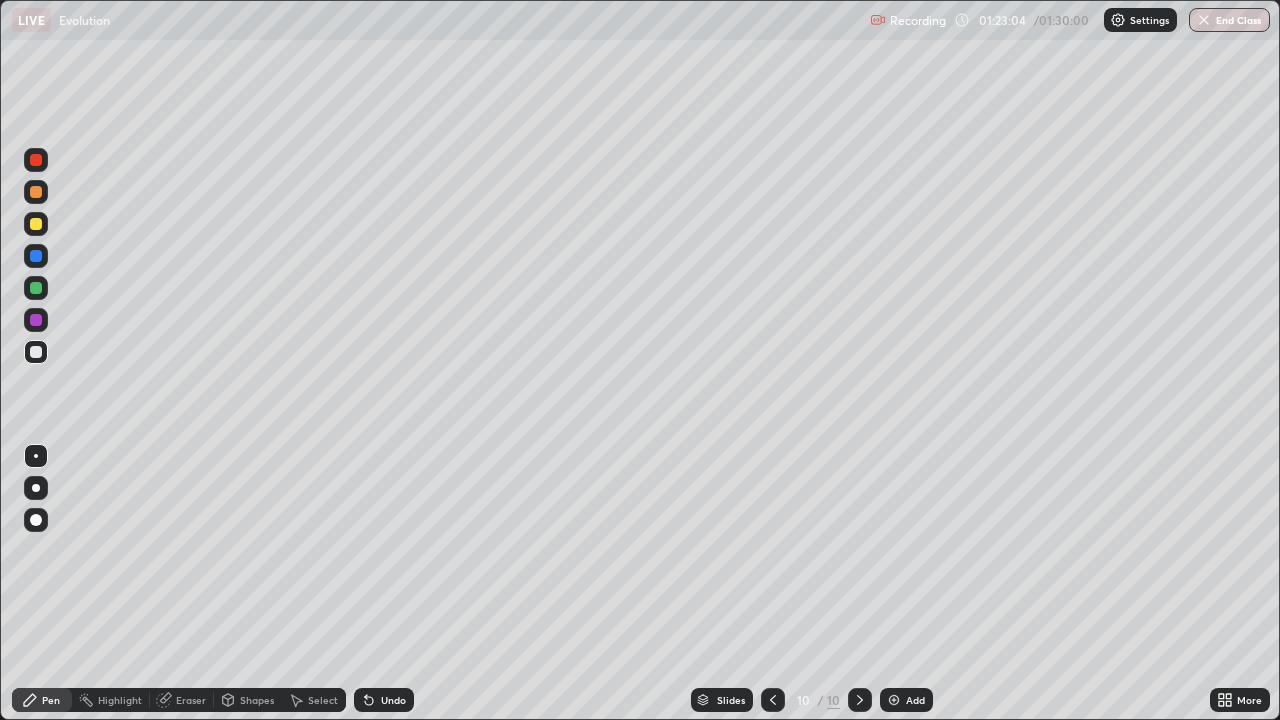 click on "Undo" at bounding box center (384, 700) 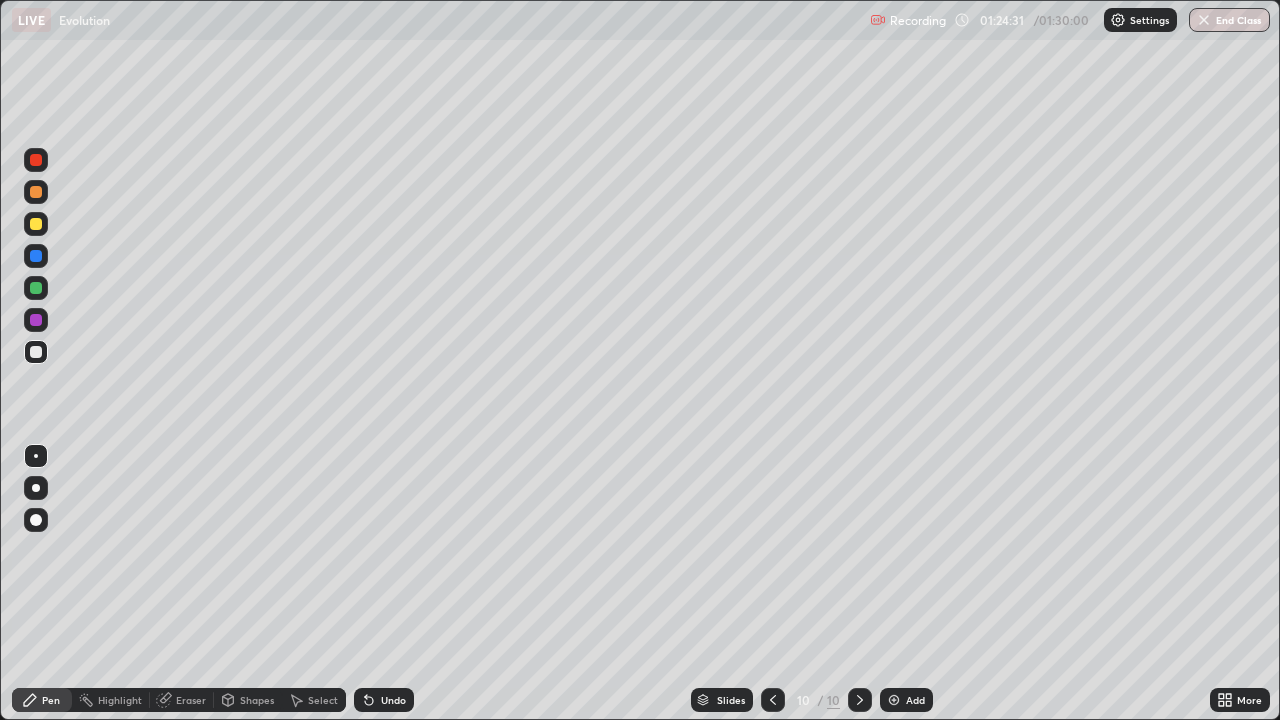 click at bounding box center [36, 288] 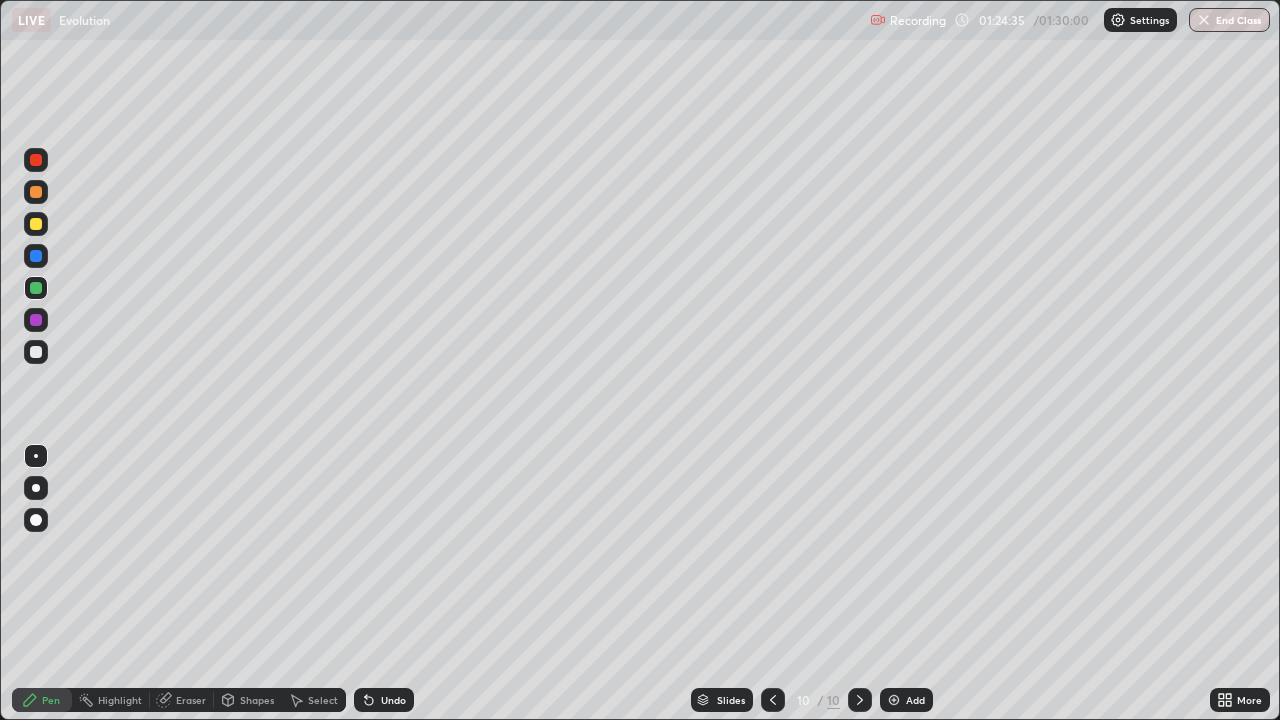 click on "Undo" at bounding box center (384, 700) 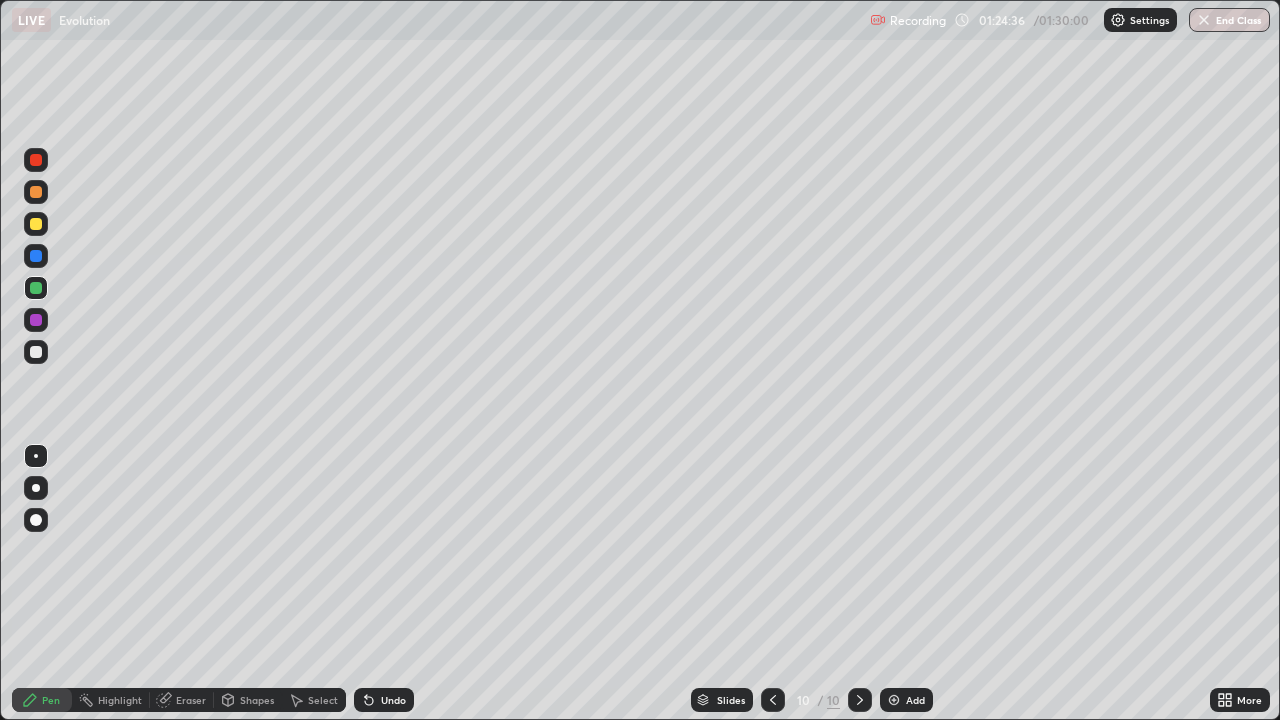 click 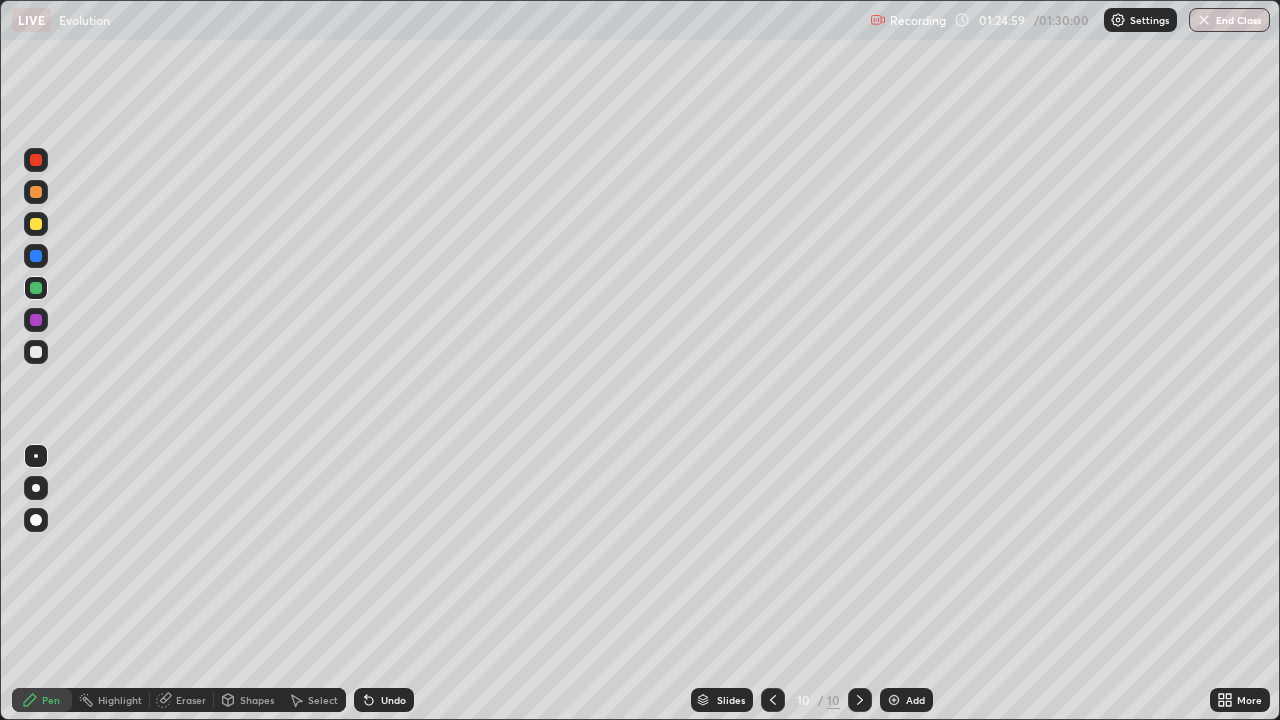 click on "Undo" at bounding box center [393, 700] 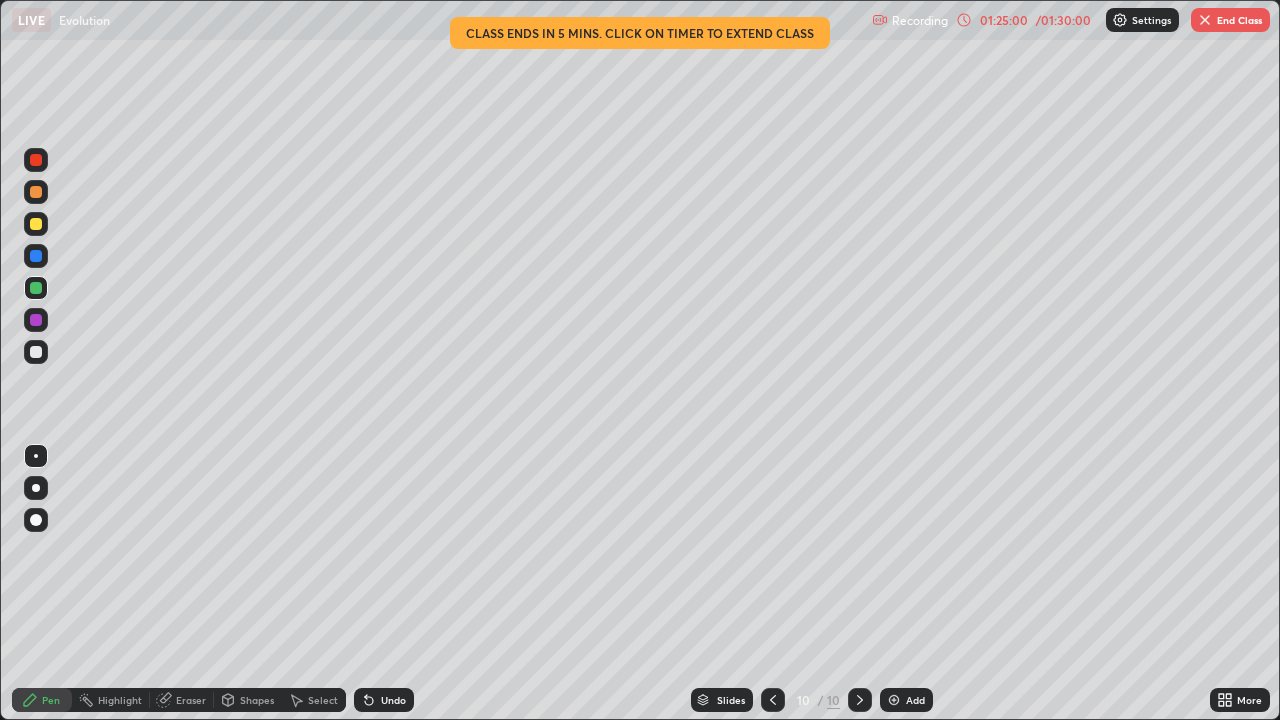 click on "Undo" at bounding box center [393, 700] 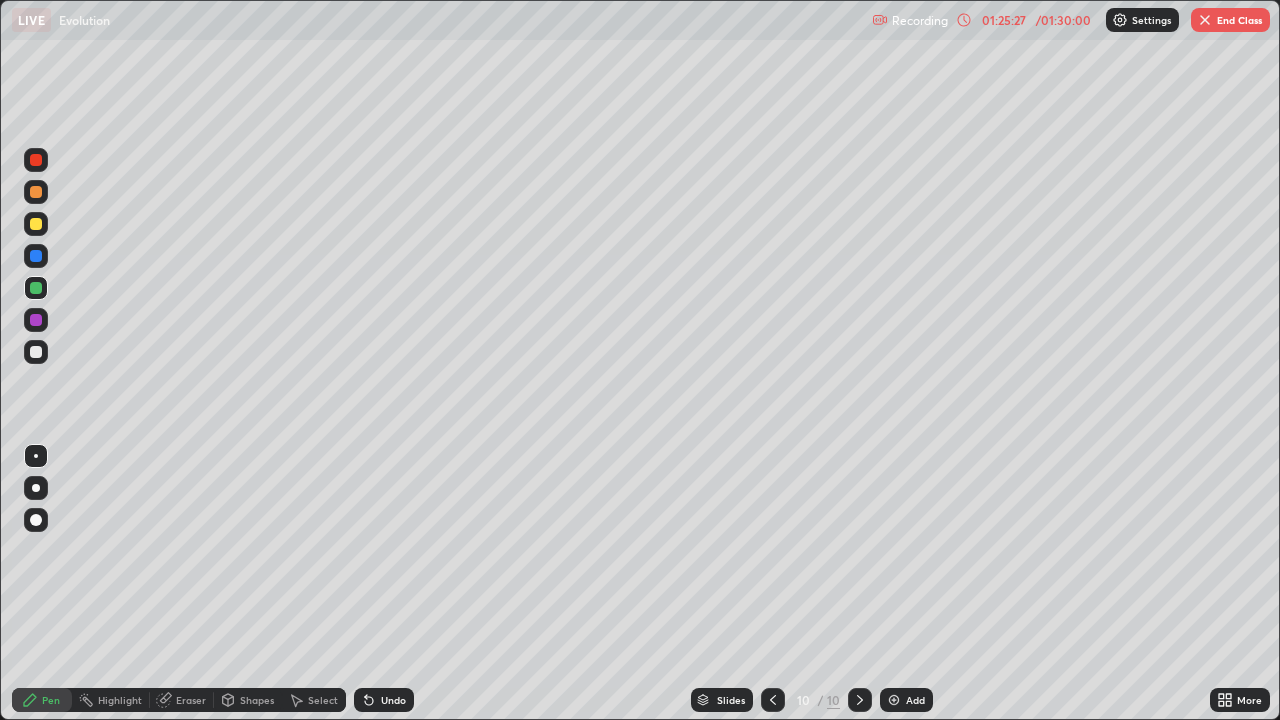 click on "Eraser" at bounding box center (191, 700) 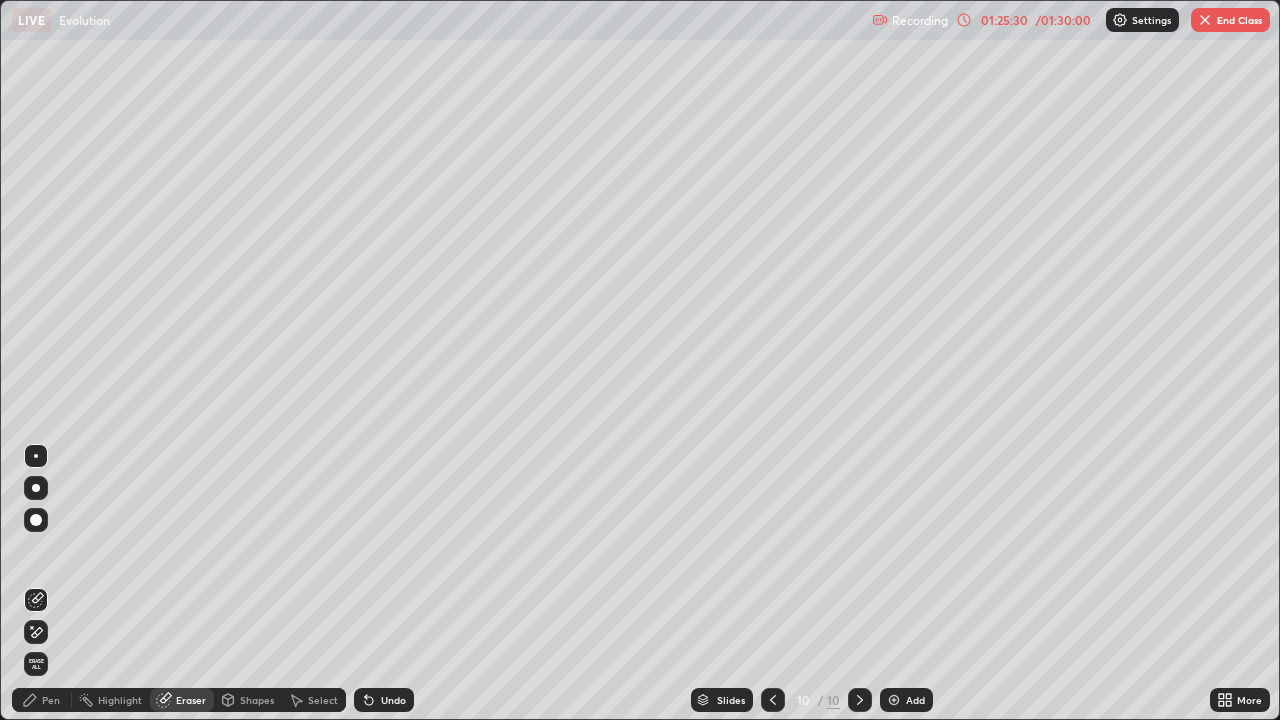 click on "Pen" at bounding box center (42, 700) 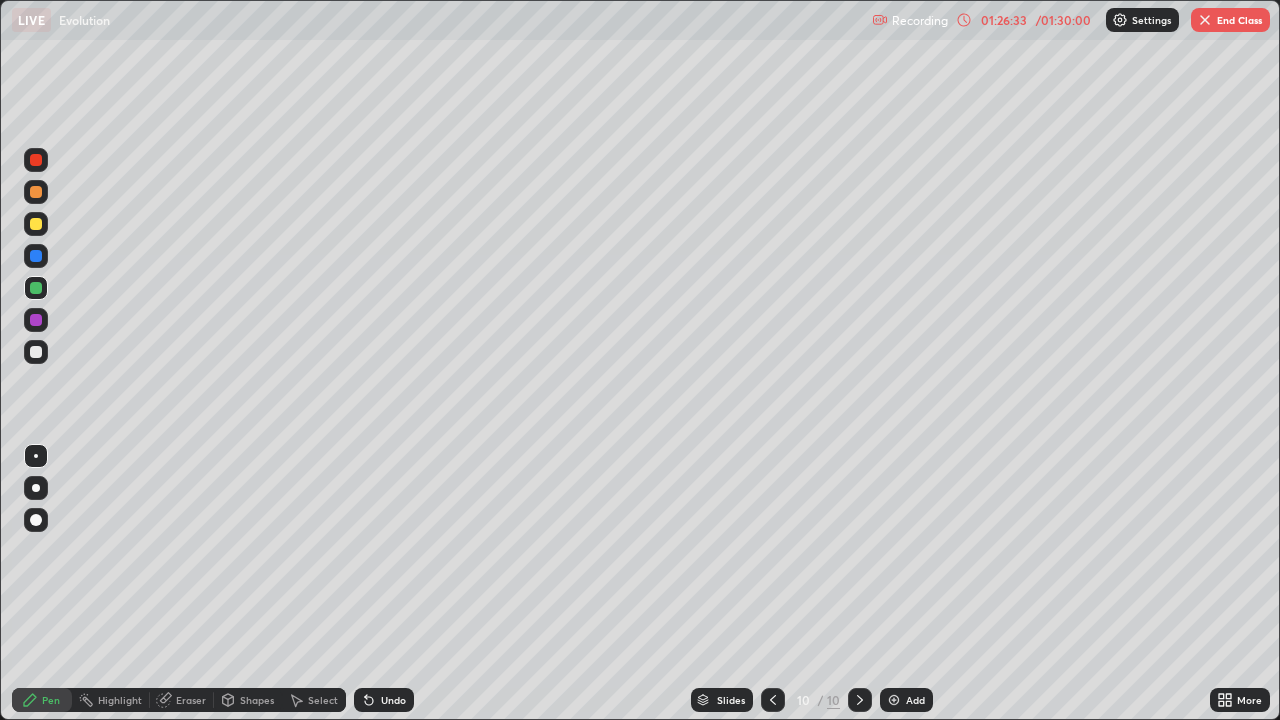 click 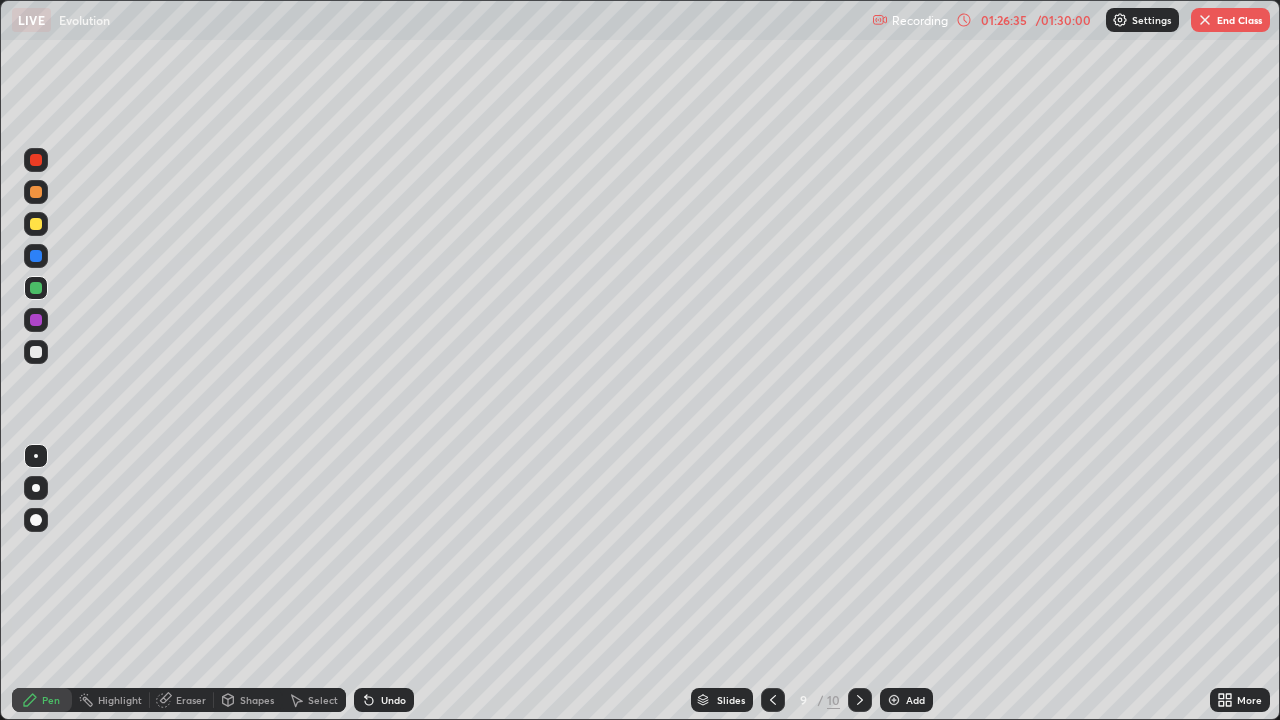 click 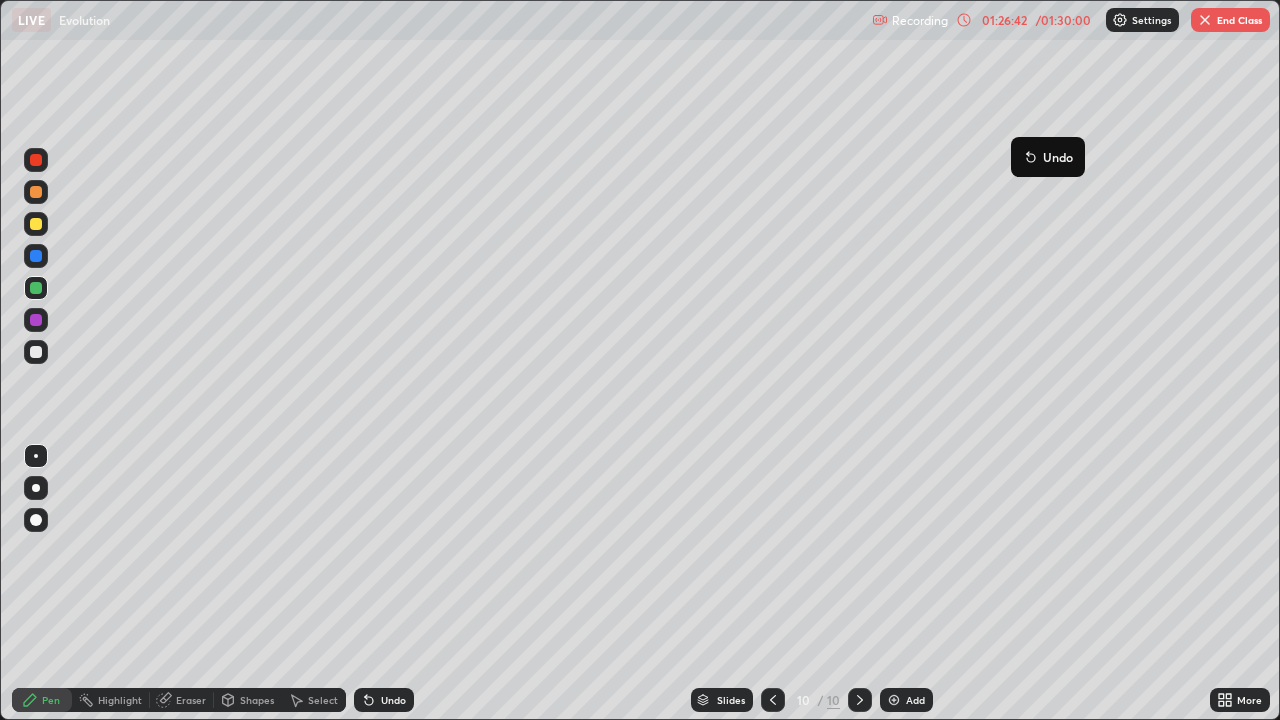click on "Undo" at bounding box center [1048, 157] 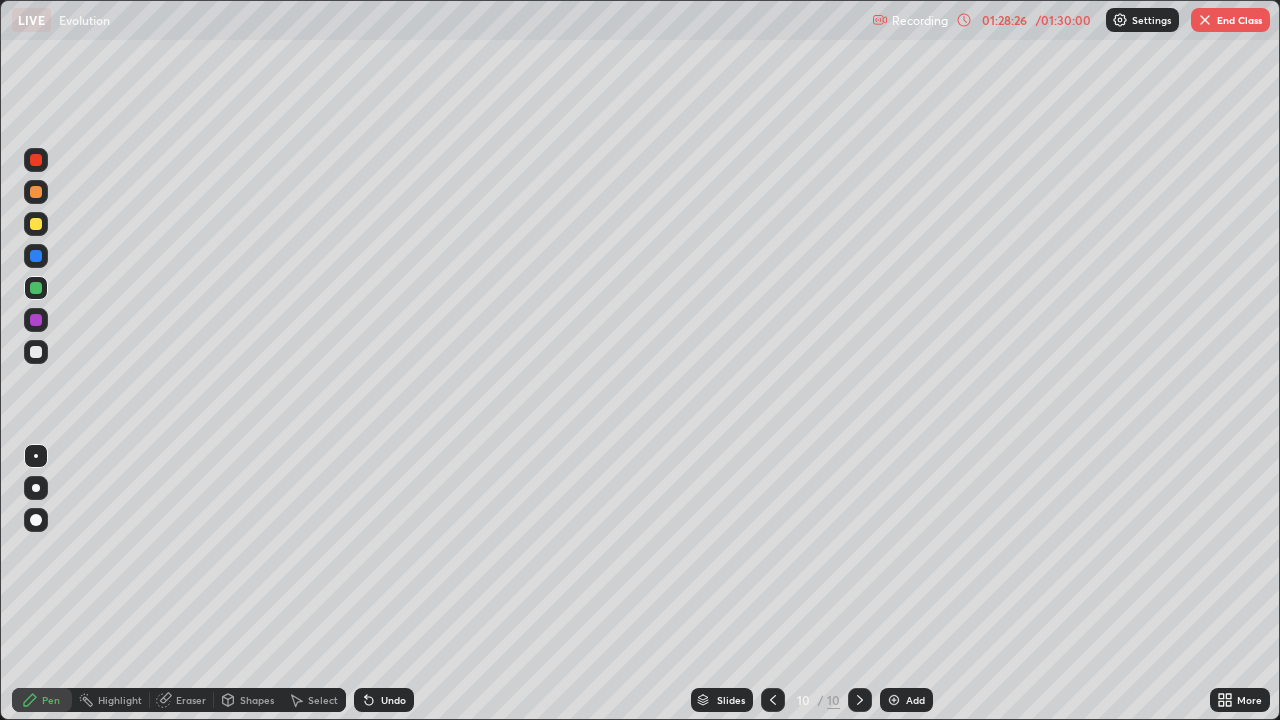 click at bounding box center [36, 256] 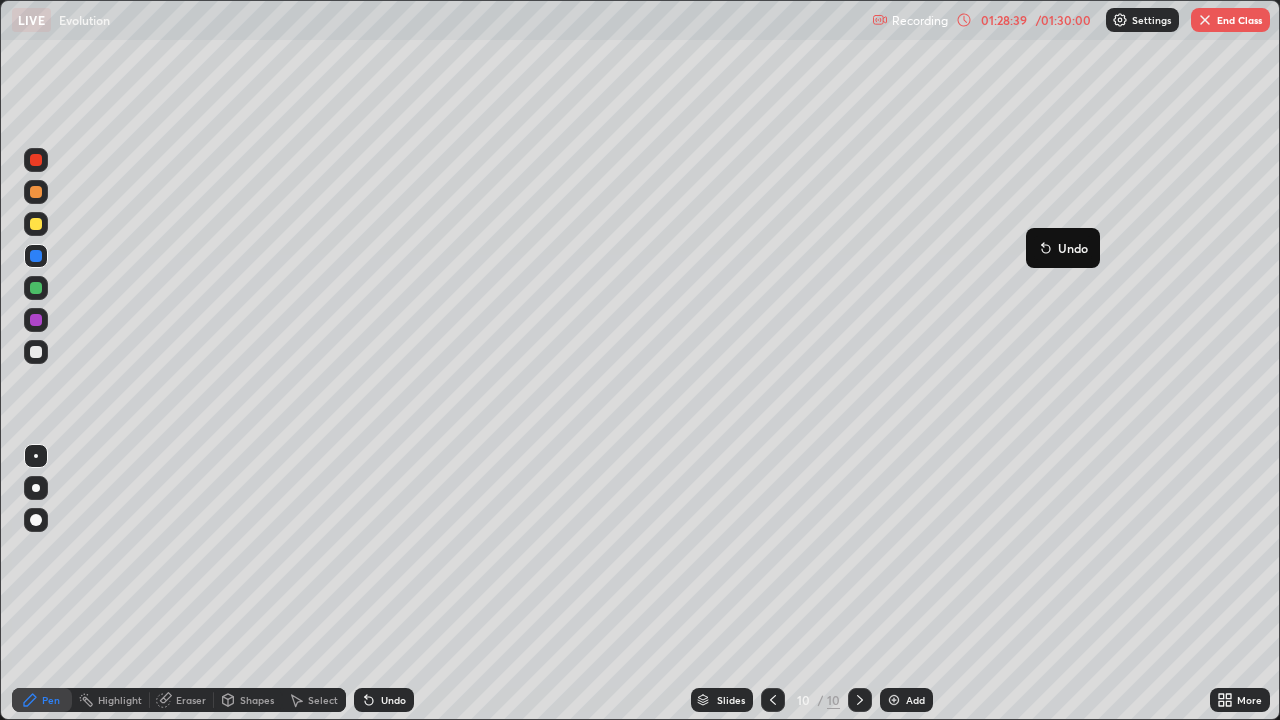 click on "Undo" at bounding box center (1063, 248) 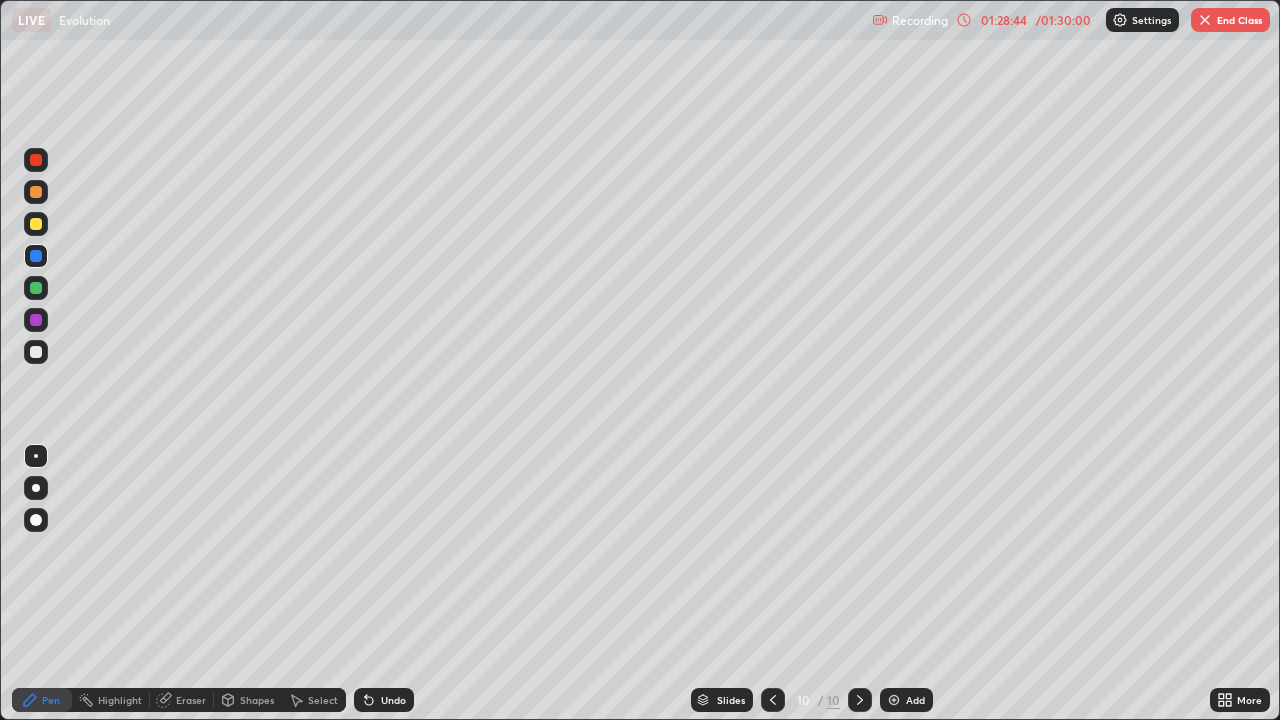 click on "Undo" at bounding box center [384, 700] 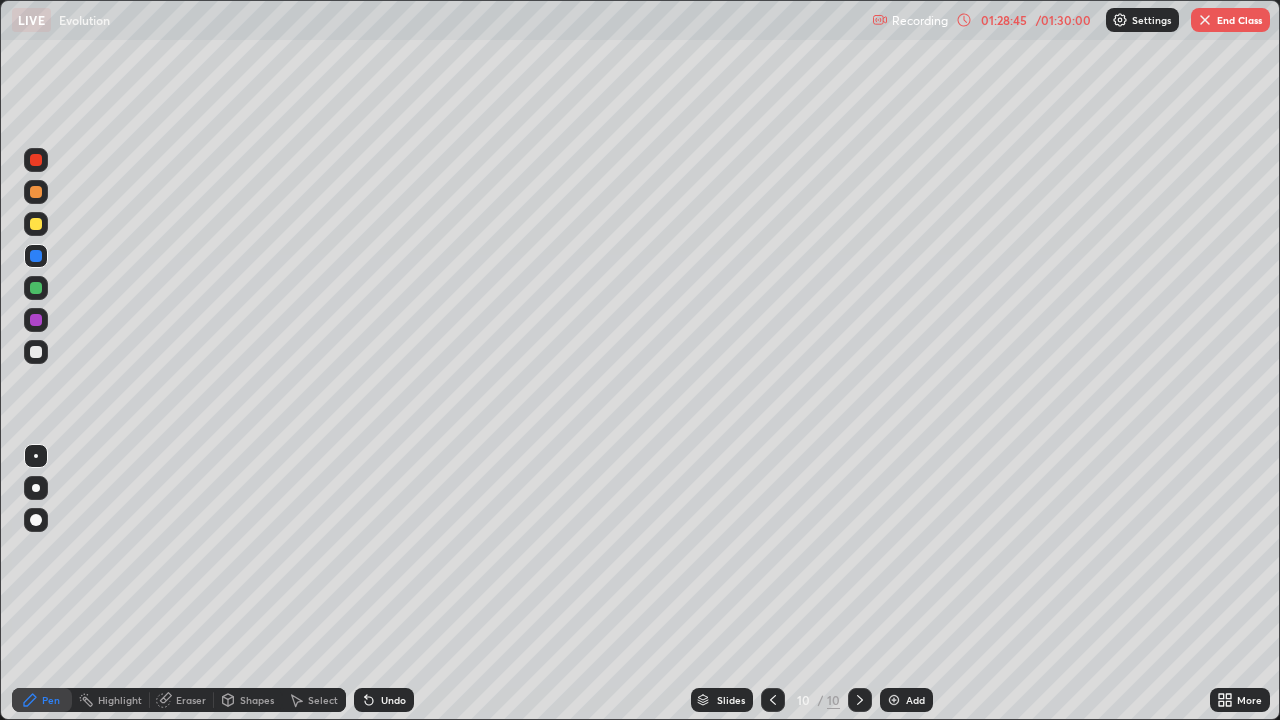 click on "Undo" at bounding box center [384, 700] 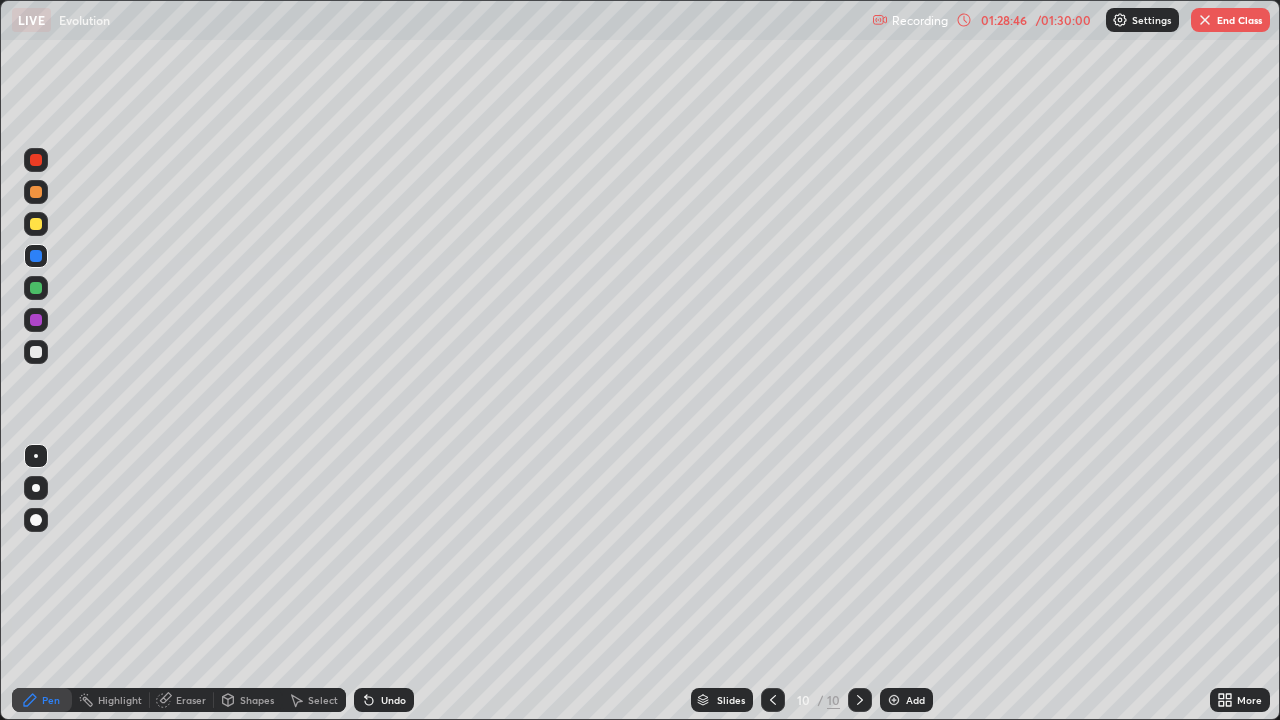 click on "Undo" at bounding box center [384, 700] 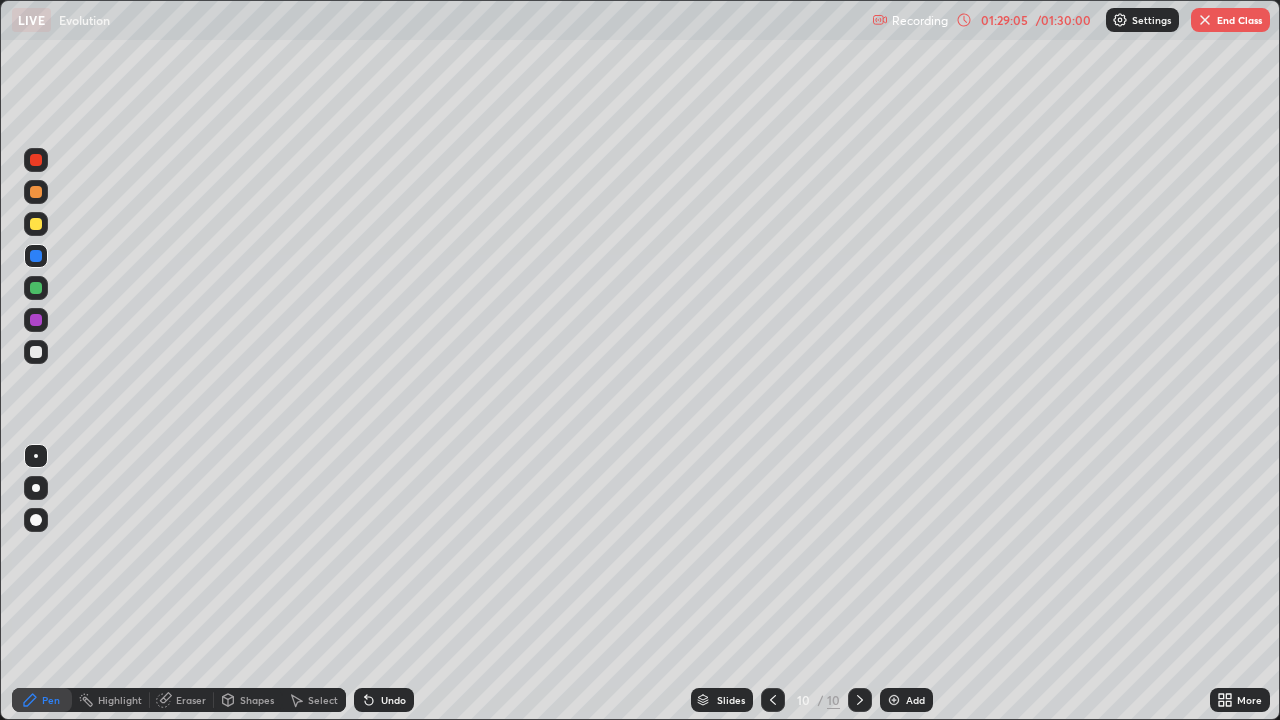 click on "Undo" at bounding box center (393, 700) 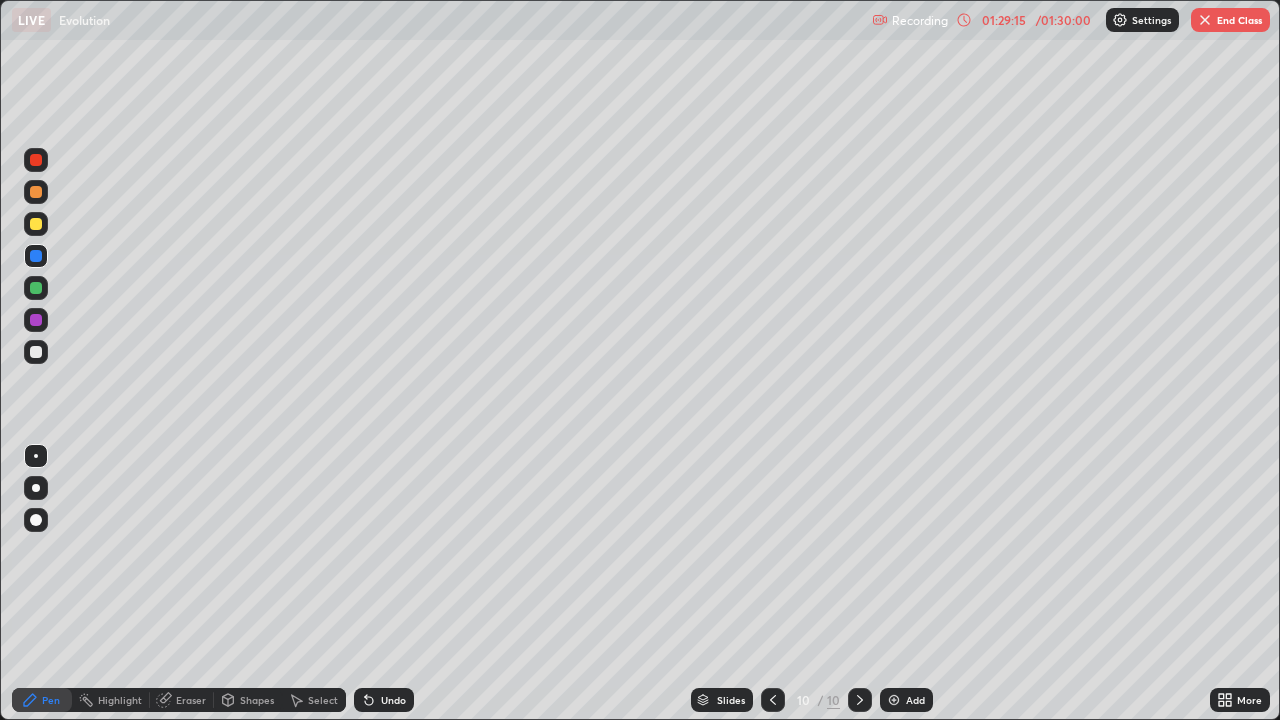 click at bounding box center [36, 352] 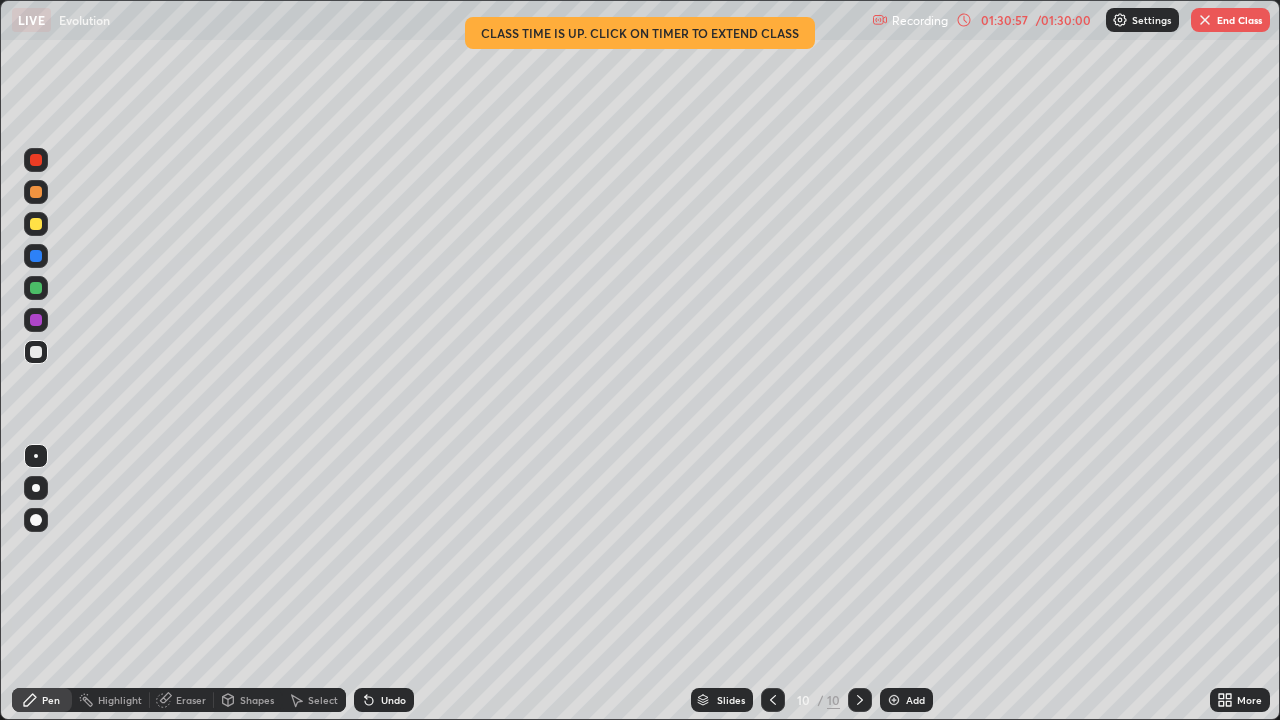 click on "End Class" at bounding box center [1230, 20] 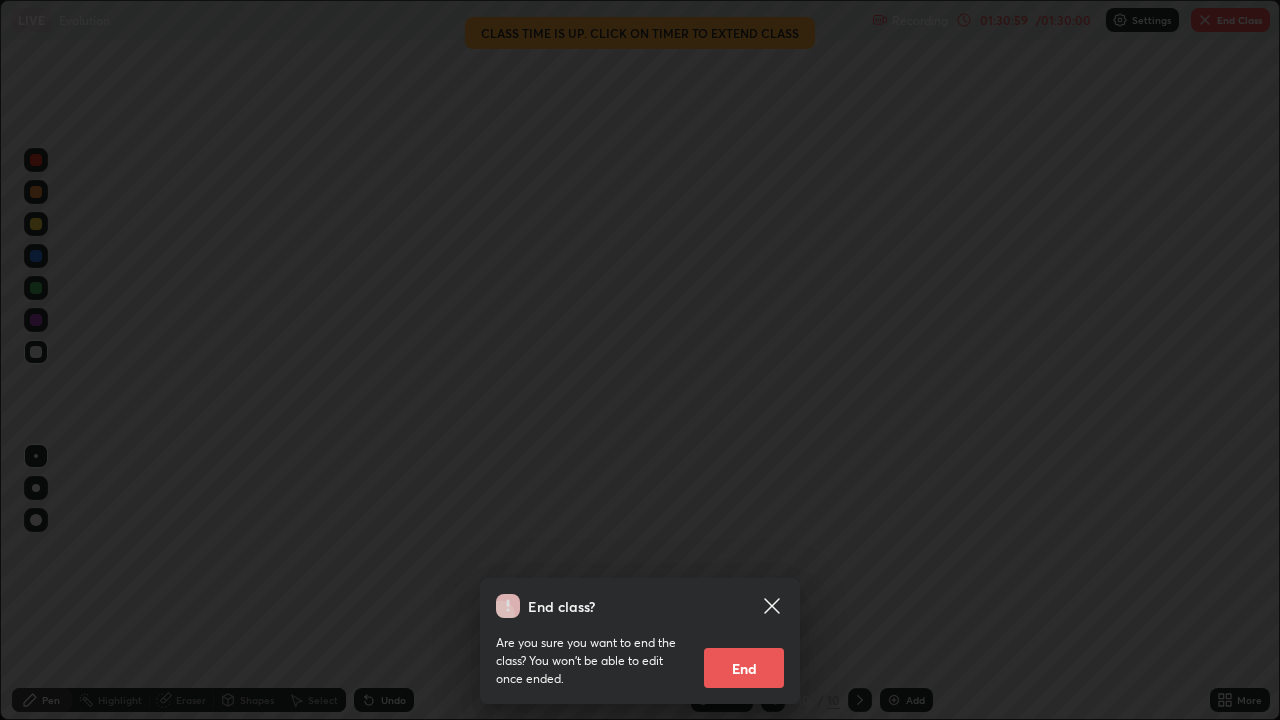 click on "End" at bounding box center (744, 668) 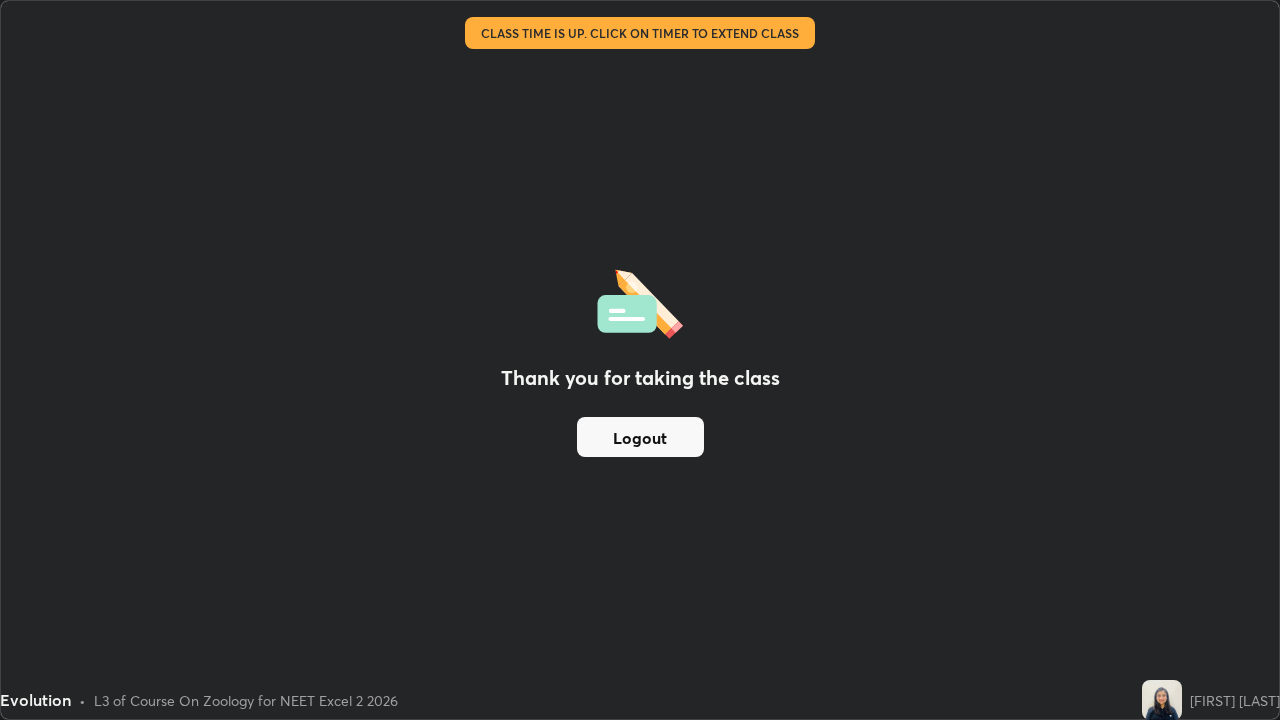 click on "Logout" at bounding box center [640, 437] 